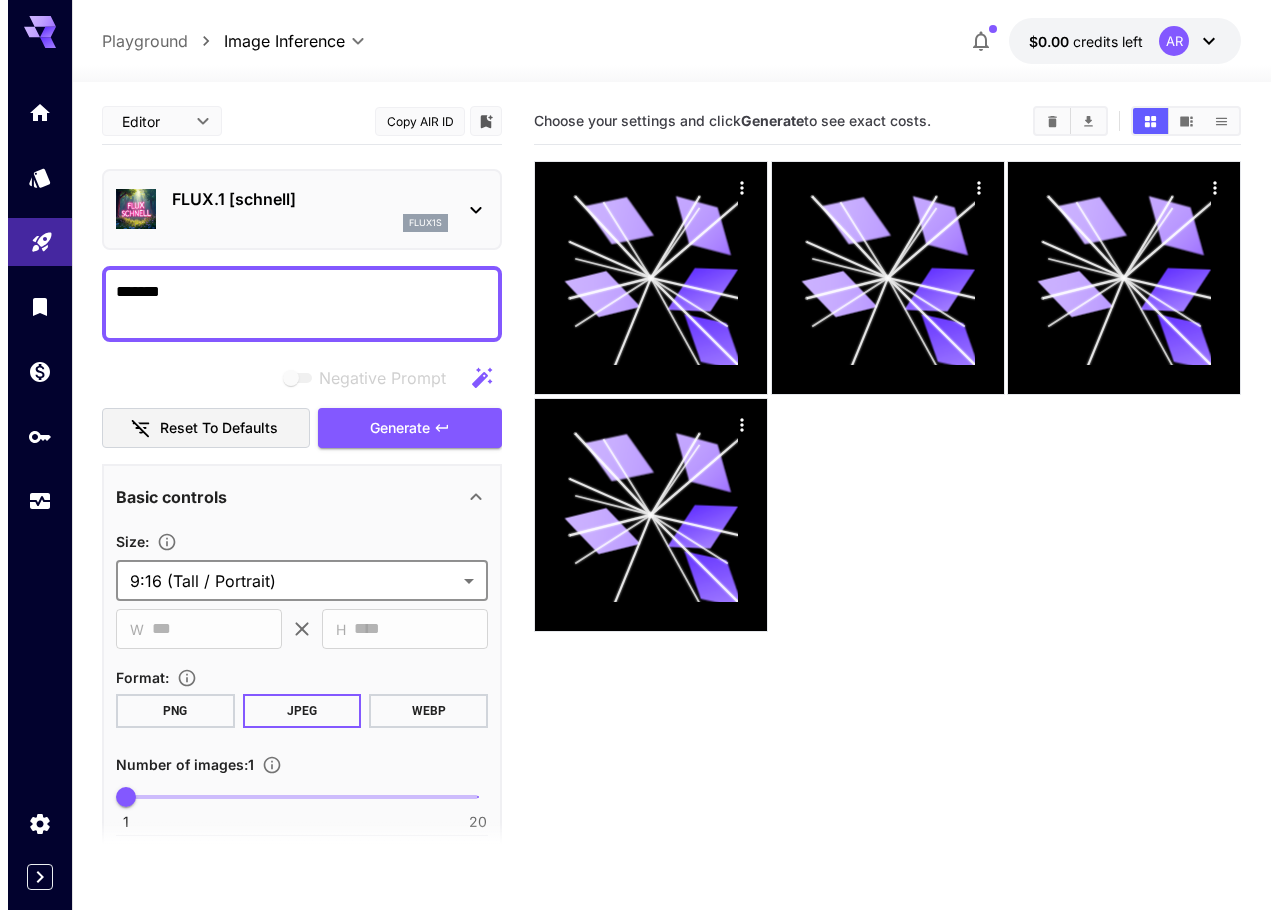 scroll, scrollTop: 0, scrollLeft: 0, axis: both 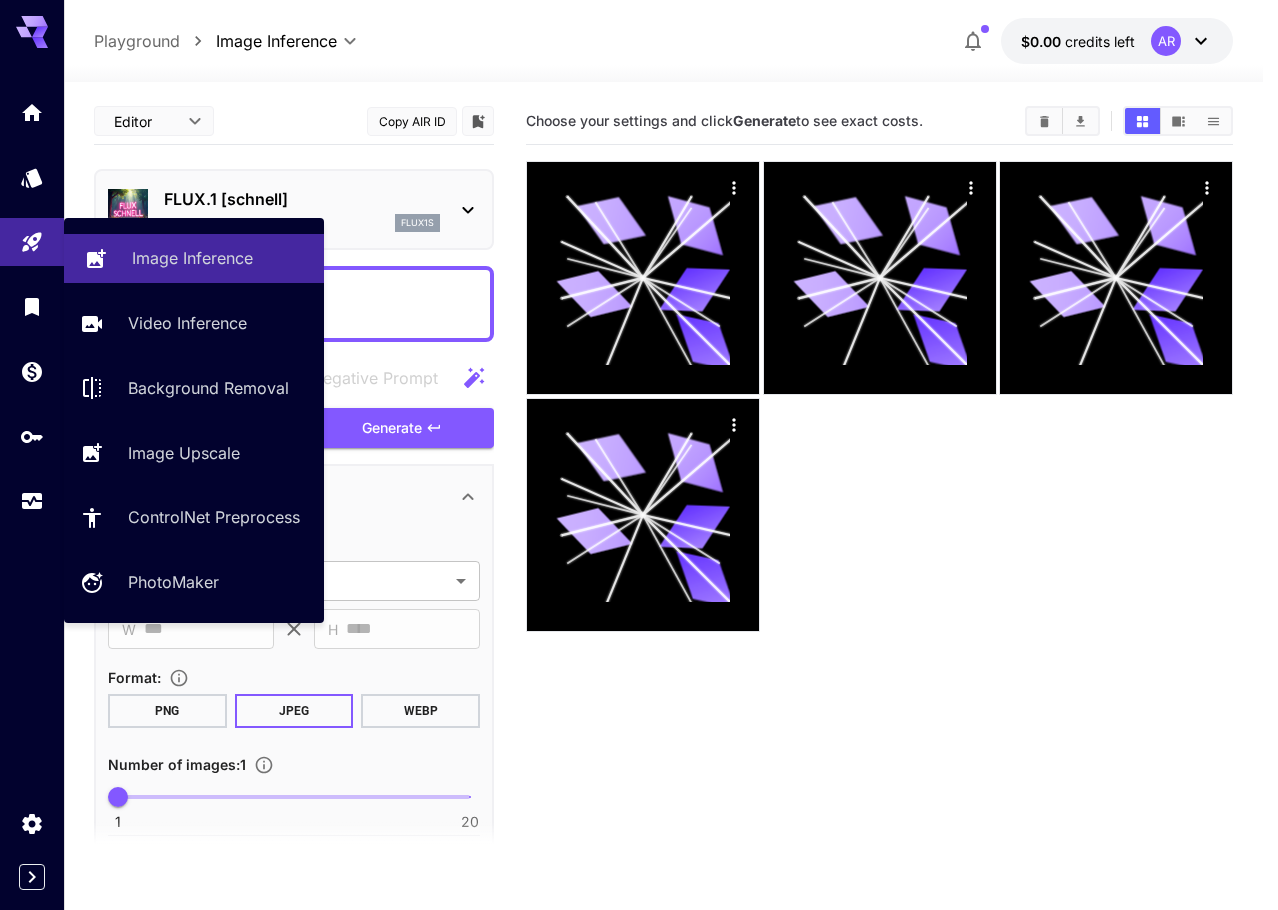 click on "Image Inference" at bounding box center [192, 258] 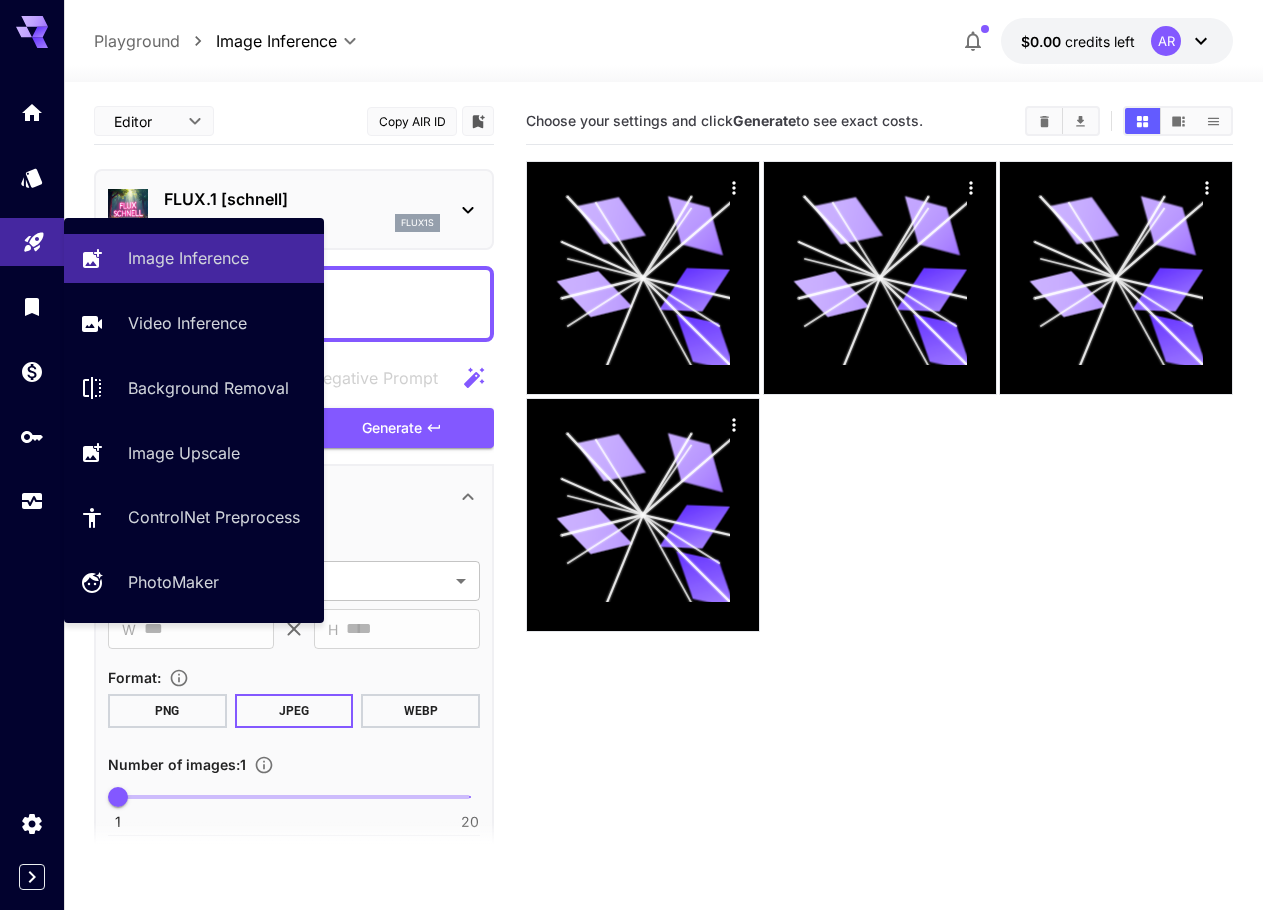 click 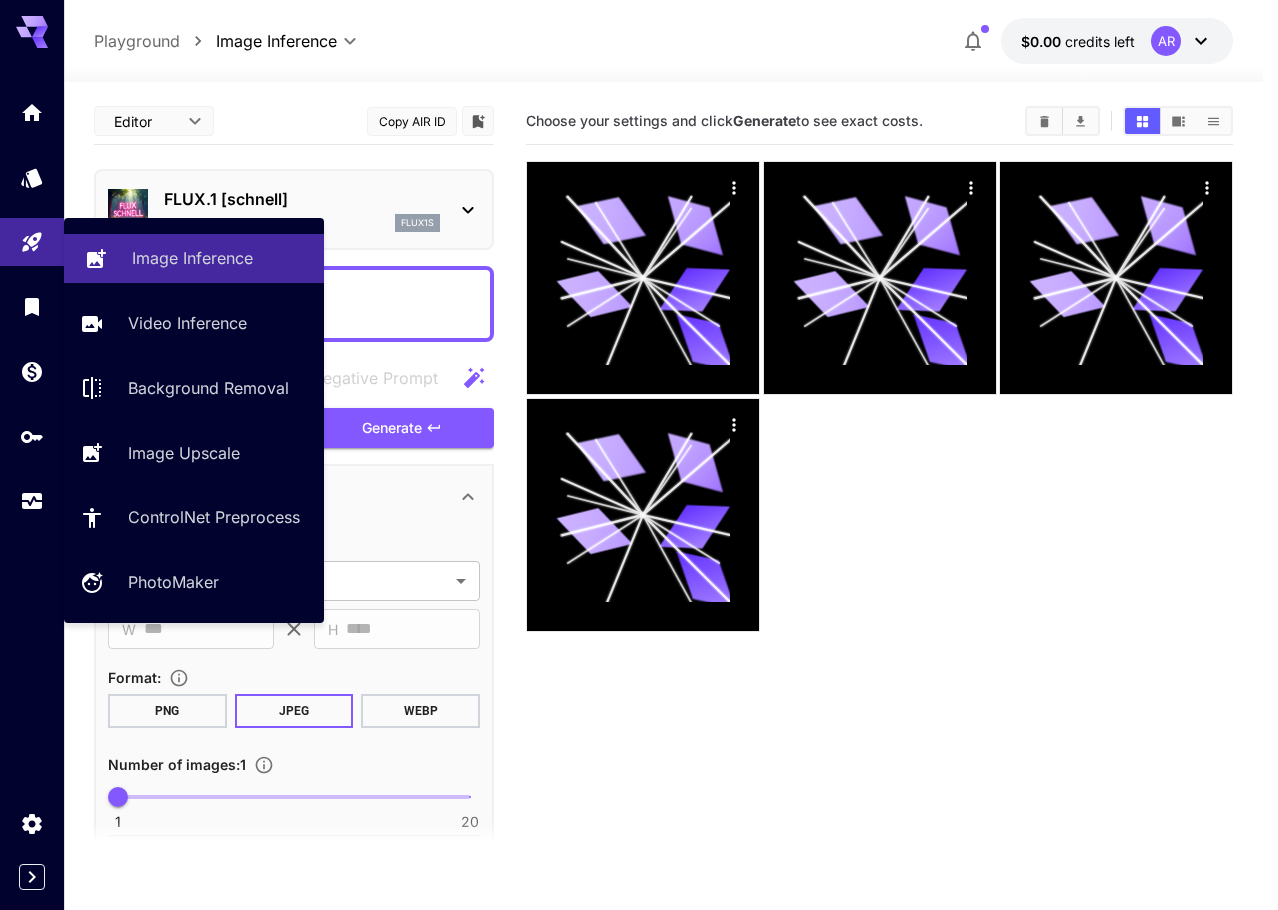 click on "Image Inference" at bounding box center [192, 258] 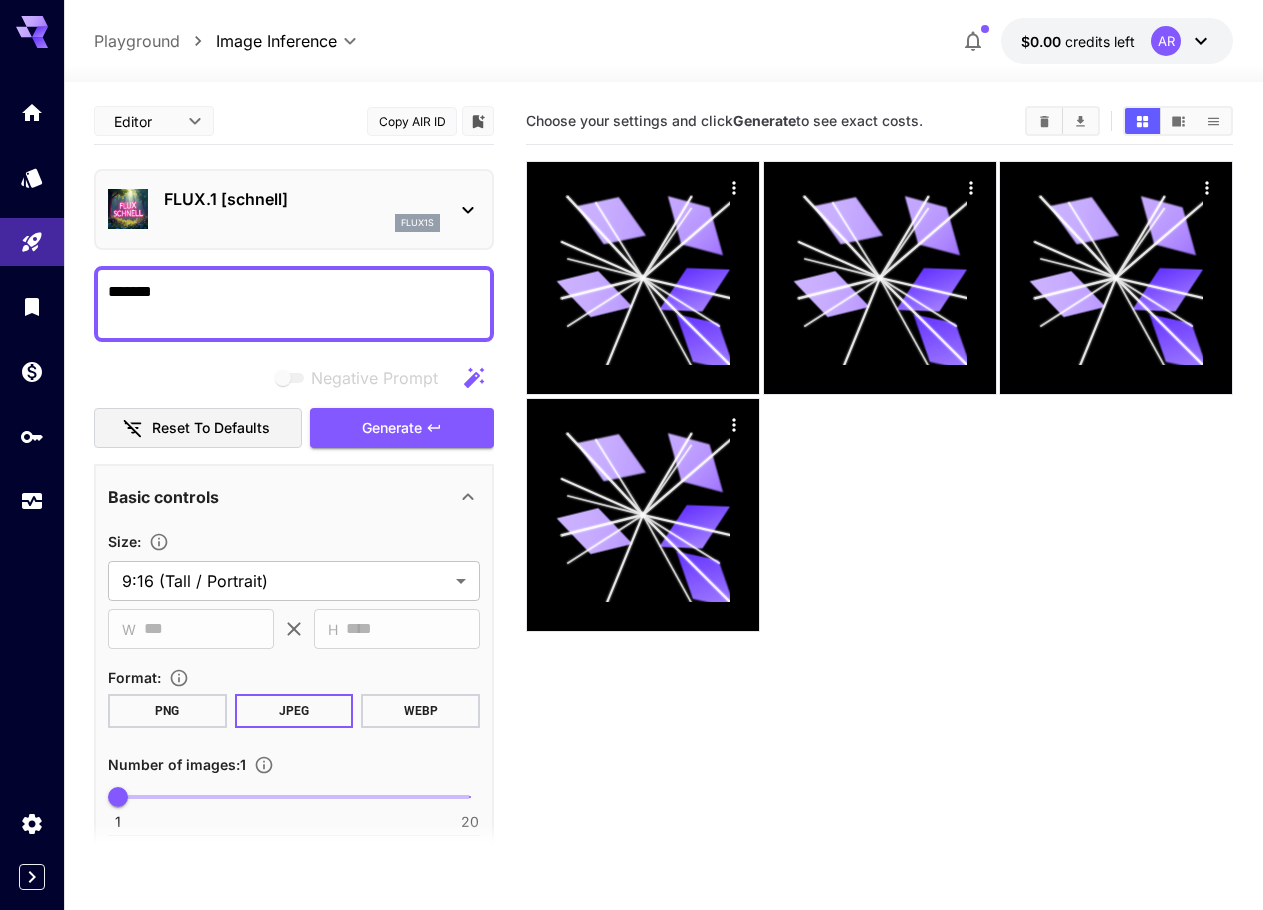 click on "**********" at bounding box center (631, 534) 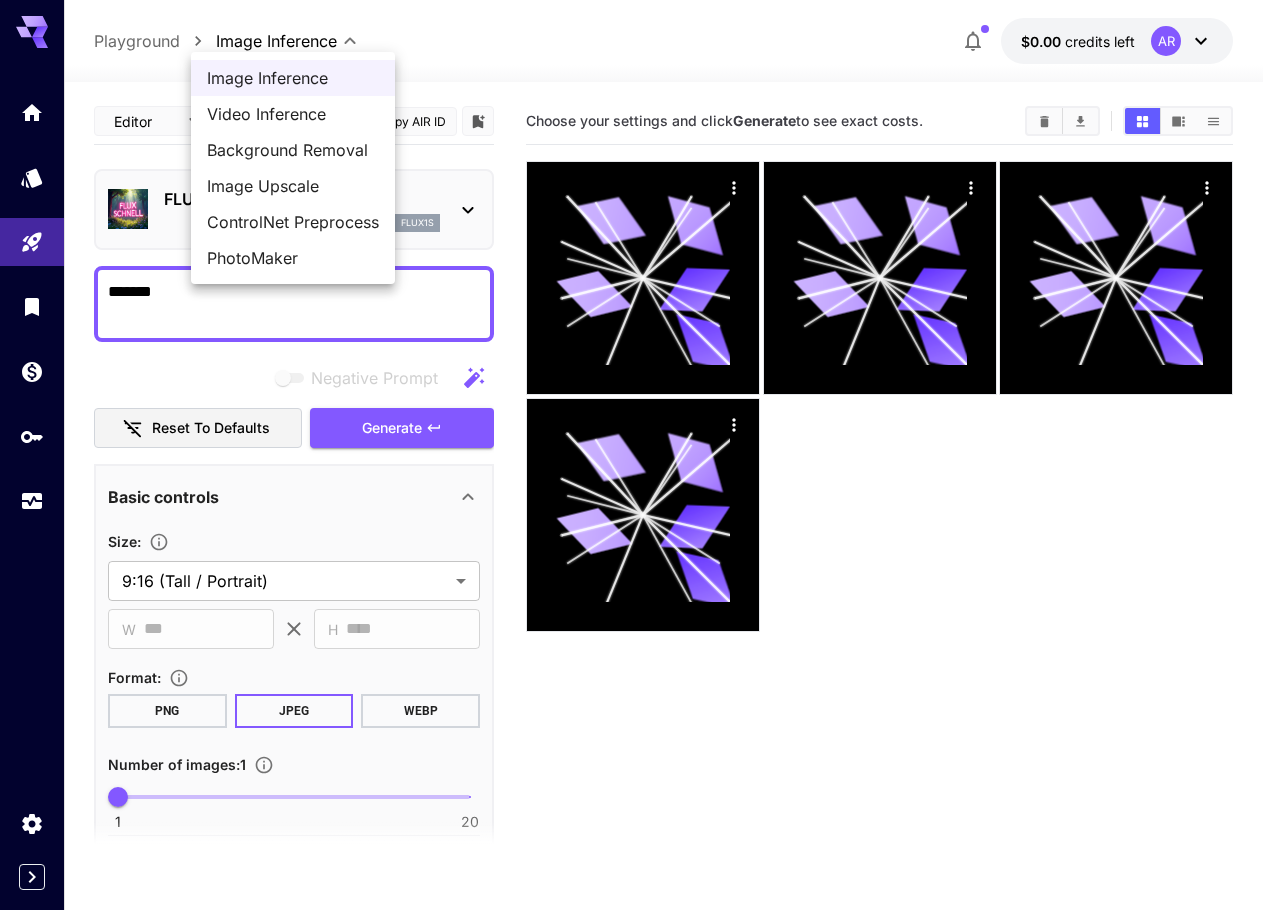 click at bounding box center (639, 455) 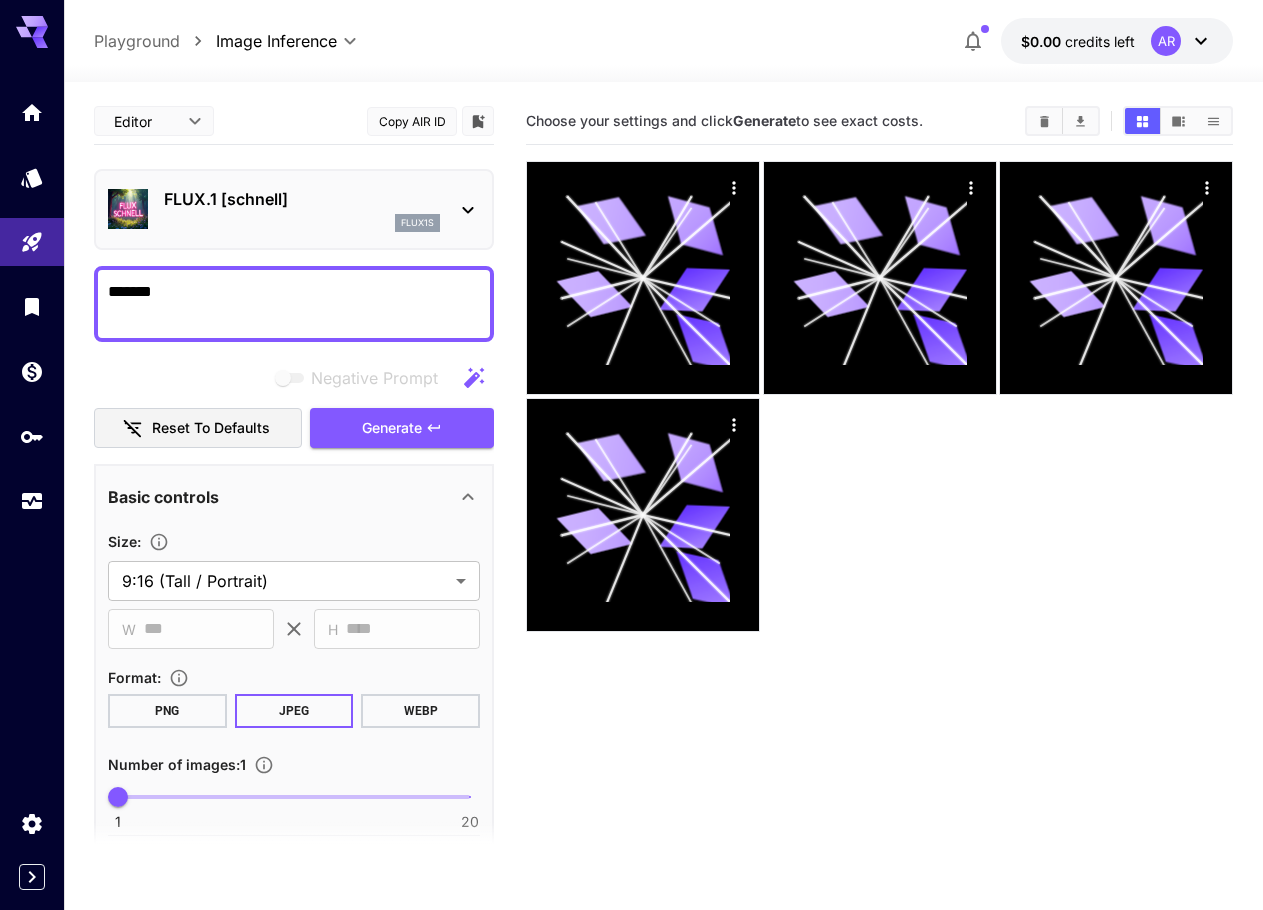 click on "Playground" at bounding box center (137, 41) 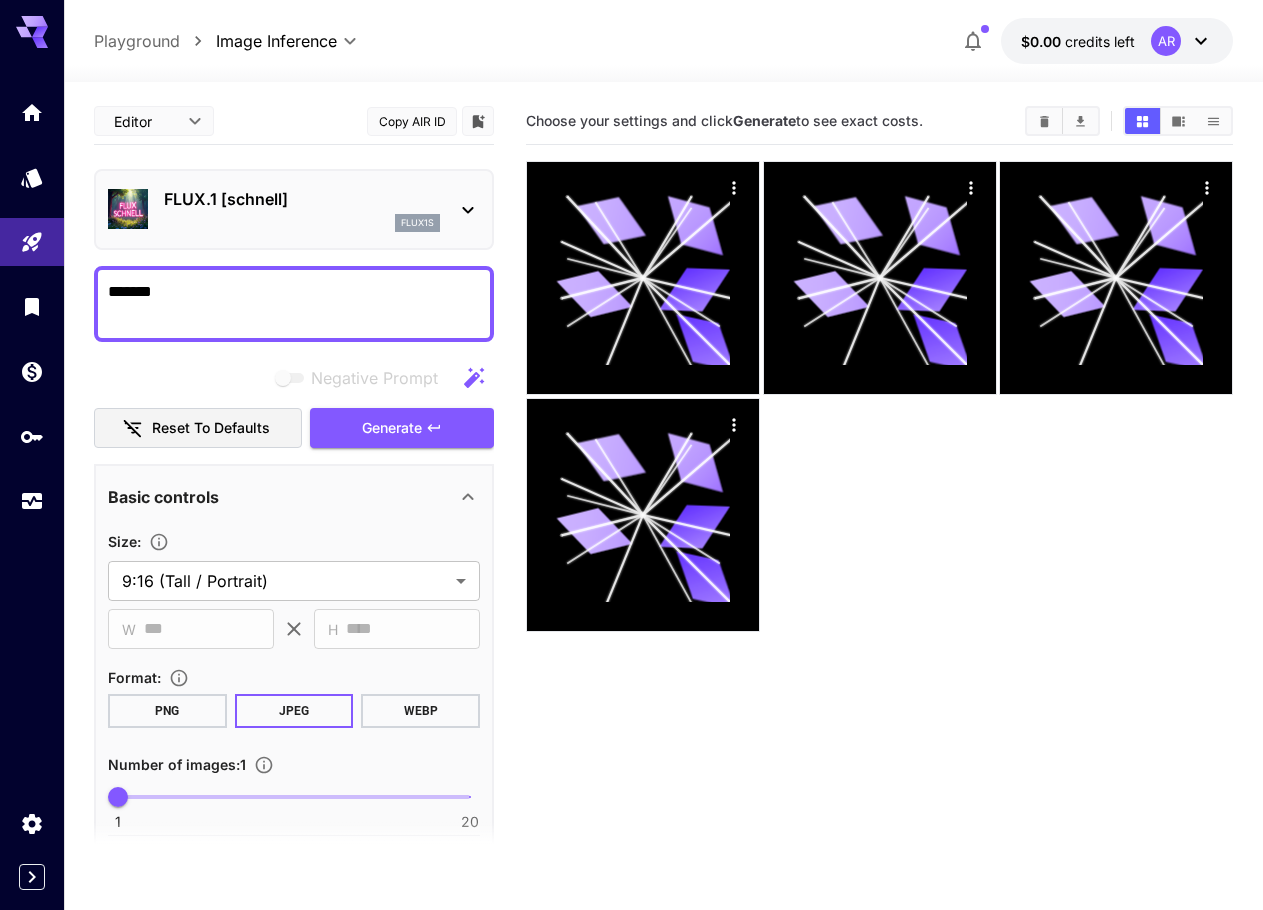 click on "**********" at bounding box center (631, 534) 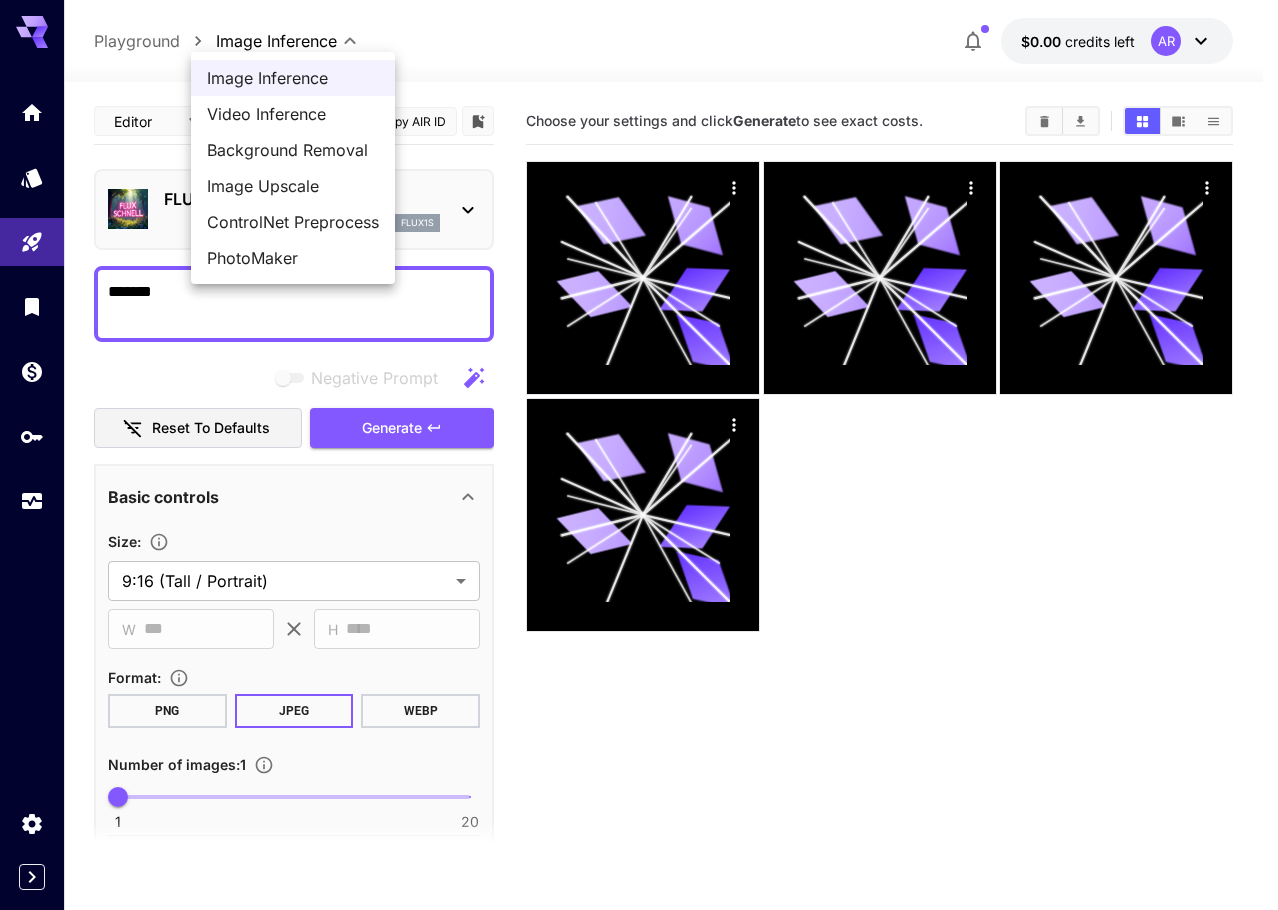 click on "Image Inference" at bounding box center [293, 78] 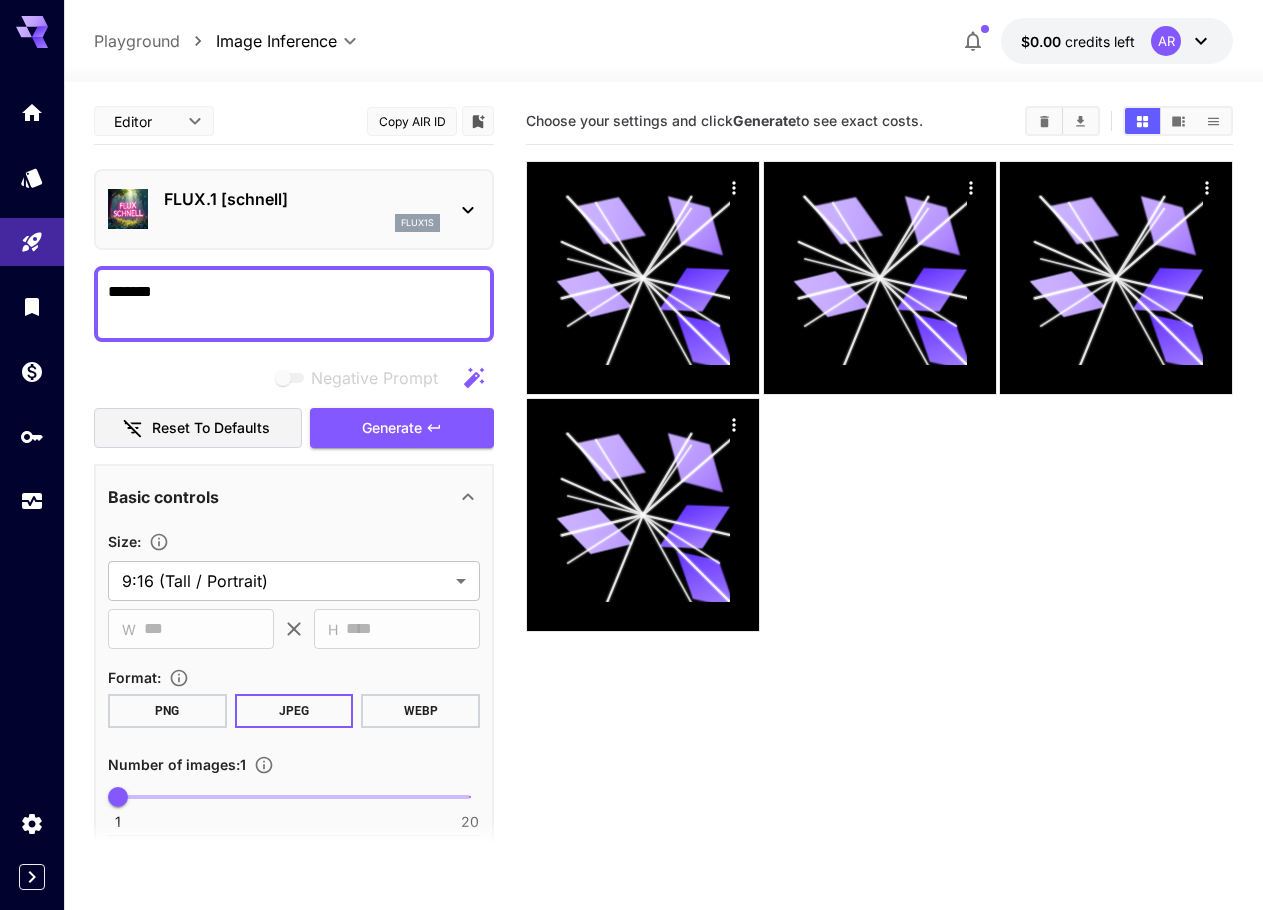 click on "Playground" at bounding box center [137, 41] 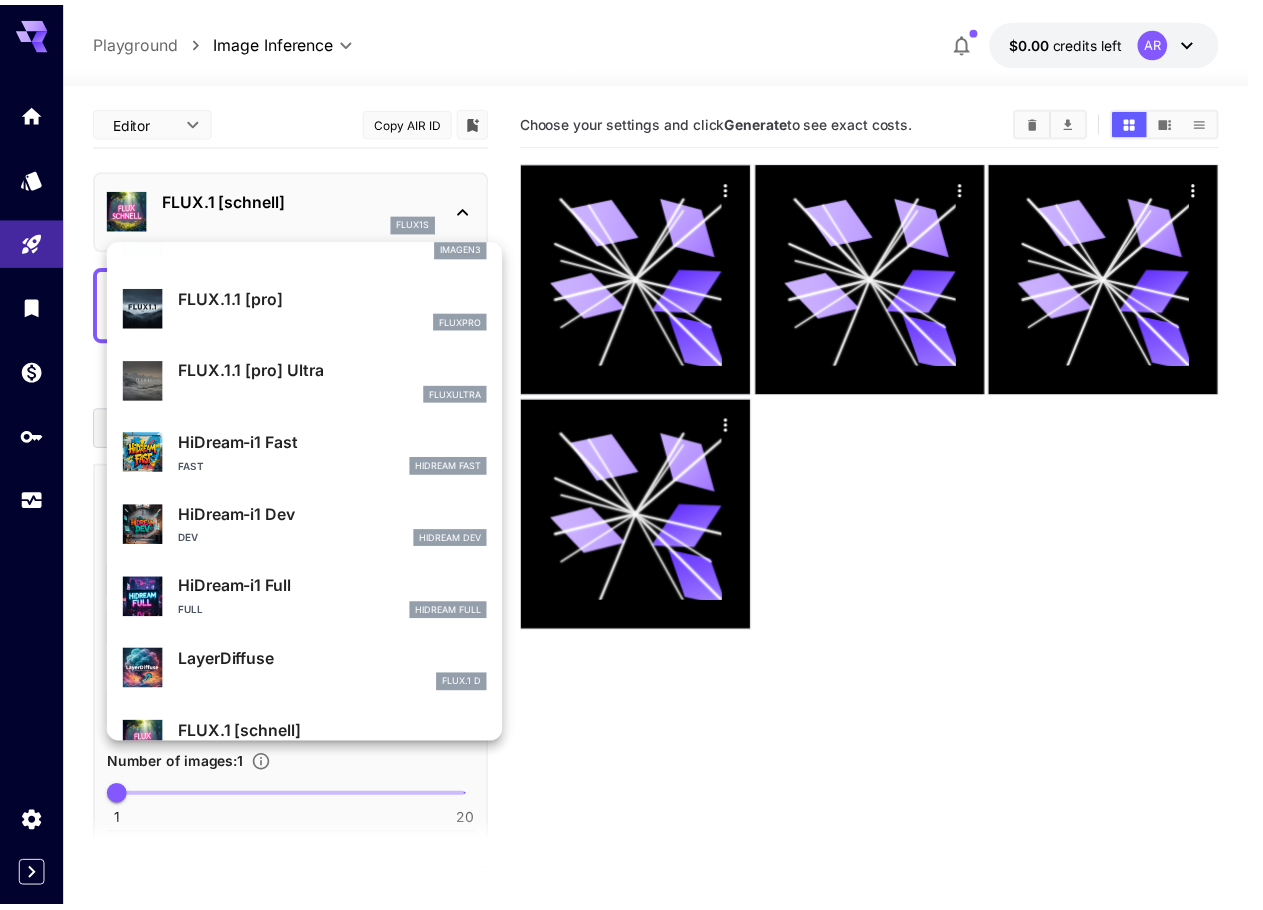 scroll, scrollTop: 1053, scrollLeft: 0, axis: vertical 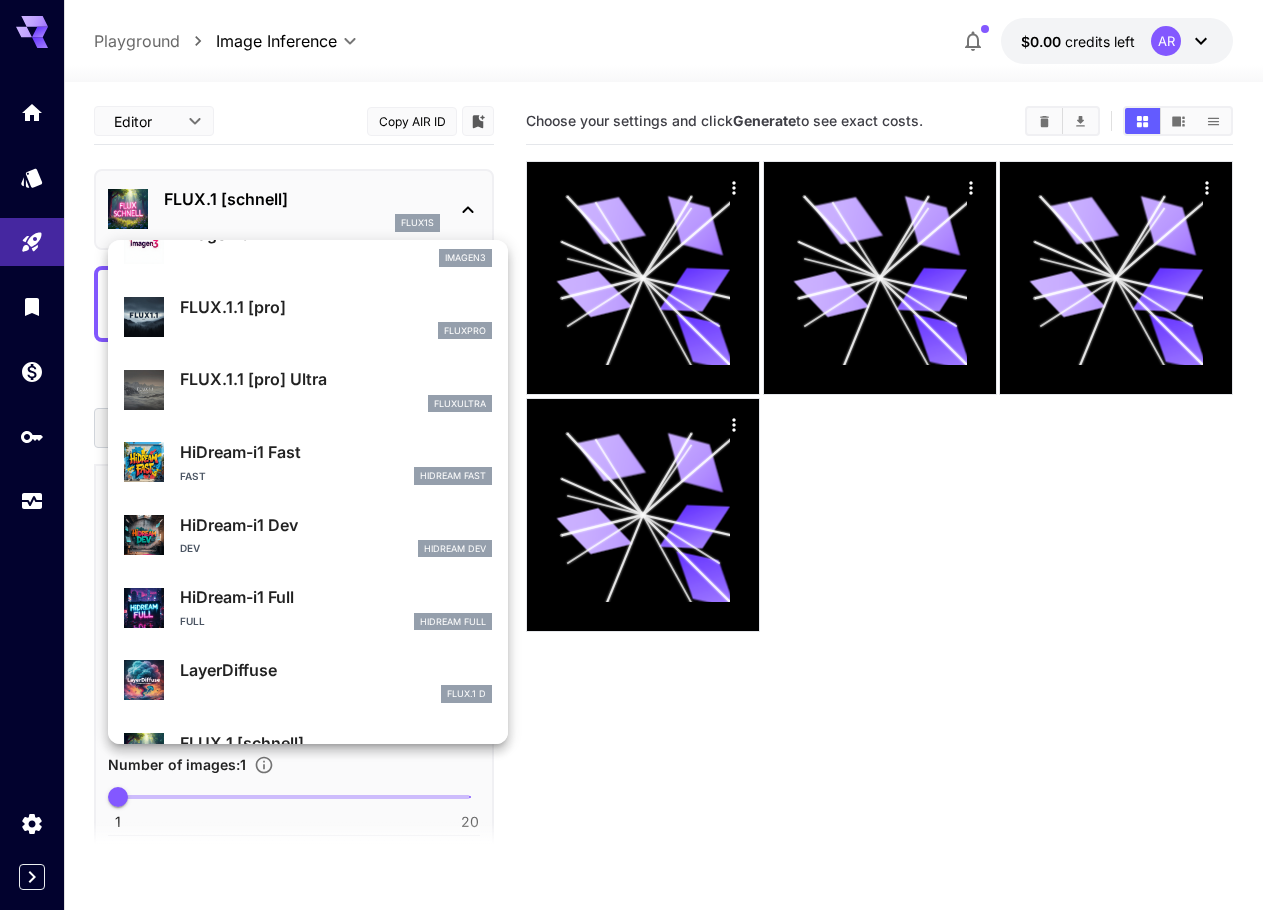 click at bounding box center [639, 455] 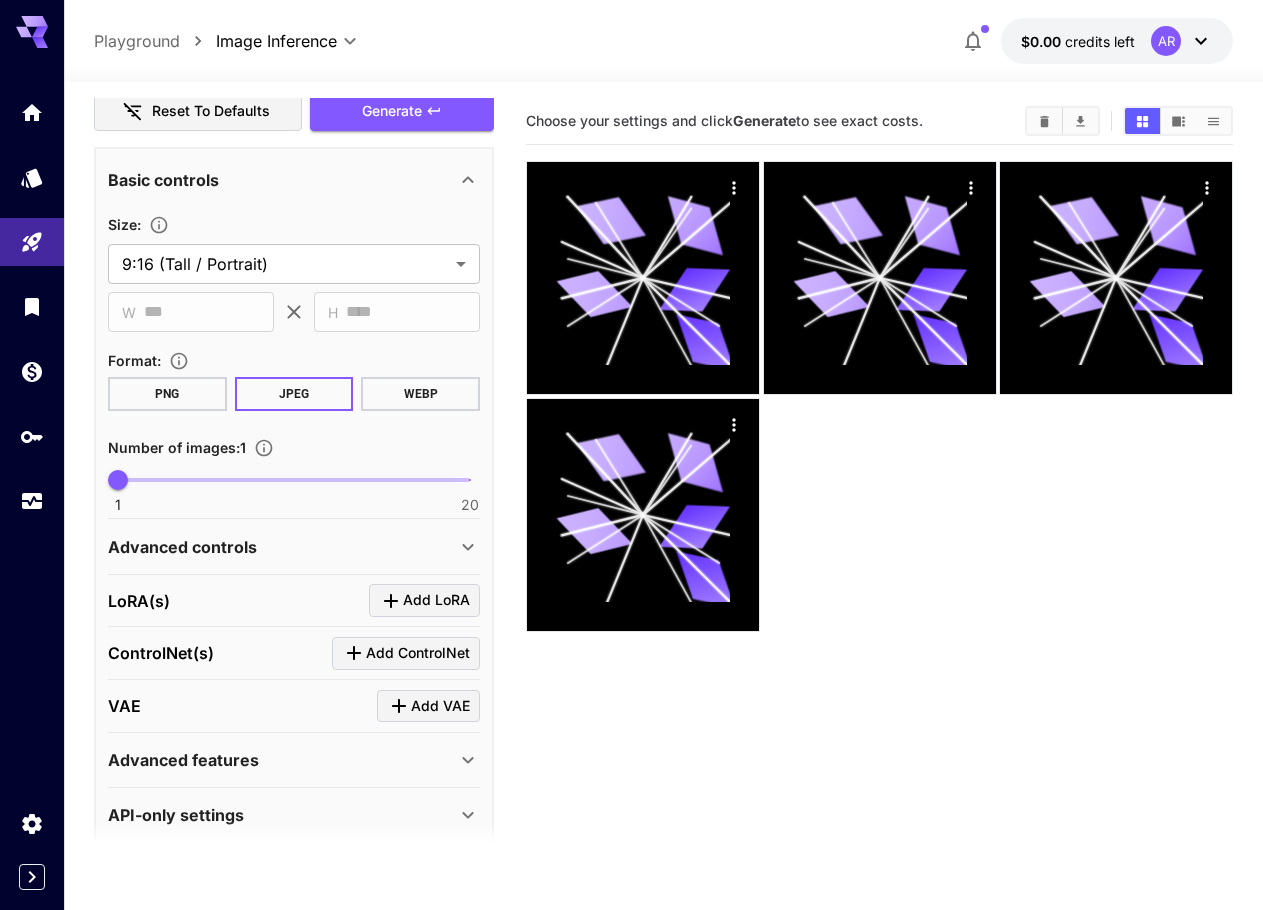 scroll, scrollTop: 340, scrollLeft: 0, axis: vertical 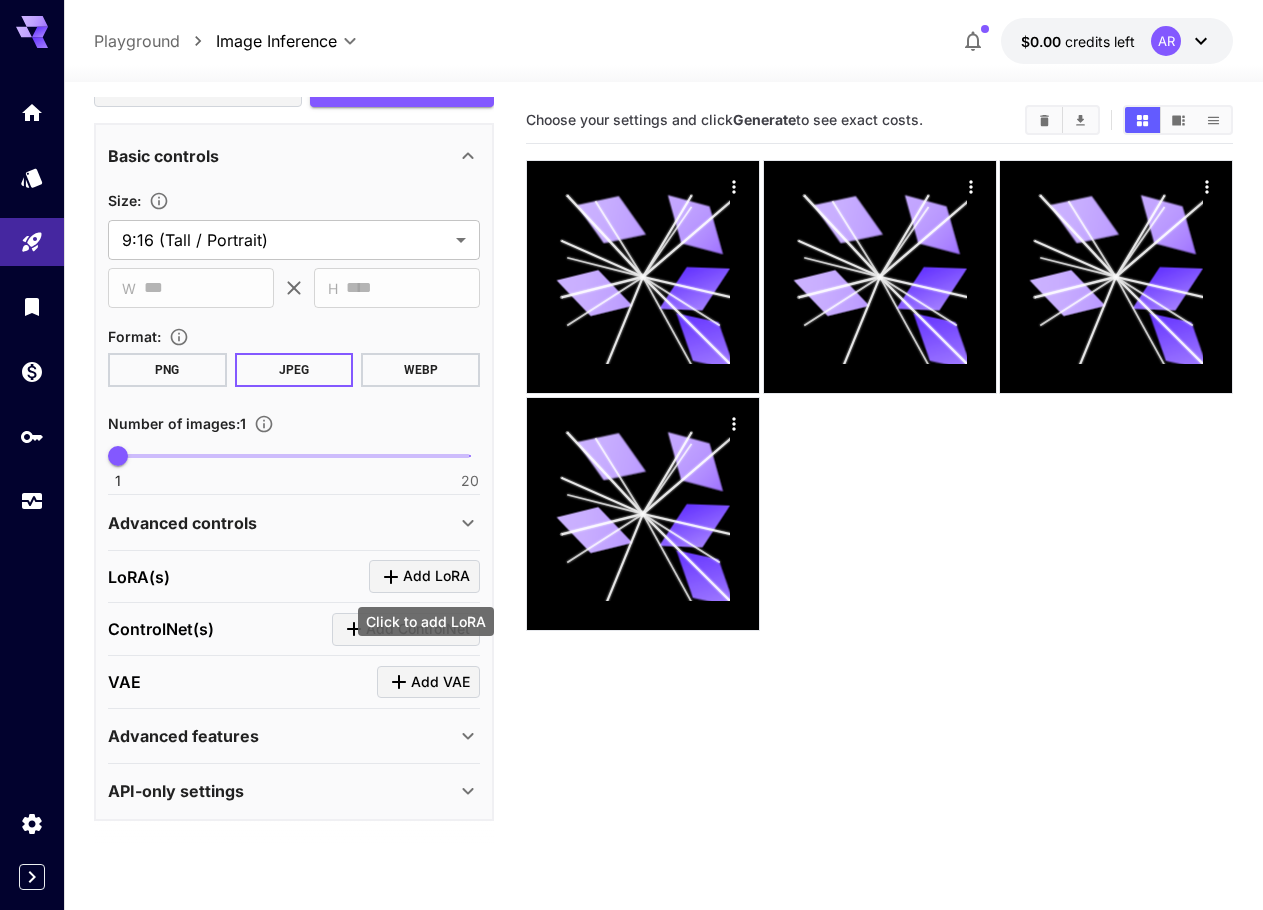 click on "Add LoRA" at bounding box center (436, 576) 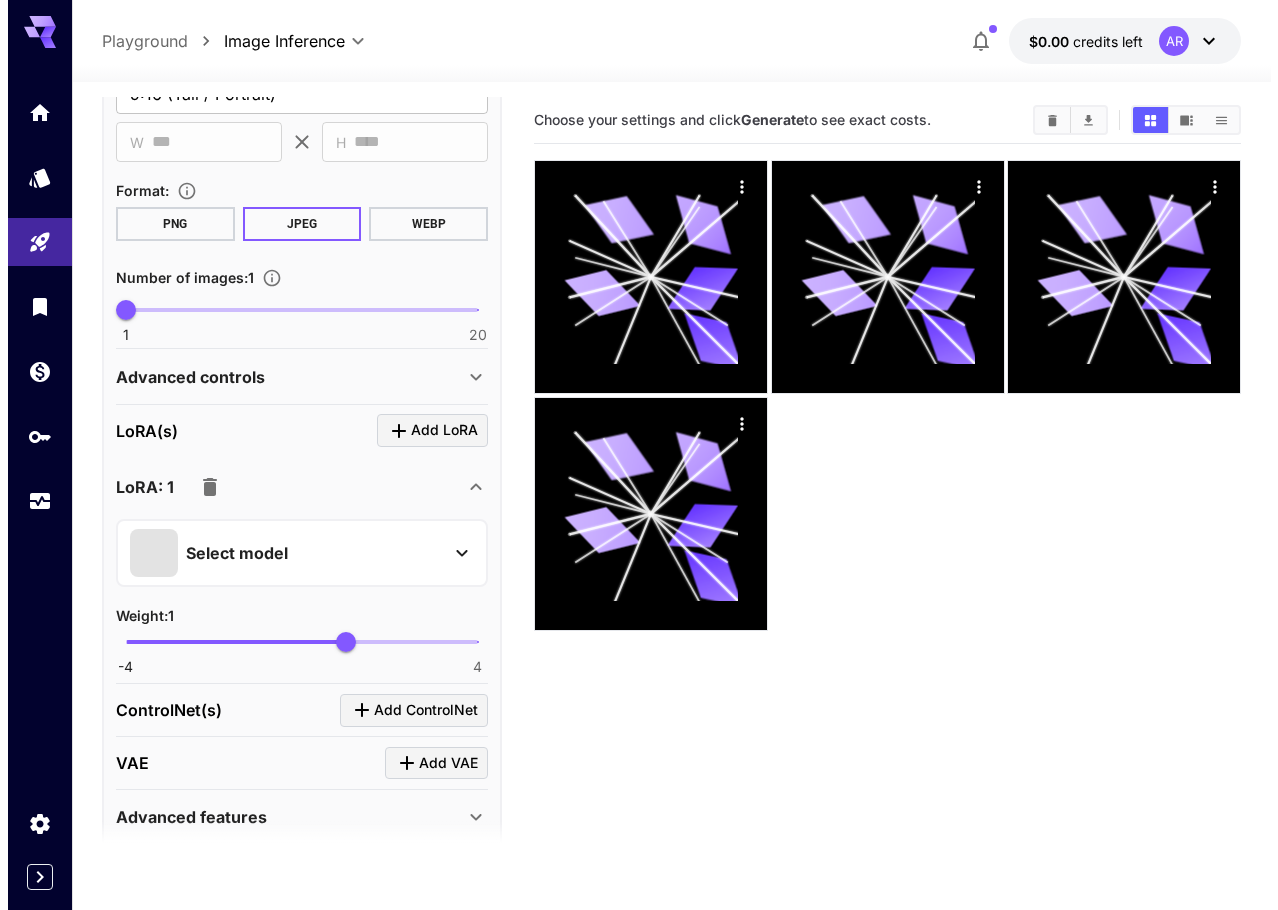 scroll, scrollTop: 528, scrollLeft: 0, axis: vertical 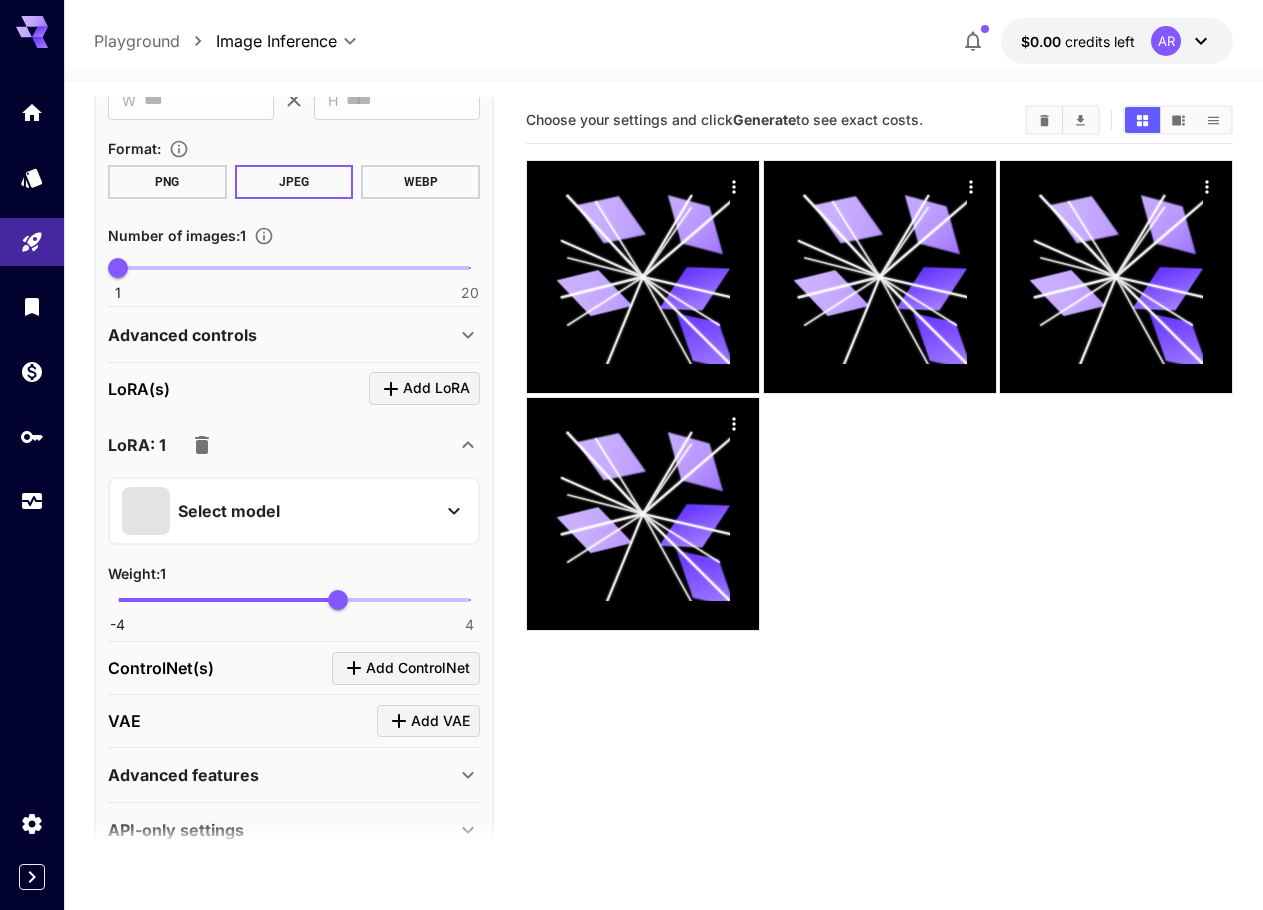 click on "Select model" at bounding box center (278, 511) 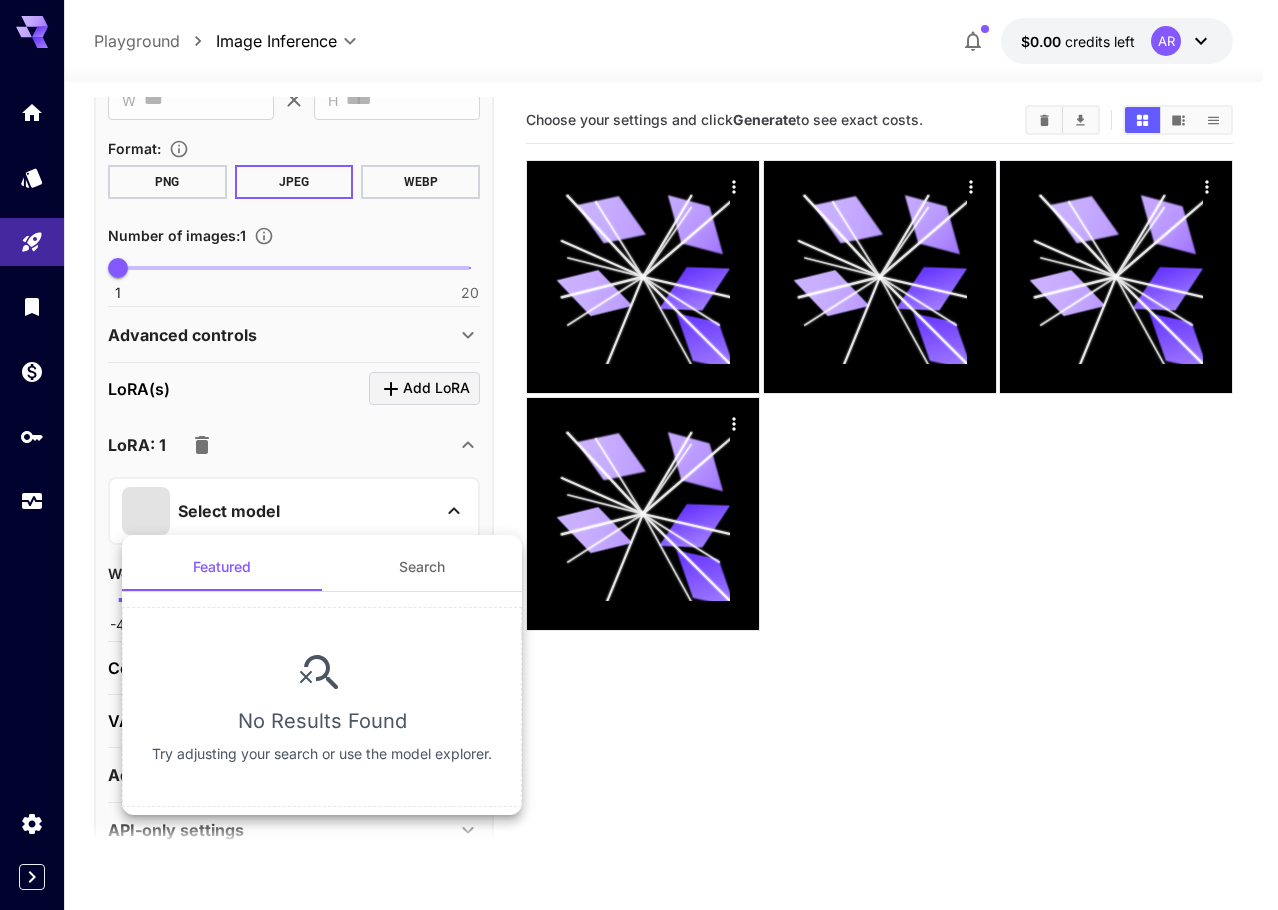 click on "Search" at bounding box center (422, 567) 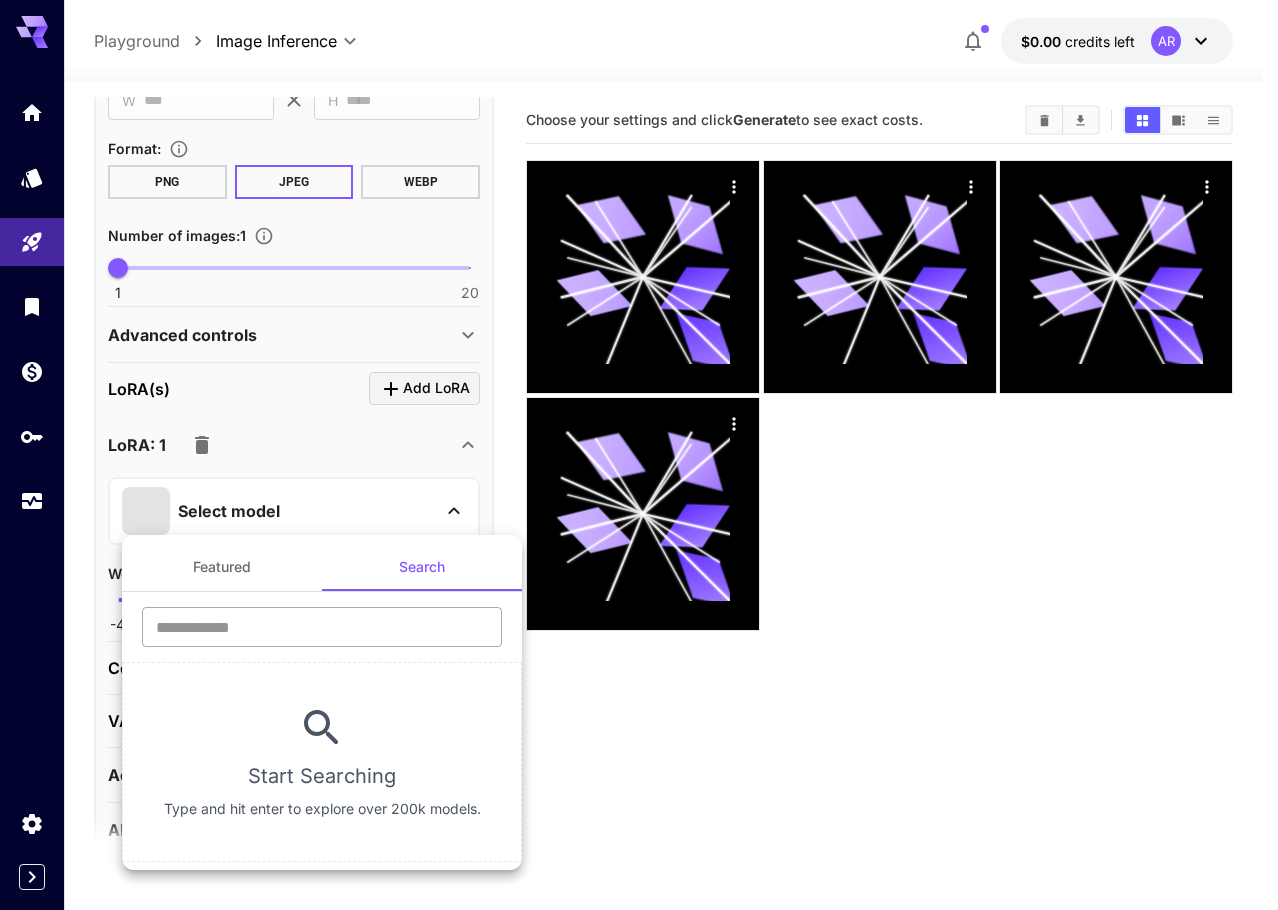 click at bounding box center [322, 627] 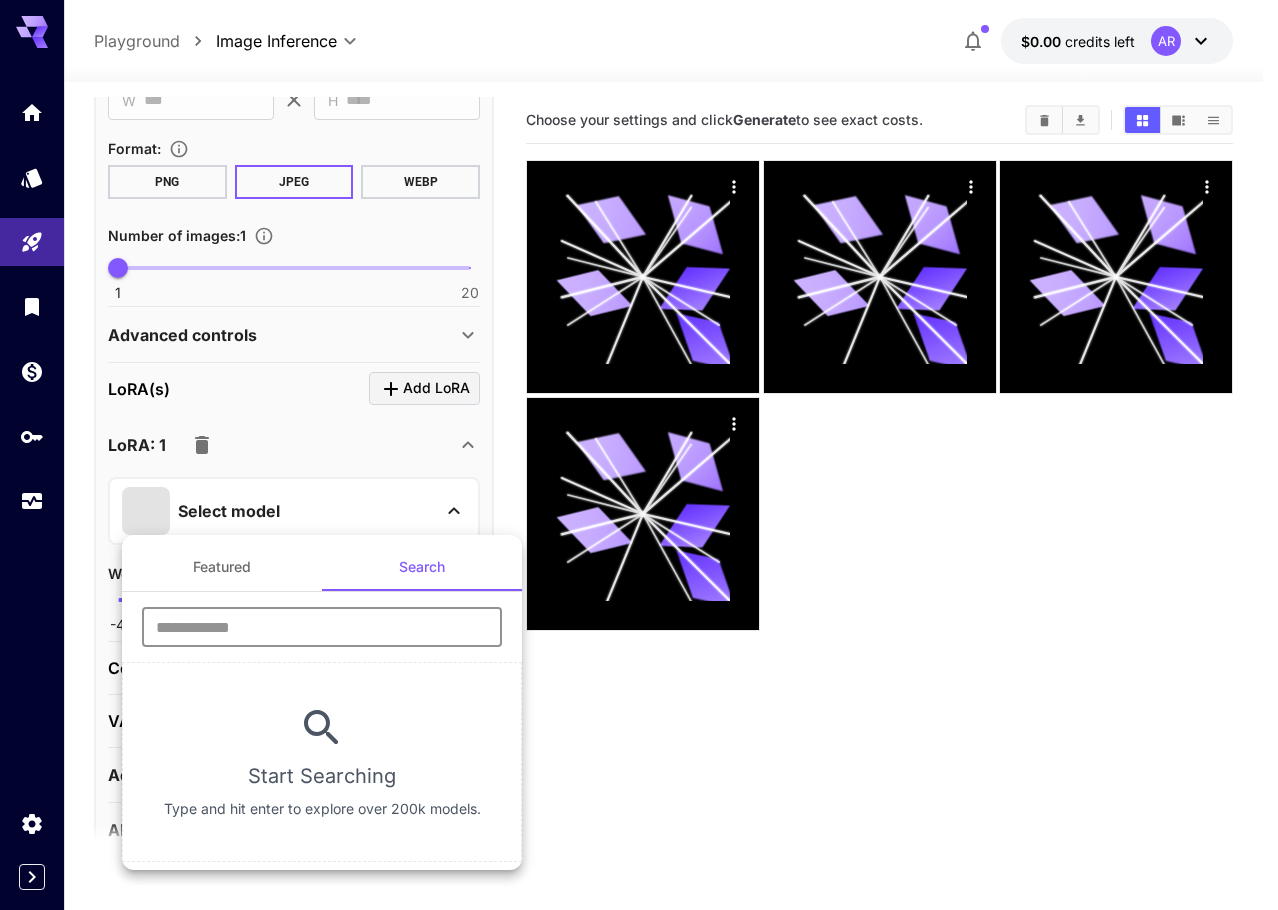 click at bounding box center [322, 627] 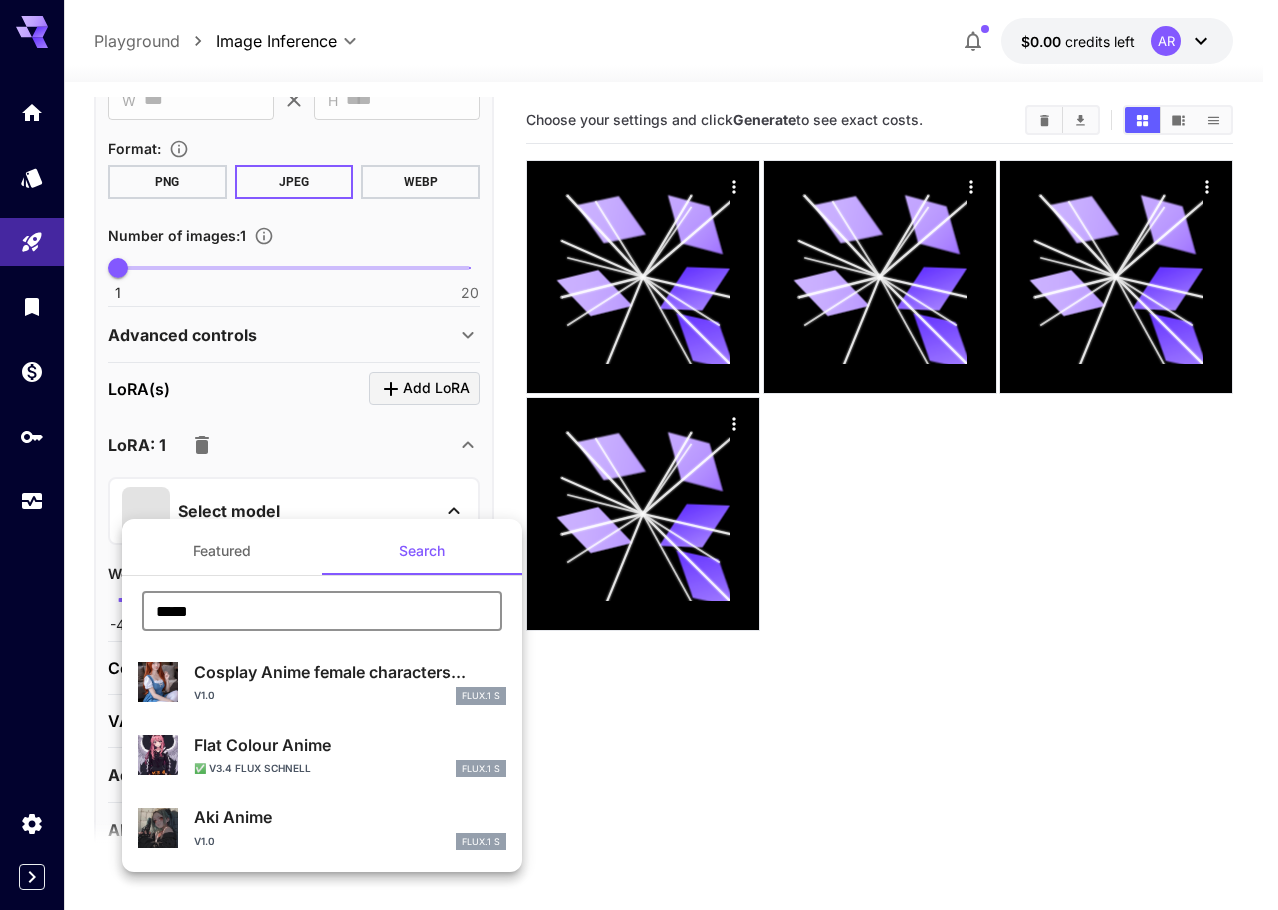 drag, startPoint x: 197, startPoint y: 613, endPoint x: 150, endPoint y: 619, distance: 47.38143 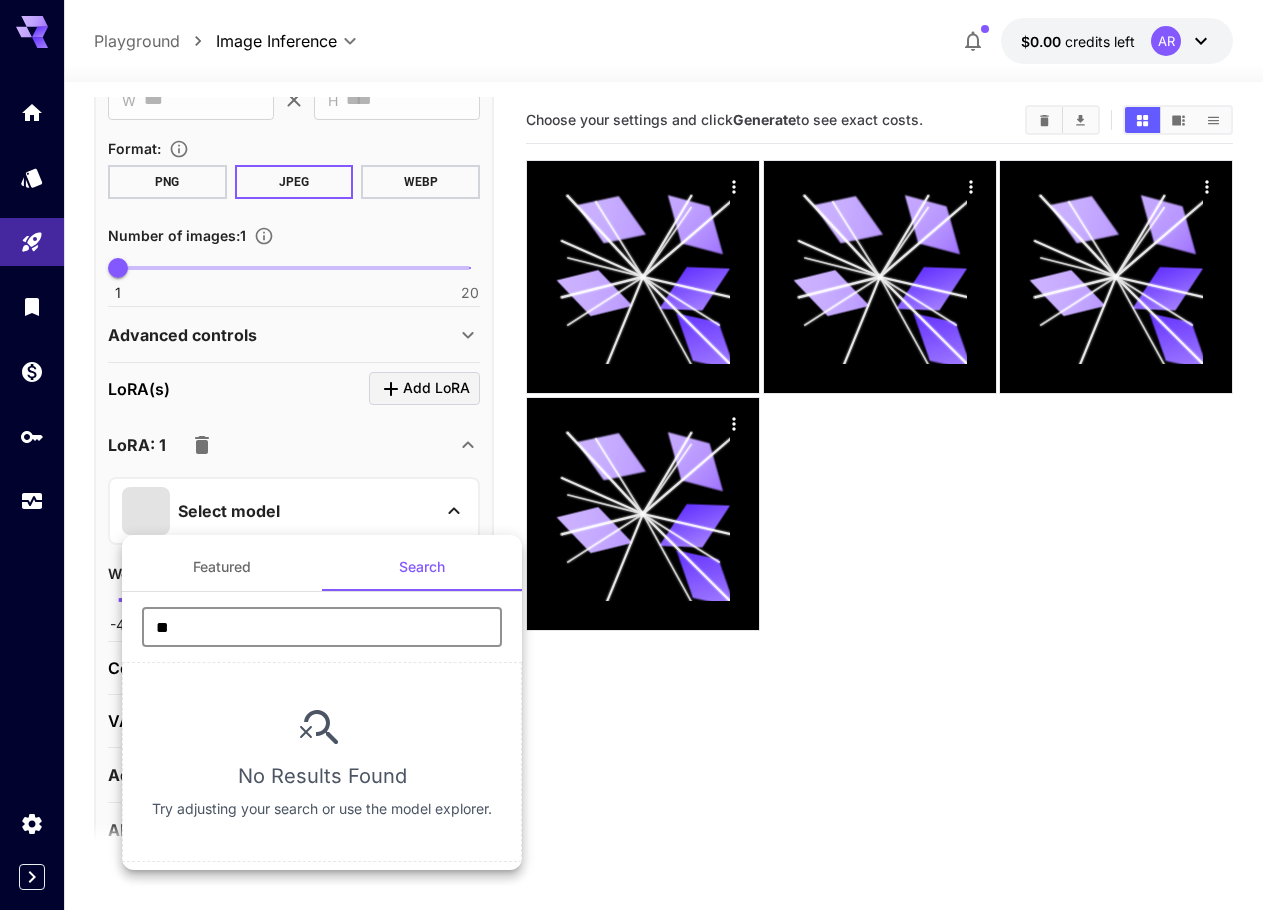 type on "*" 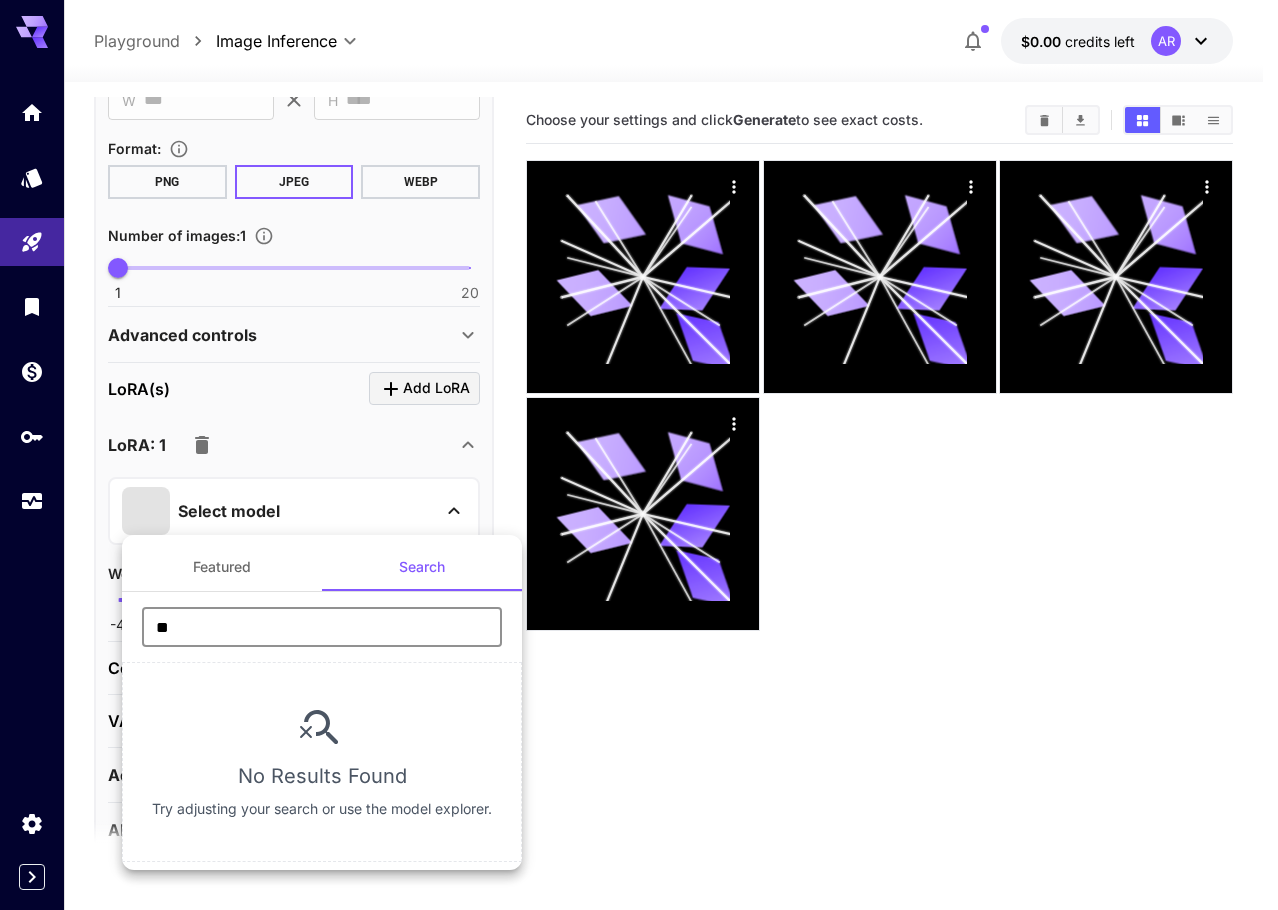 type on "*" 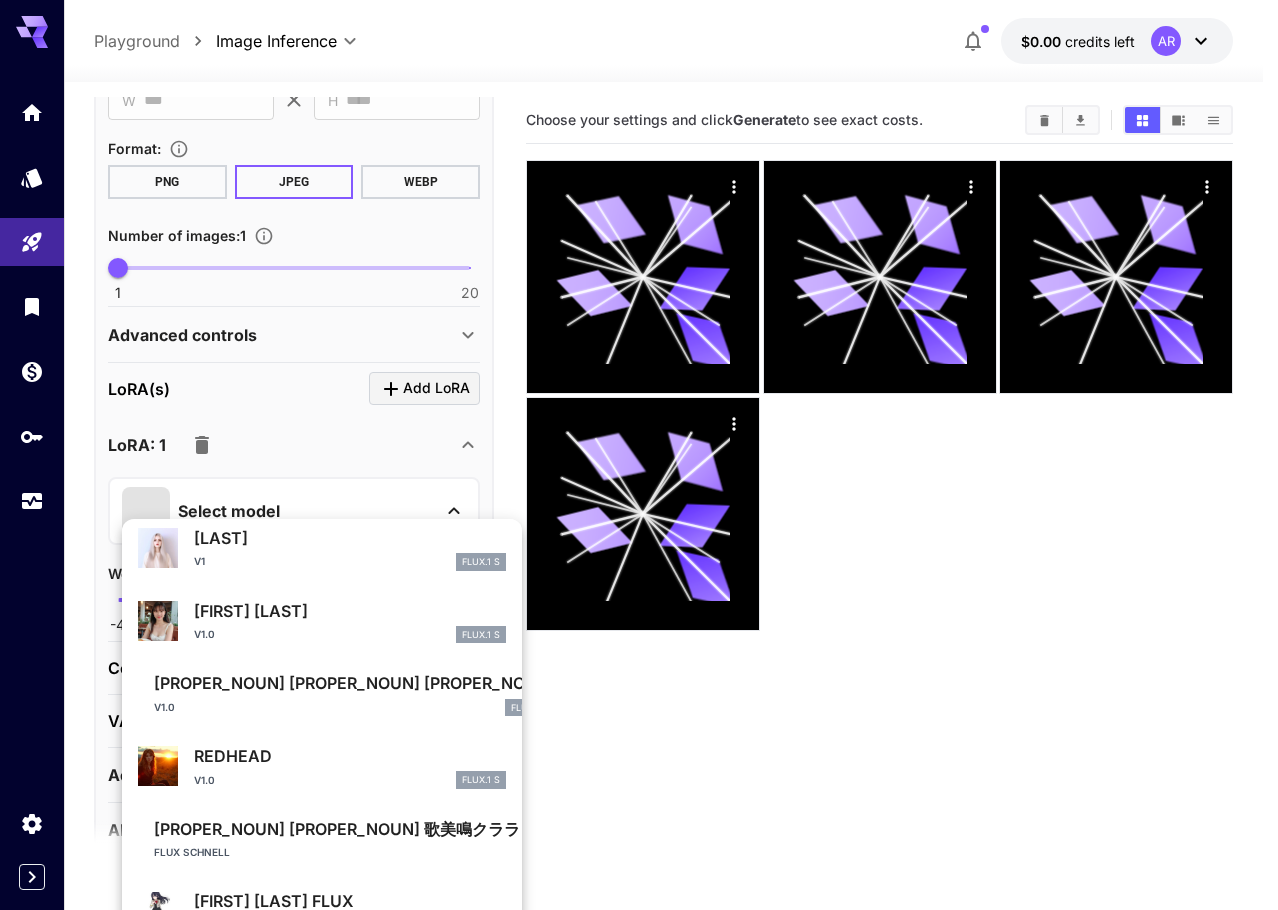 scroll, scrollTop: 1089, scrollLeft: 0, axis: vertical 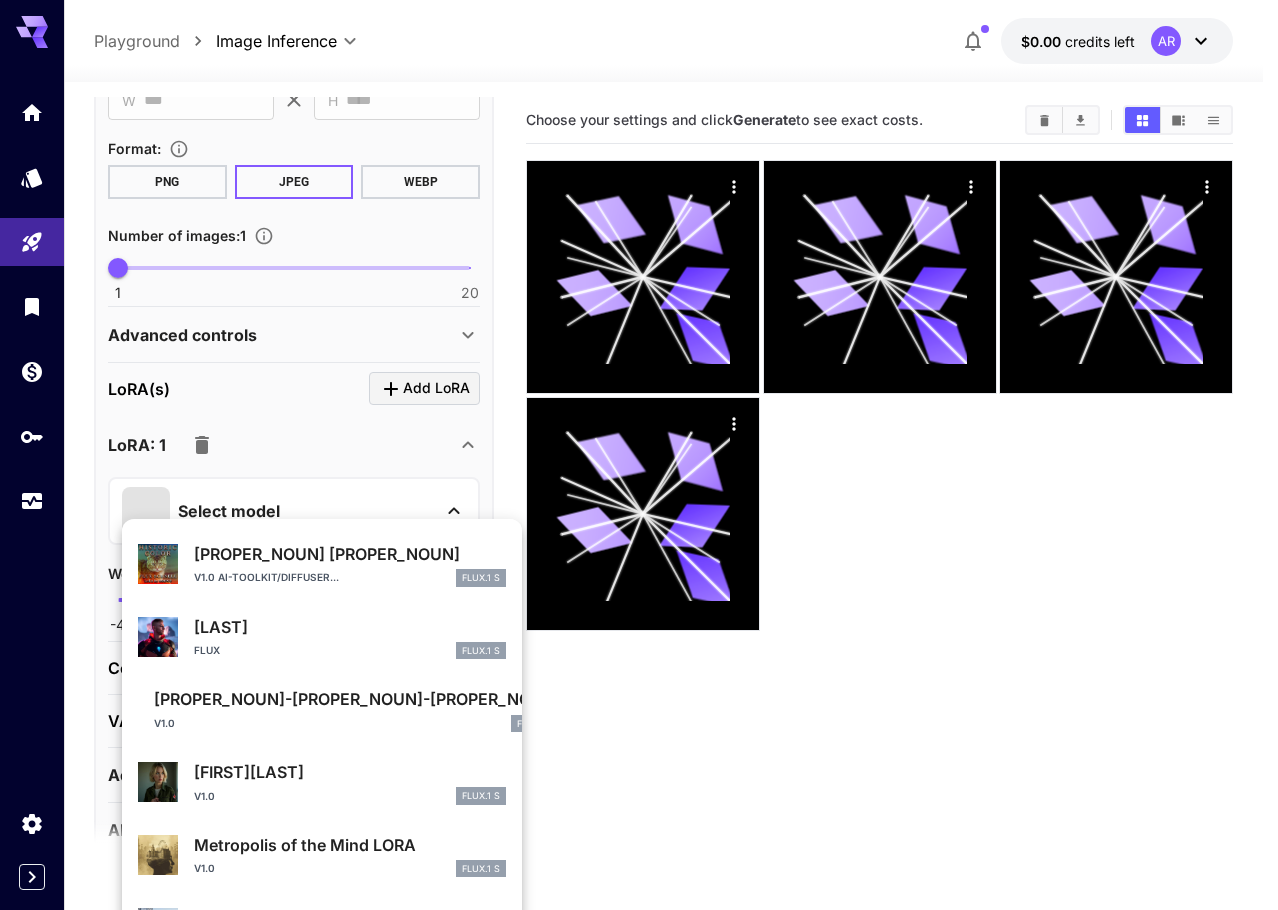 type 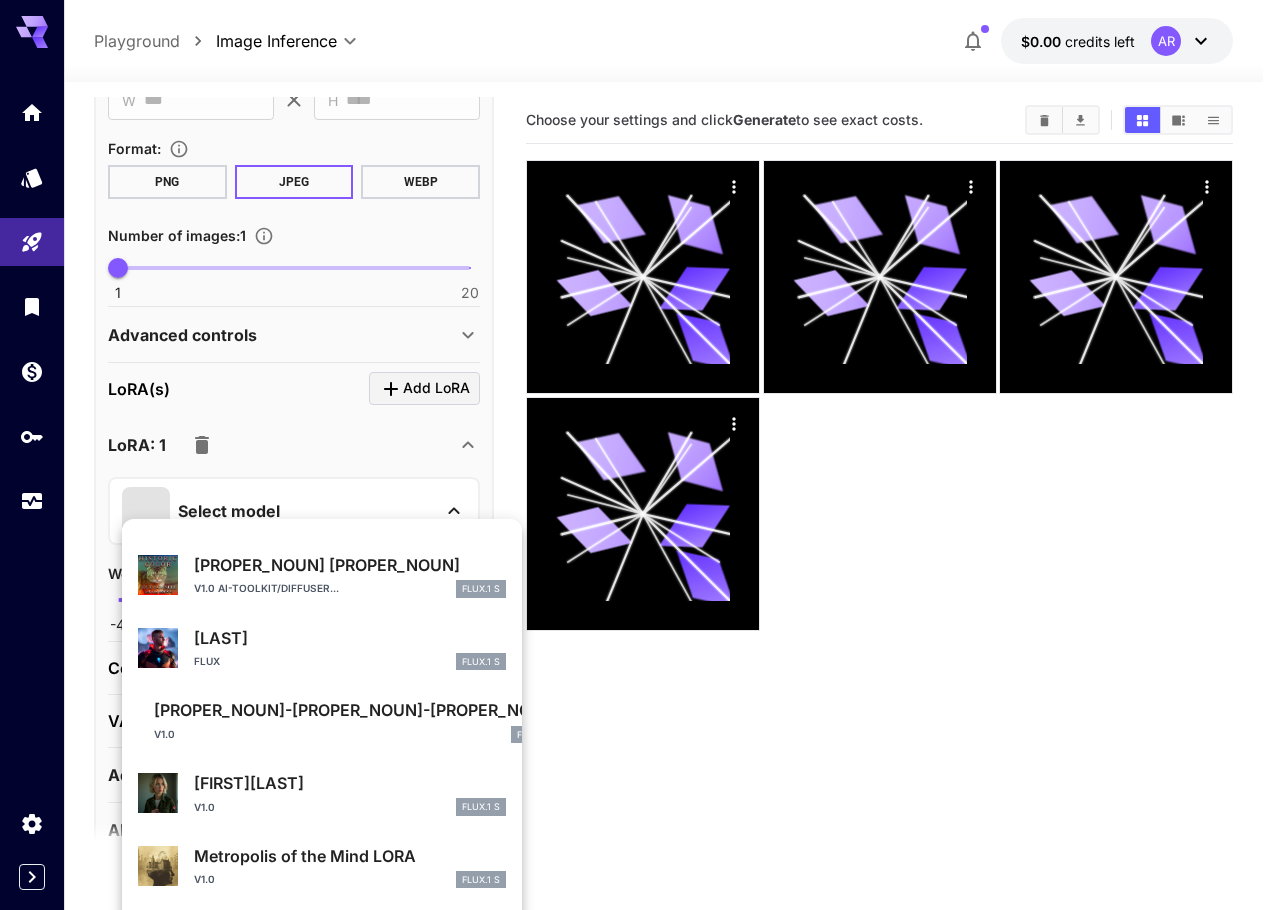 click at bounding box center (639, 455) 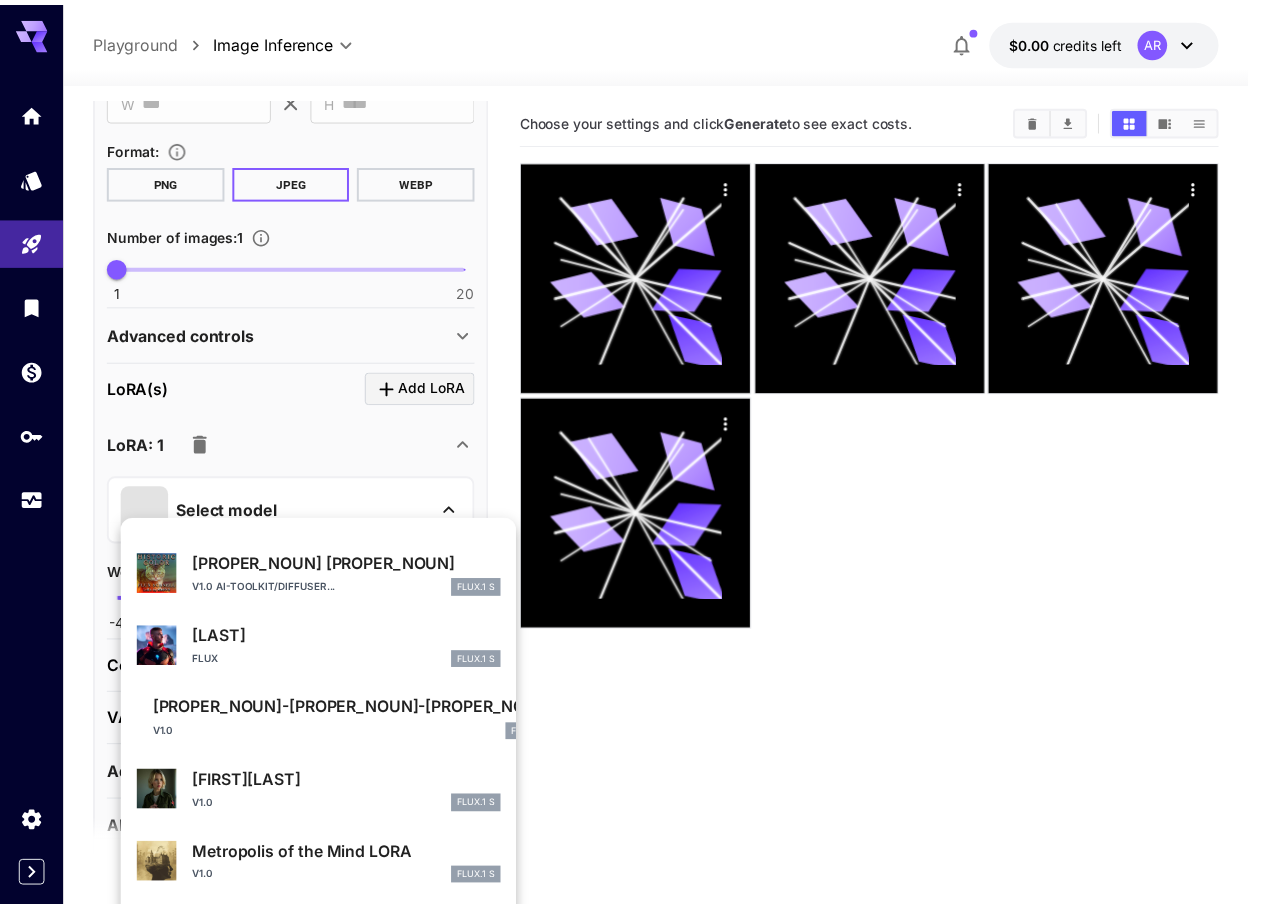 scroll, scrollTop: 616, scrollLeft: 0, axis: vertical 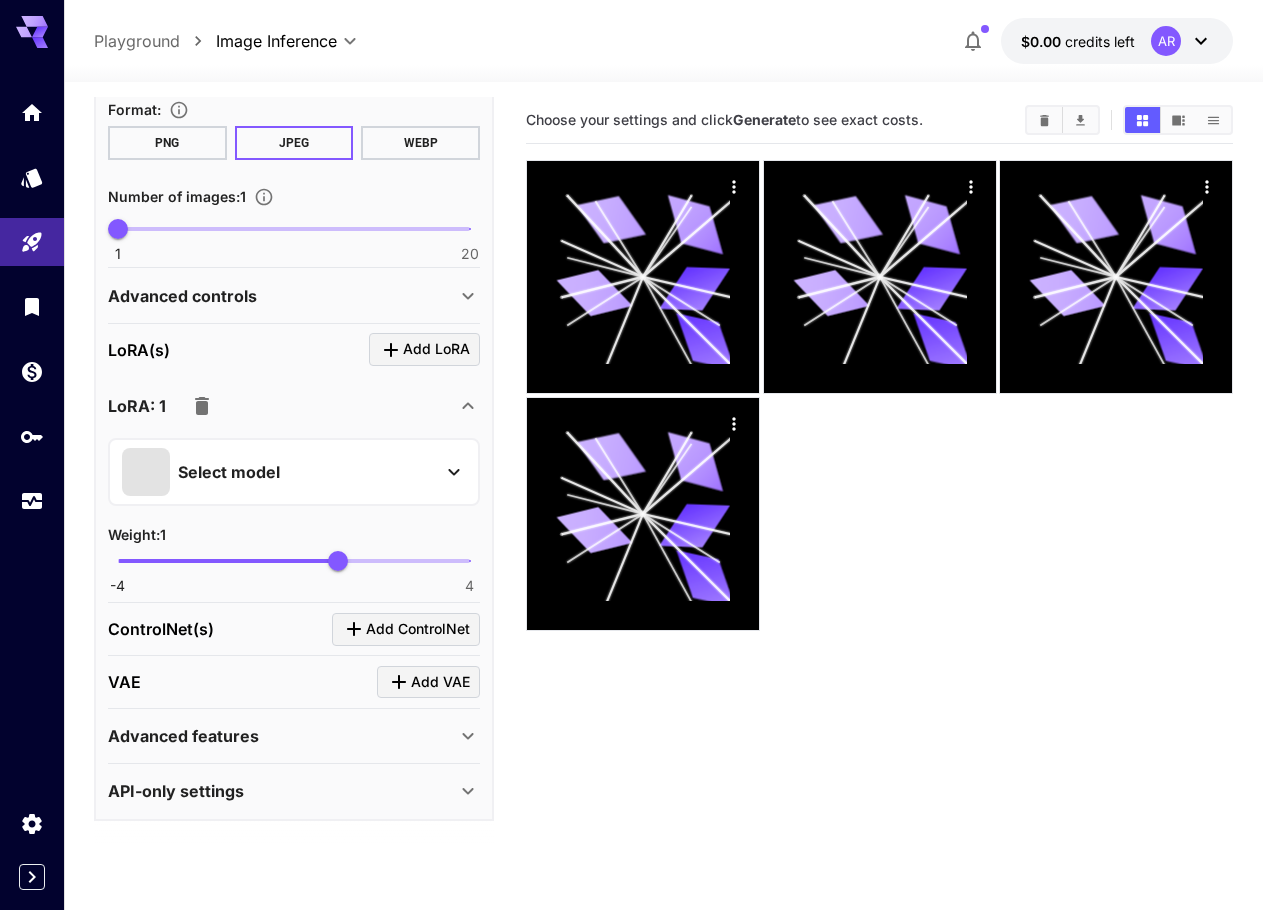 click on "Advanced features" at bounding box center [282, 736] 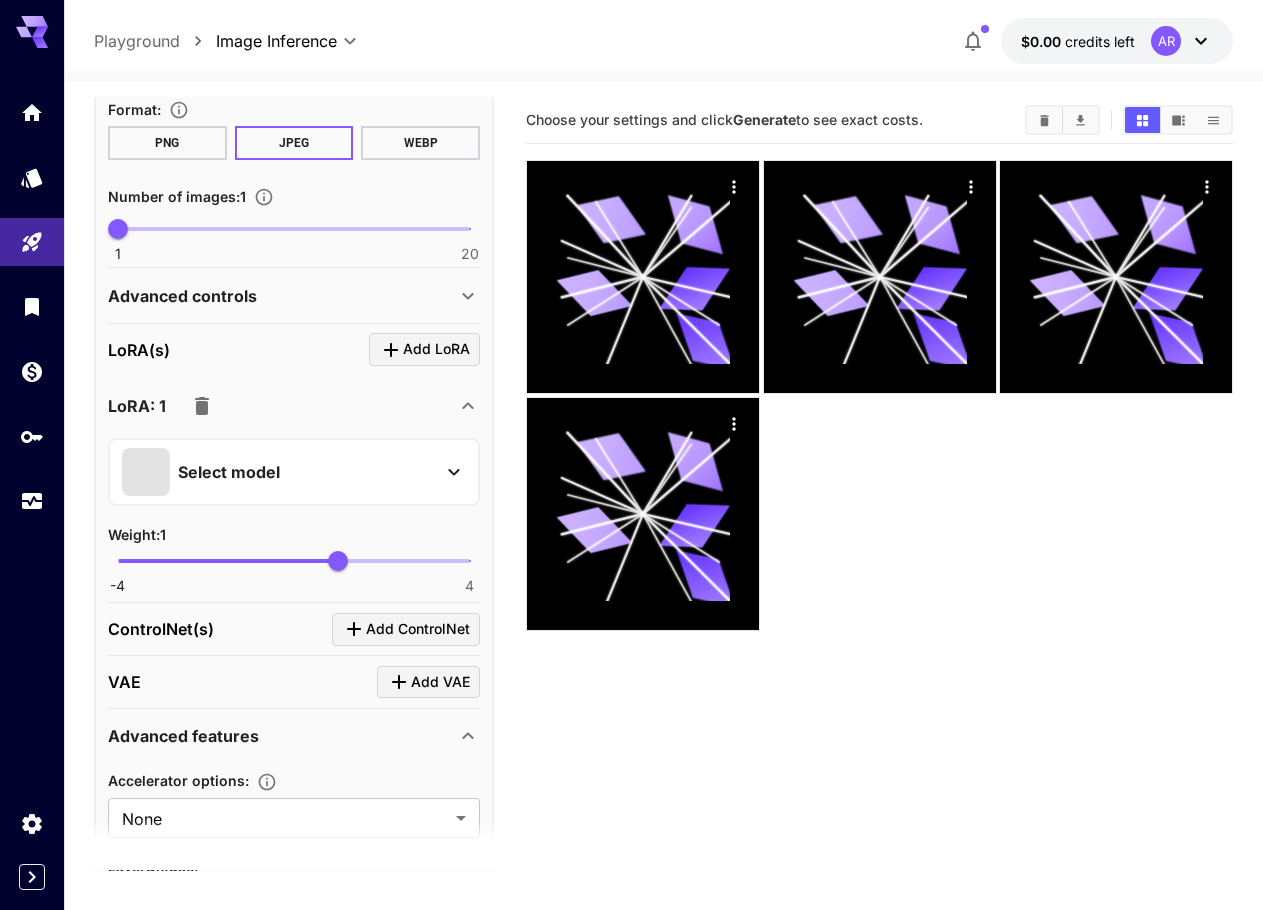 scroll, scrollTop: 732, scrollLeft: 0, axis: vertical 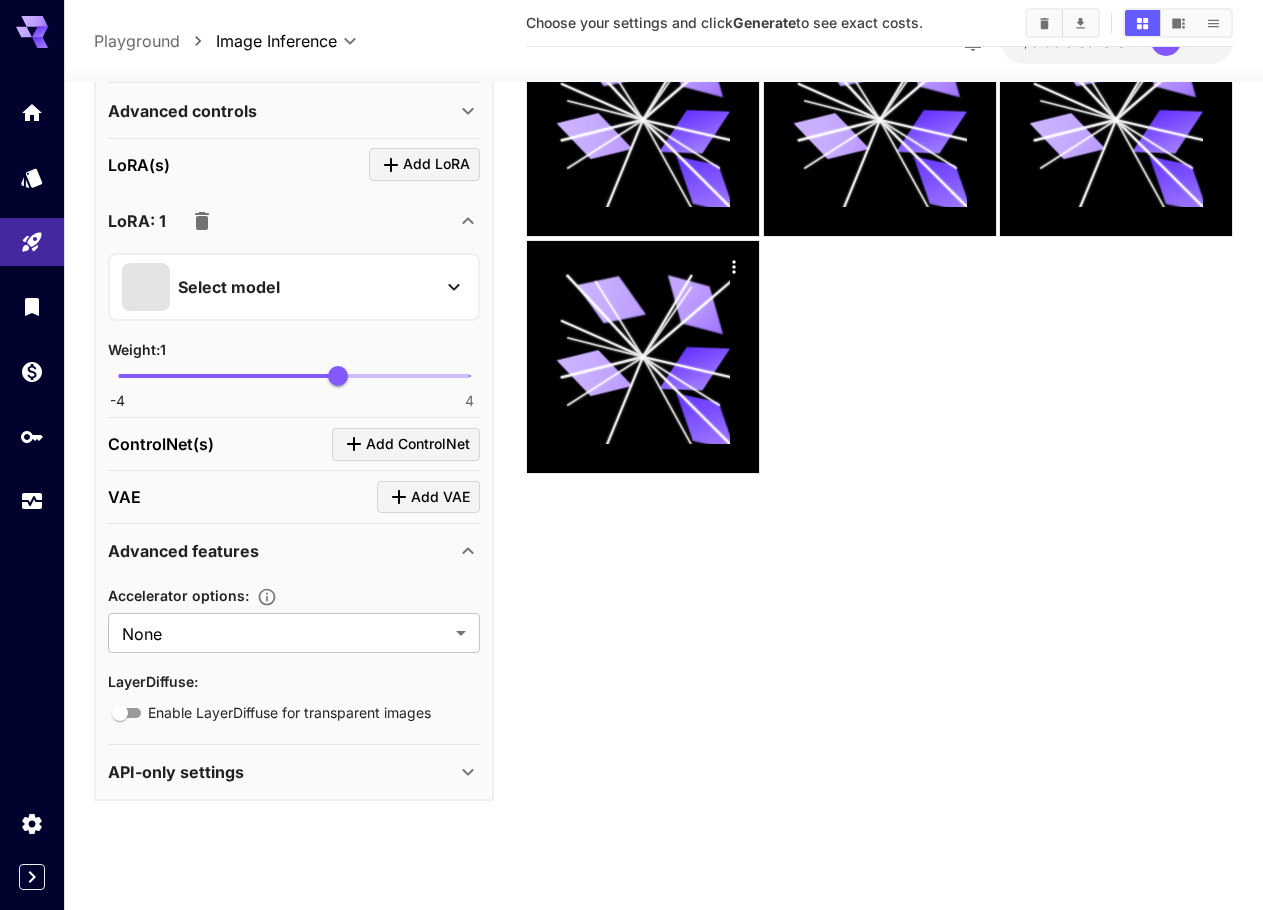 click on "API-only settings" at bounding box center [282, 771] 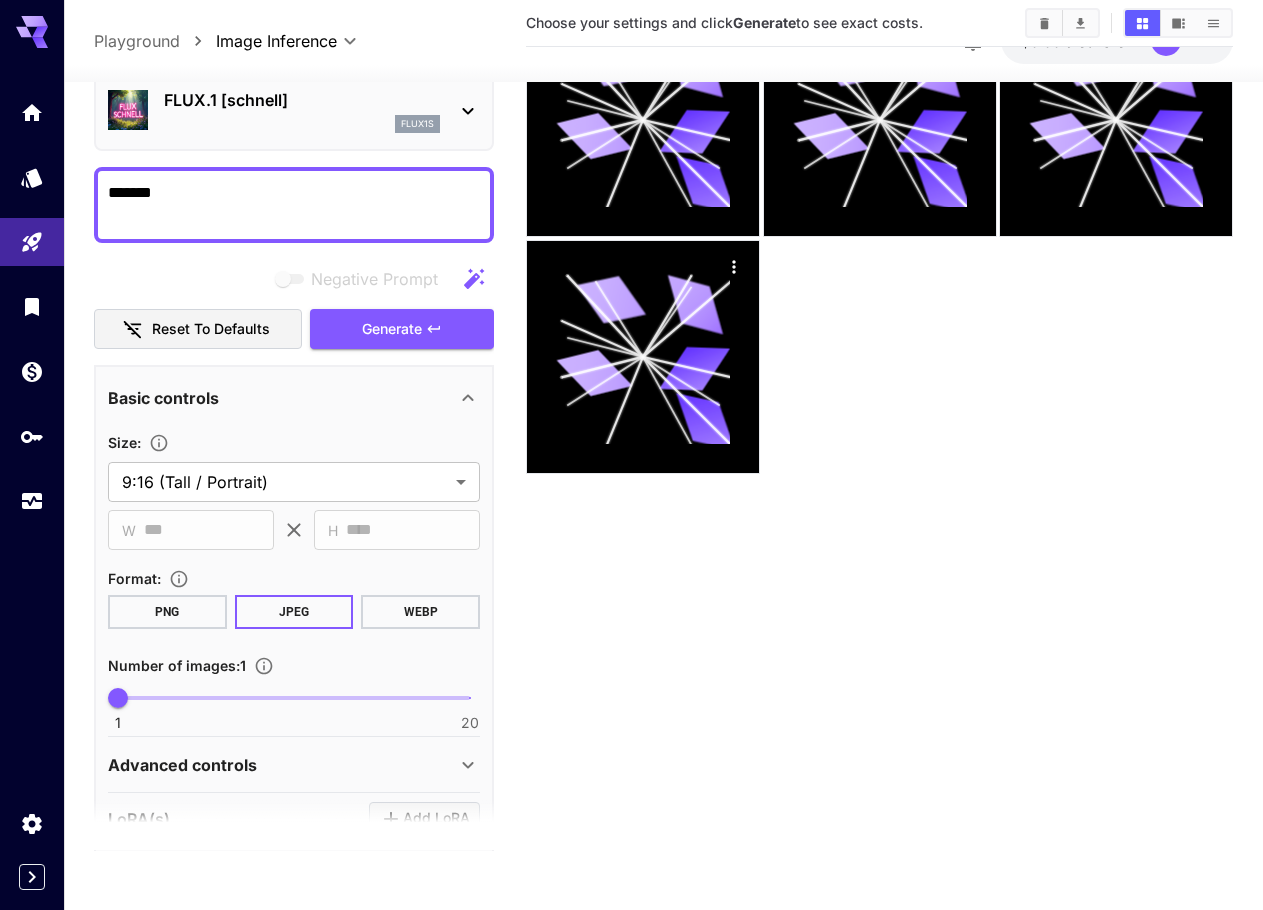 scroll, scrollTop: 0, scrollLeft: 0, axis: both 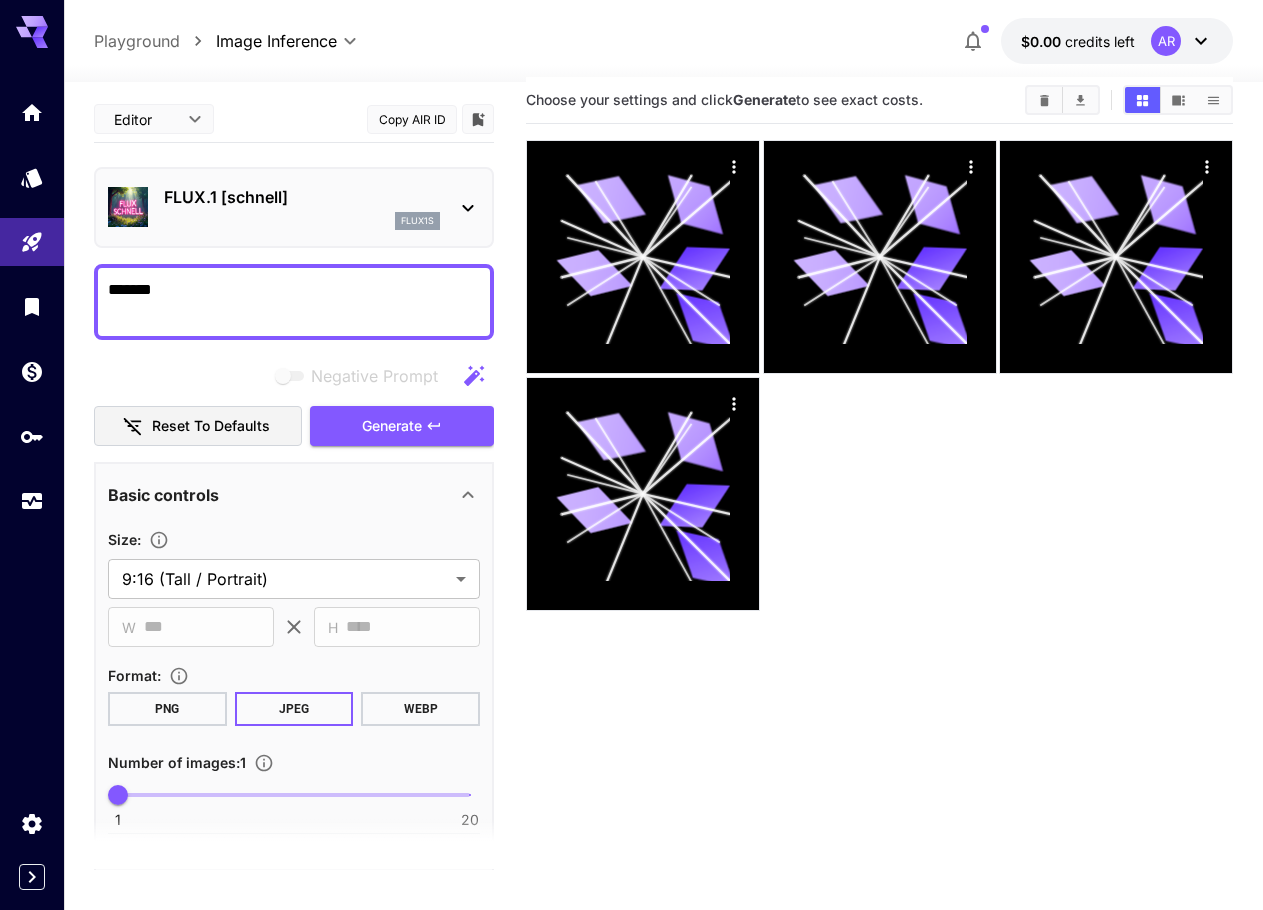 click on "FLUX.1 [schnell]" at bounding box center [302, 197] 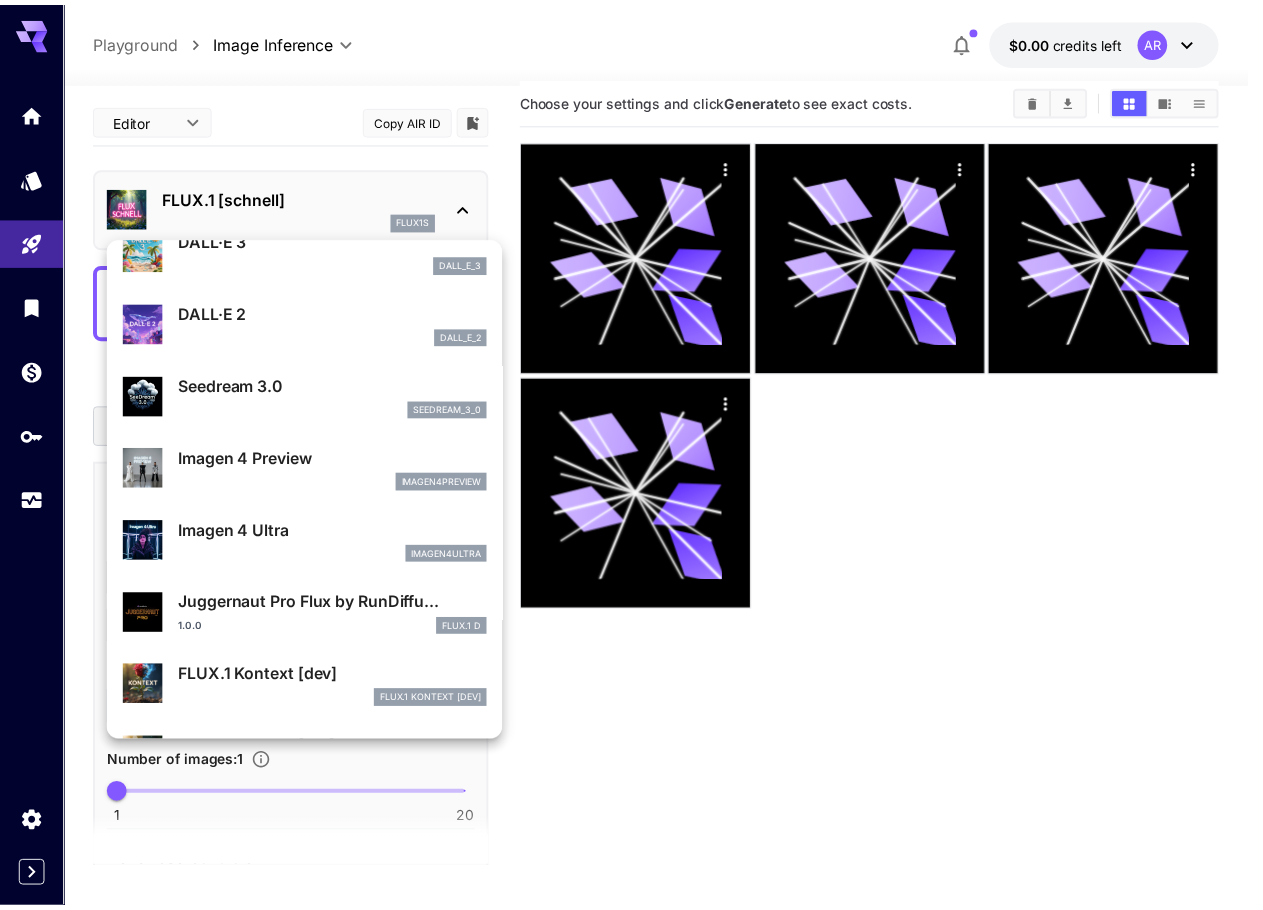 scroll, scrollTop: 366, scrollLeft: 0, axis: vertical 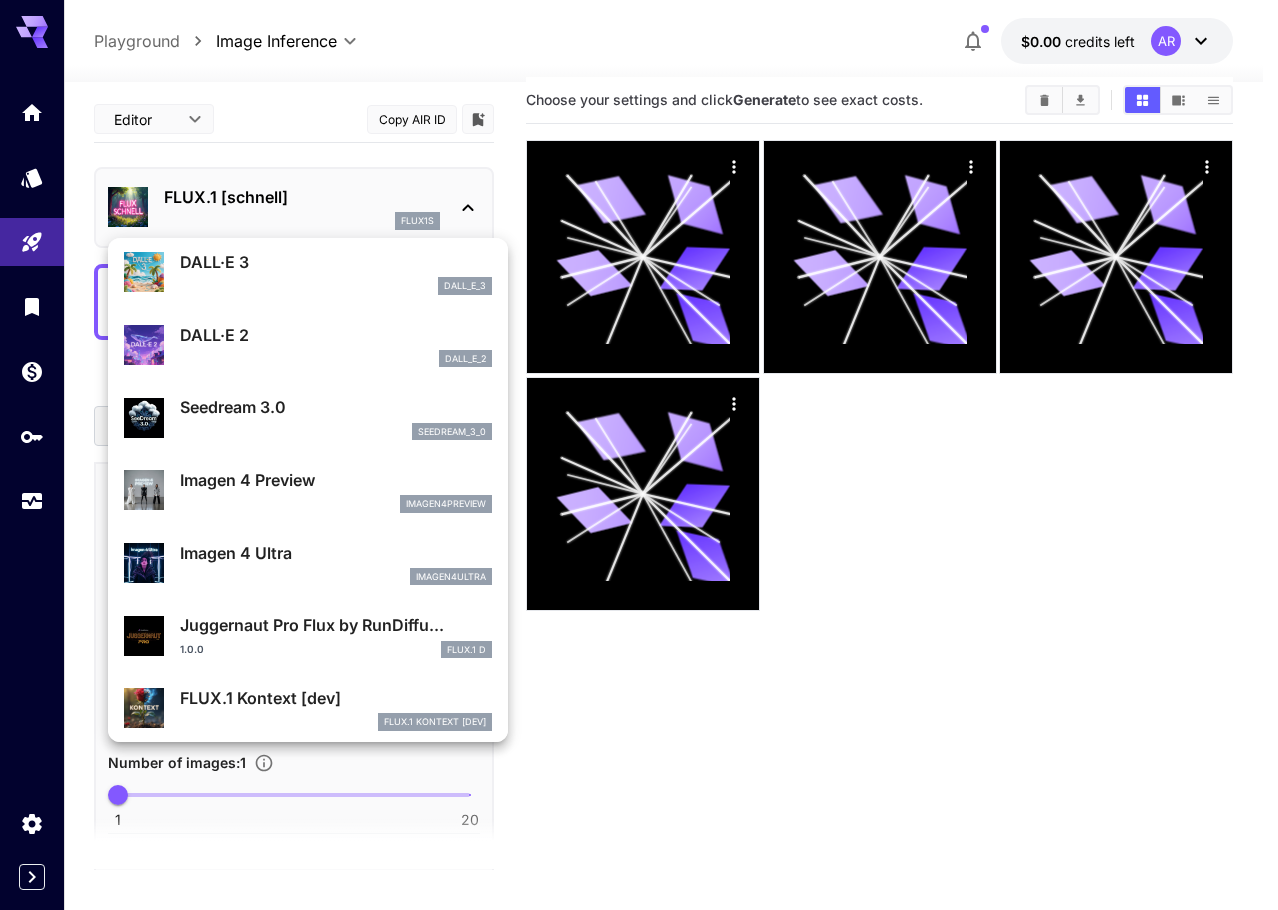 click at bounding box center (639, 455) 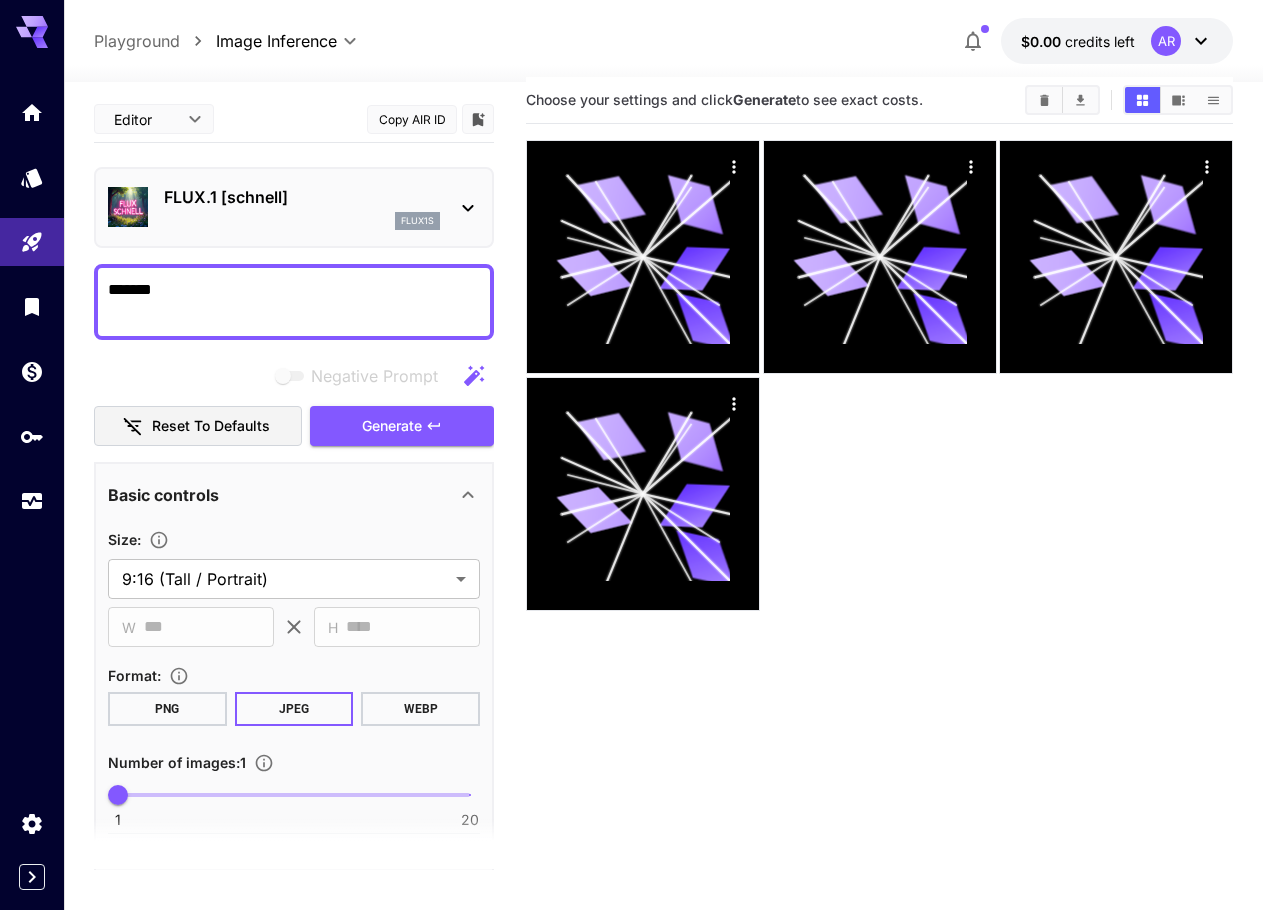 click on "FLUX.1 [schnell] flux1s" at bounding box center [294, 207] 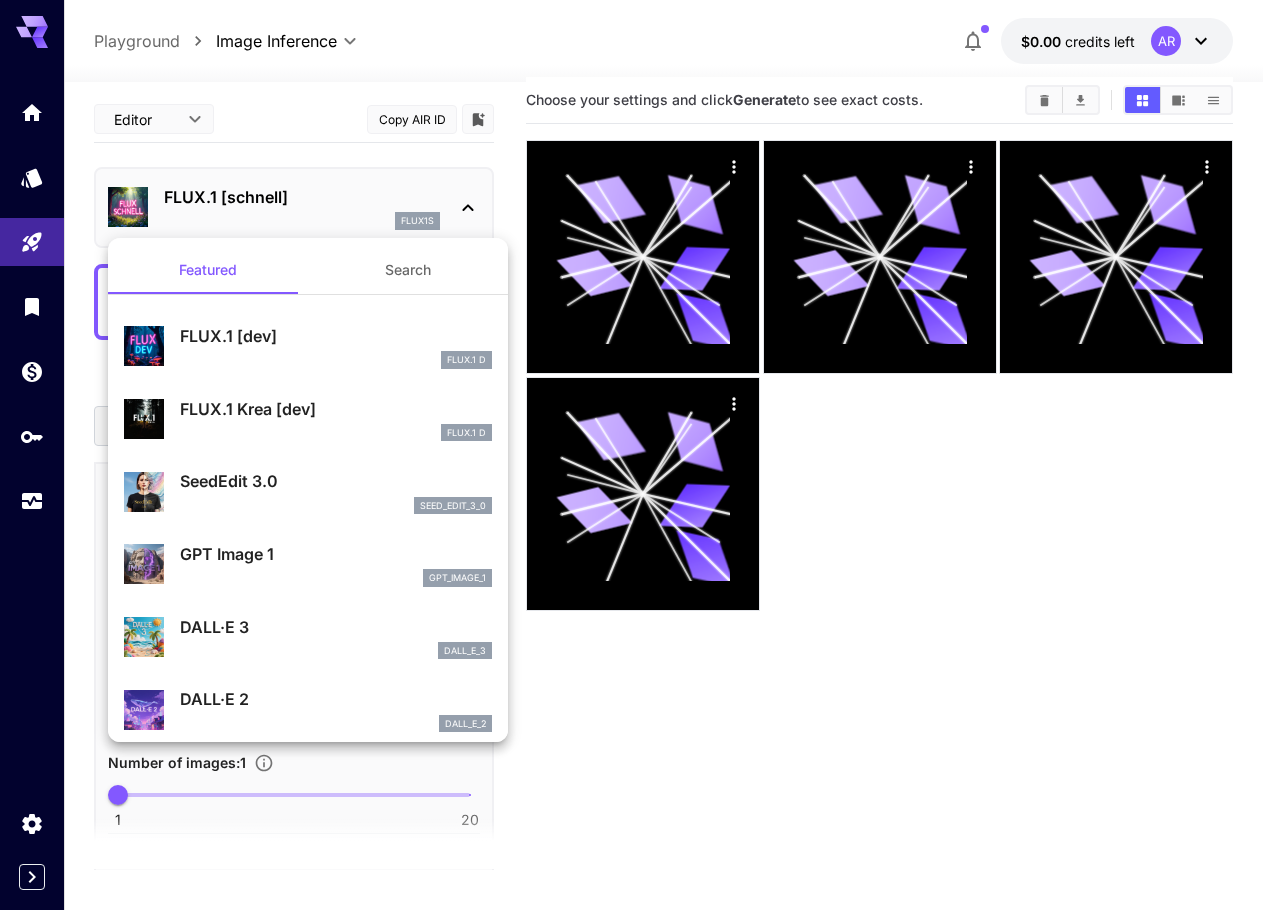 click at bounding box center (639, 455) 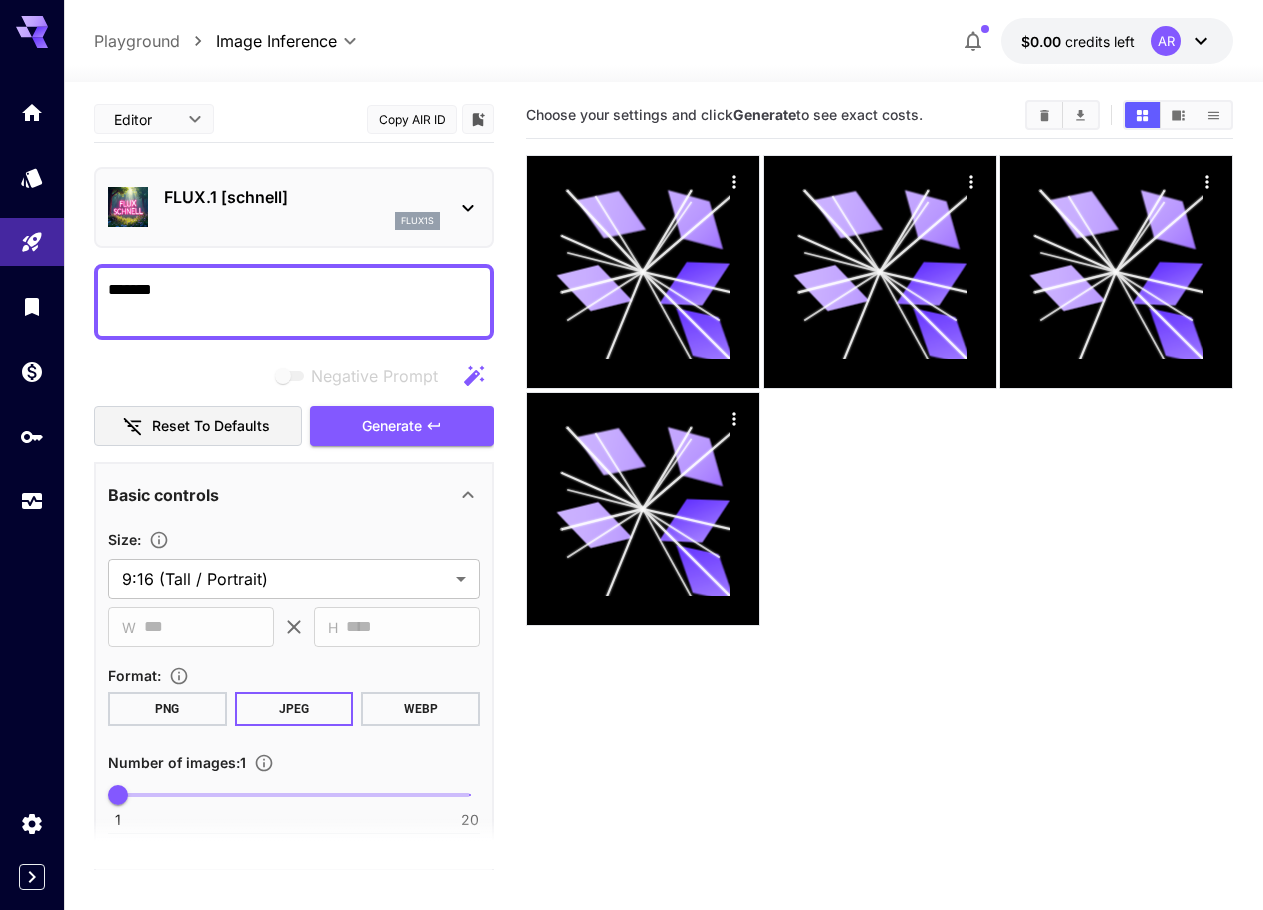 scroll, scrollTop: 0, scrollLeft: 0, axis: both 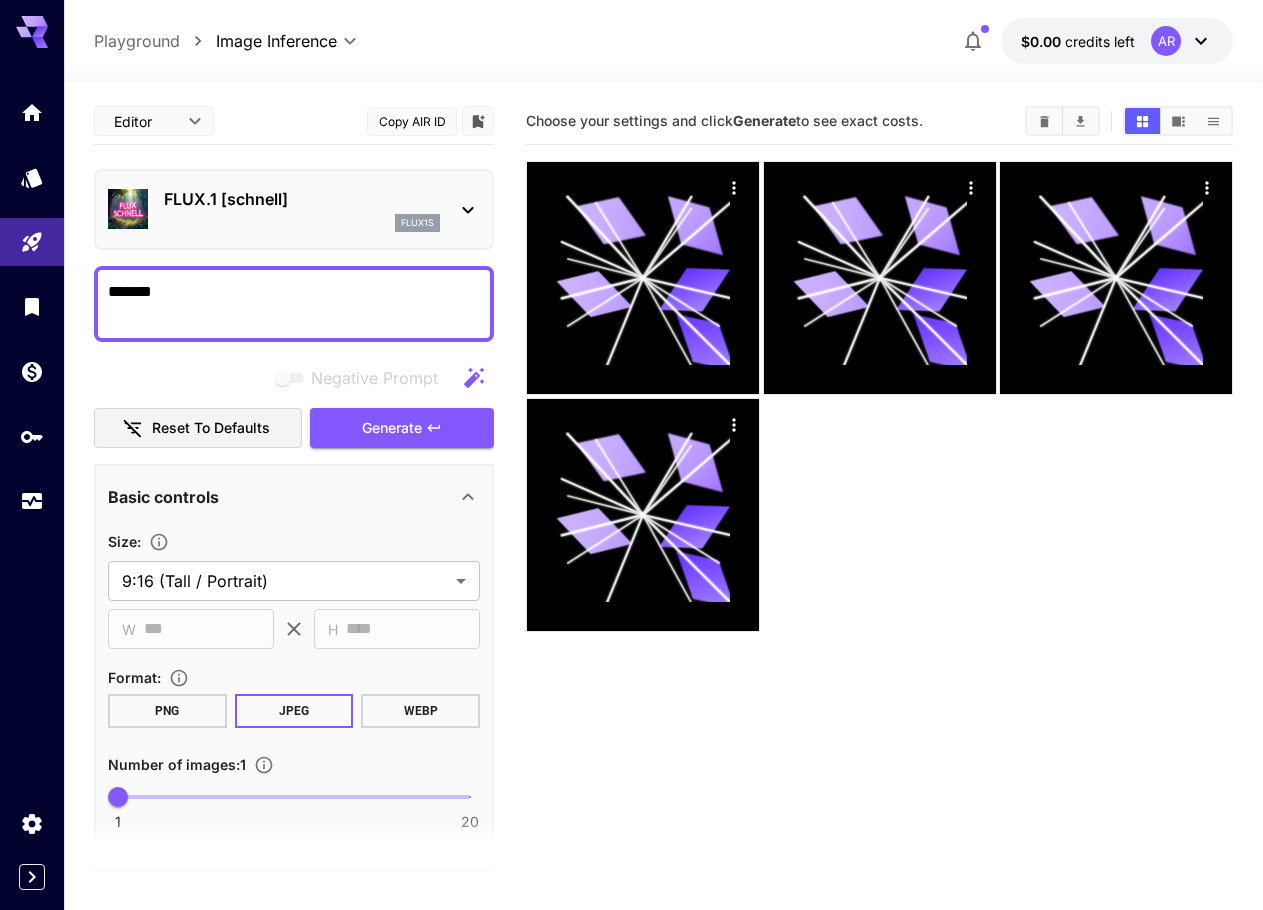 click on "FLUX.1 [schnell]" at bounding box center (302, 199) 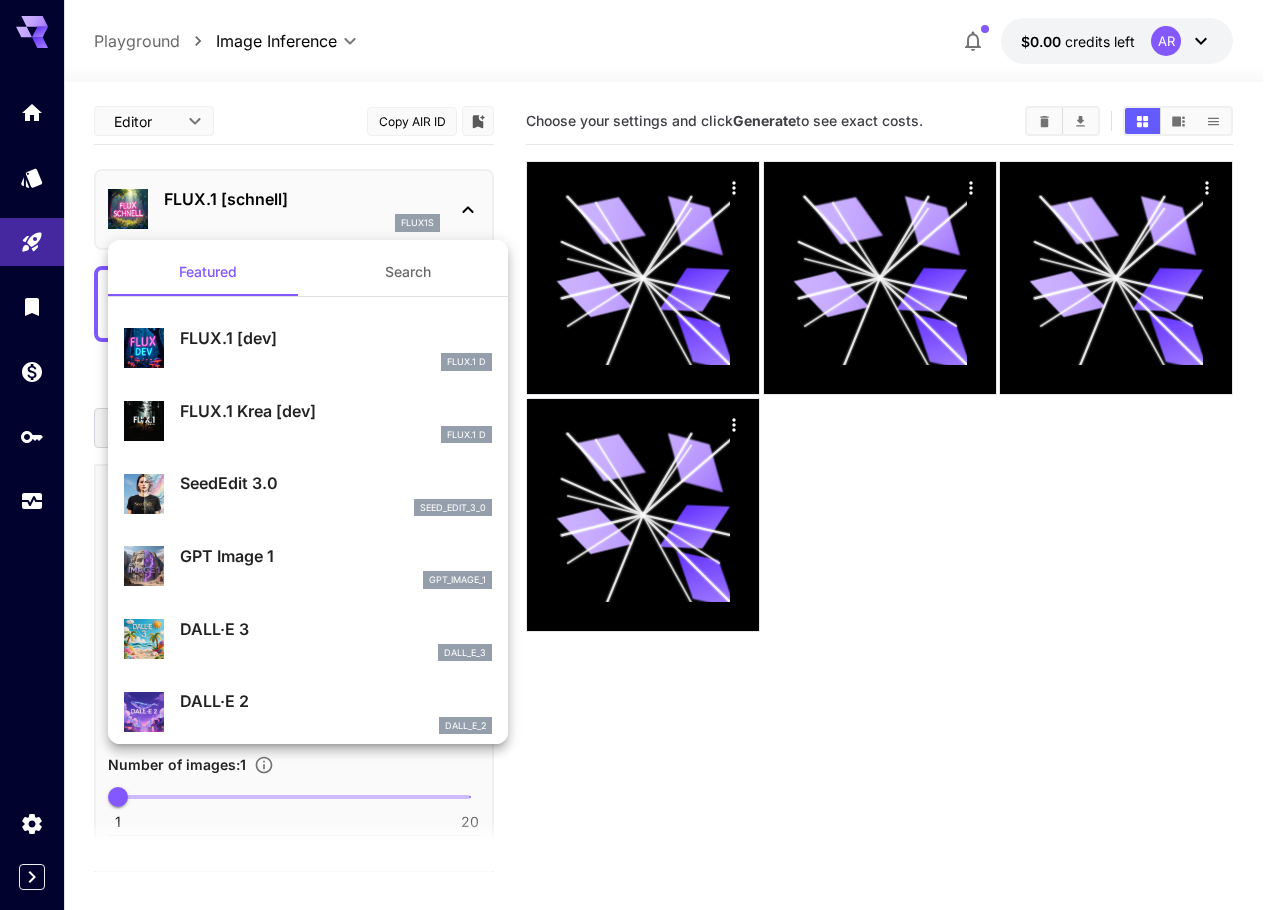 click on "Search" at bounding box center [408, 272] 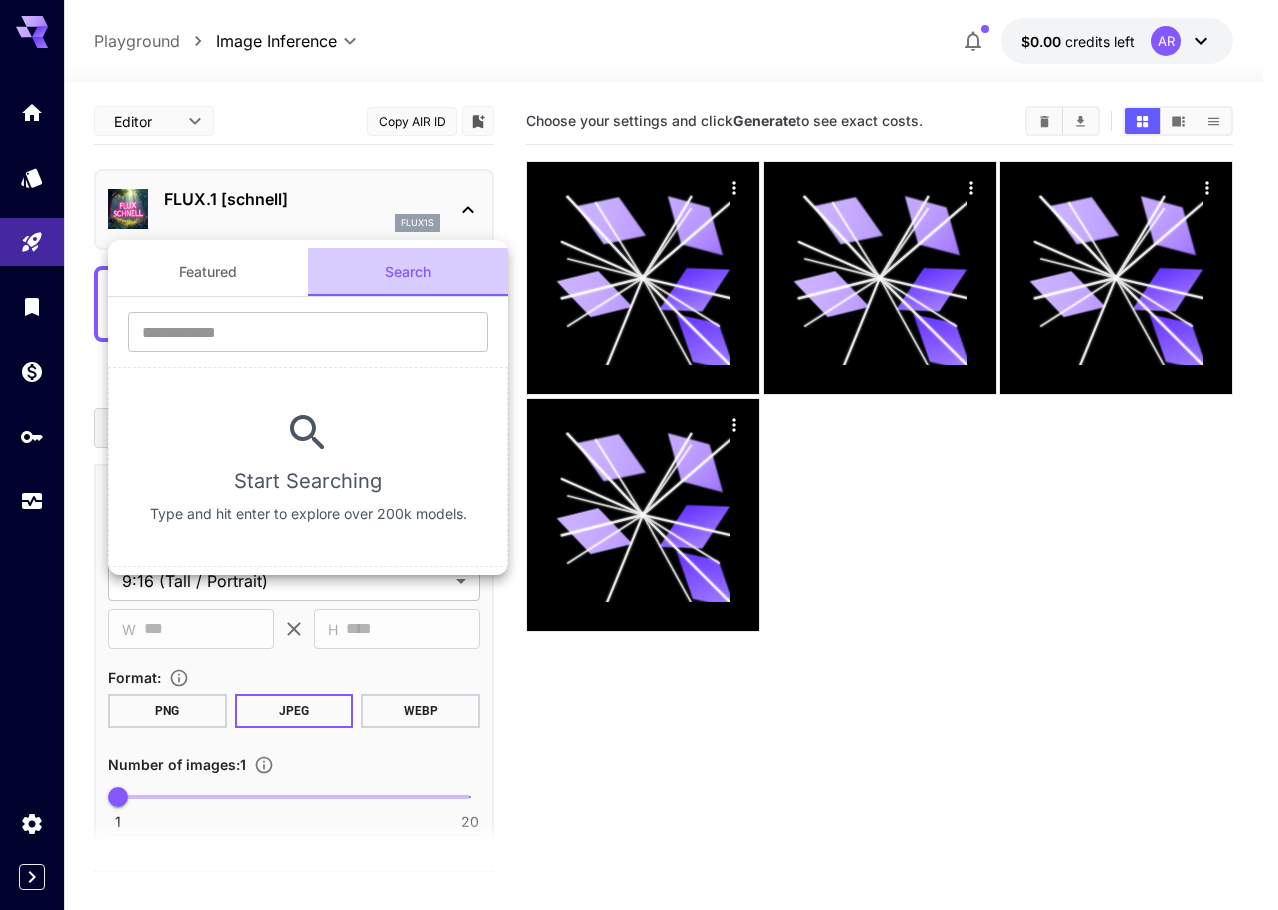 click on "Search" at bounding box center (408, 272) 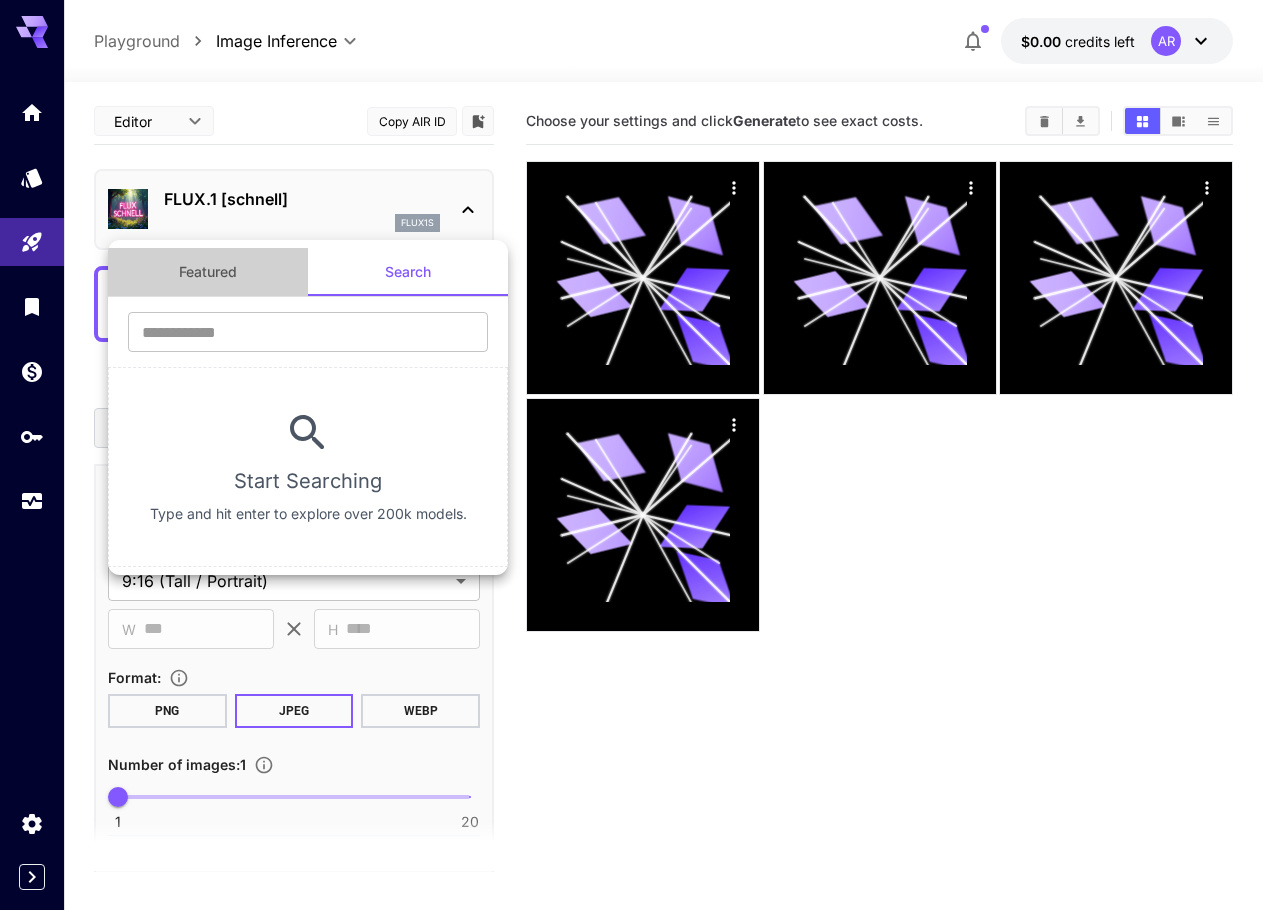 click on "Featured" at bounding box center (208, 272) 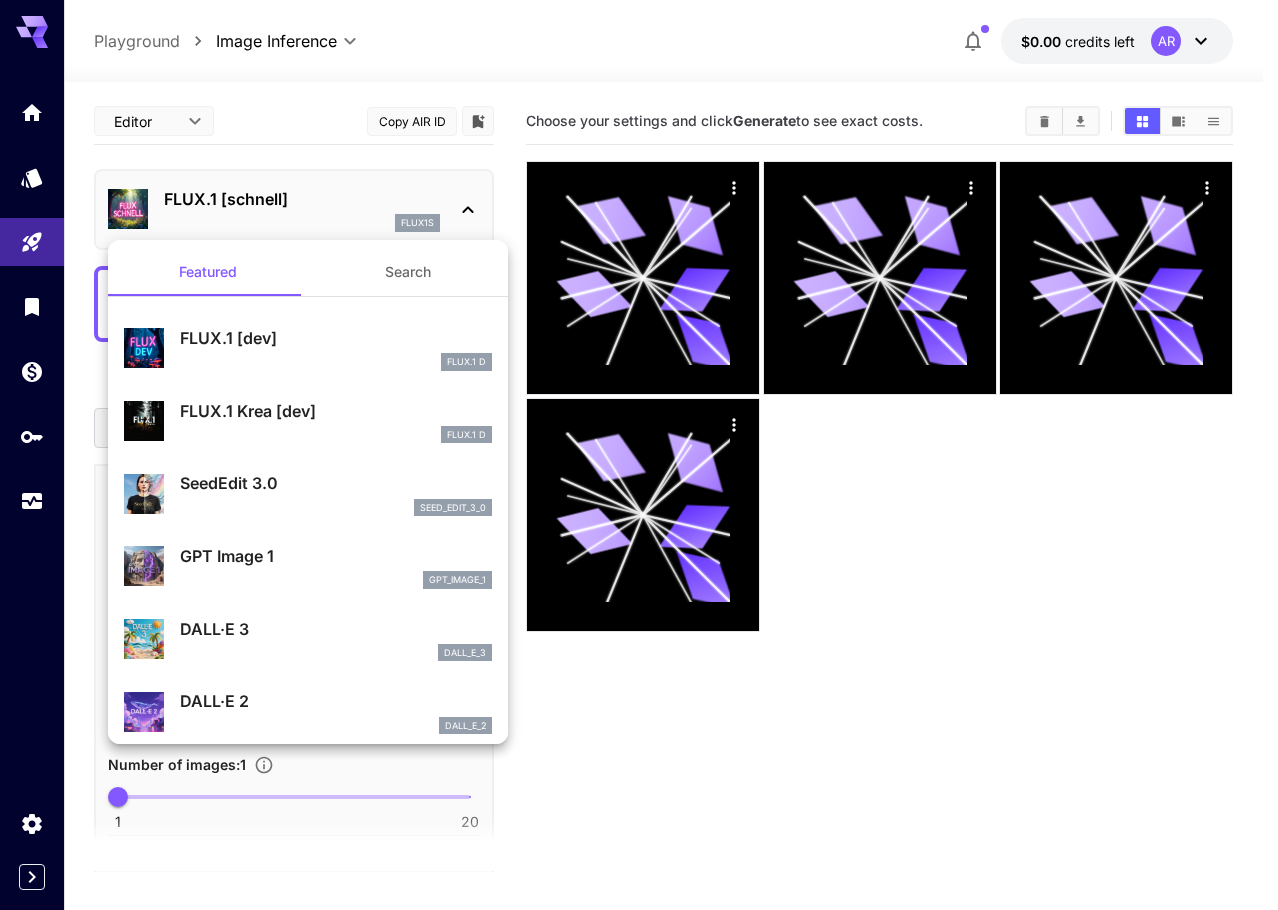 click at bounding box center (639, 455) 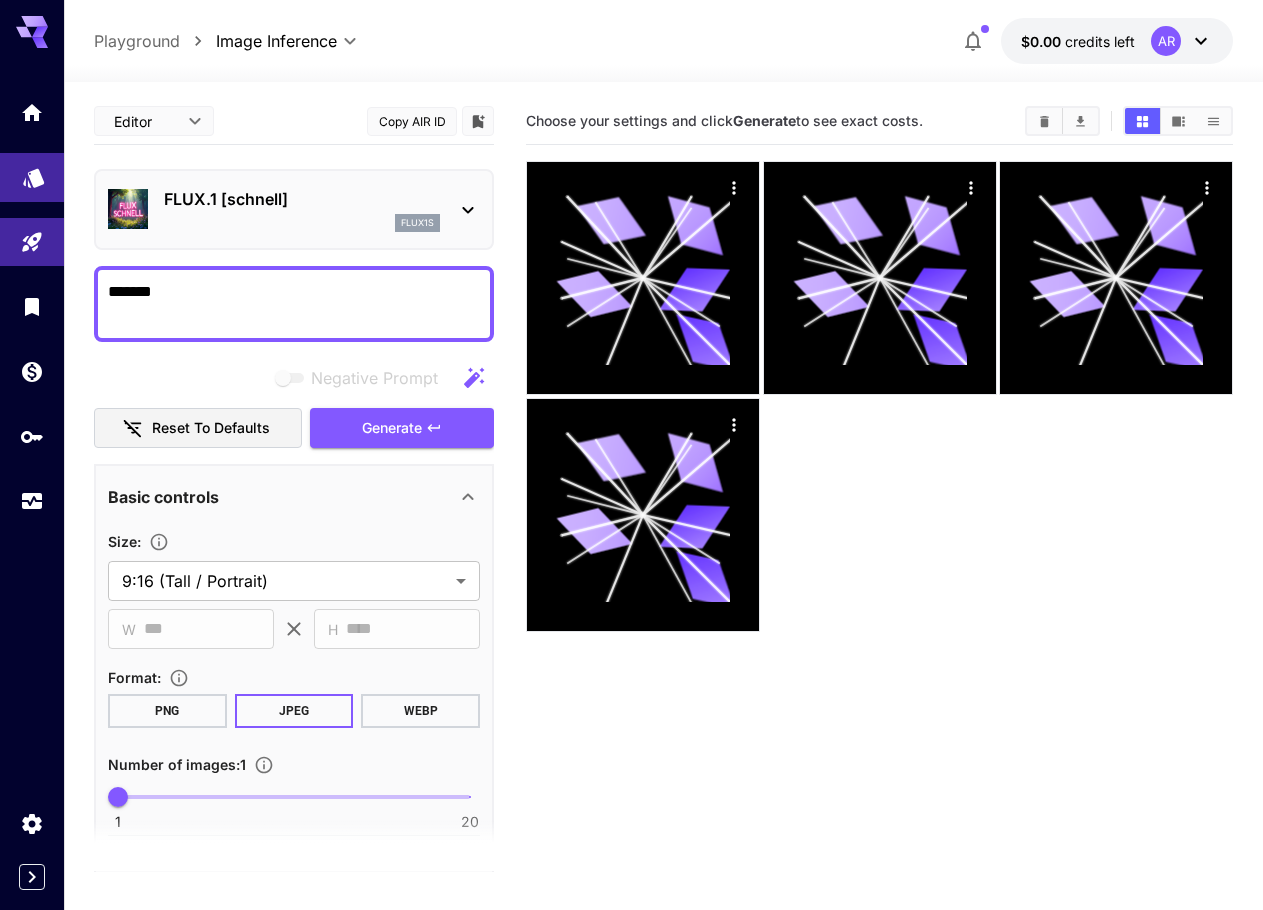click 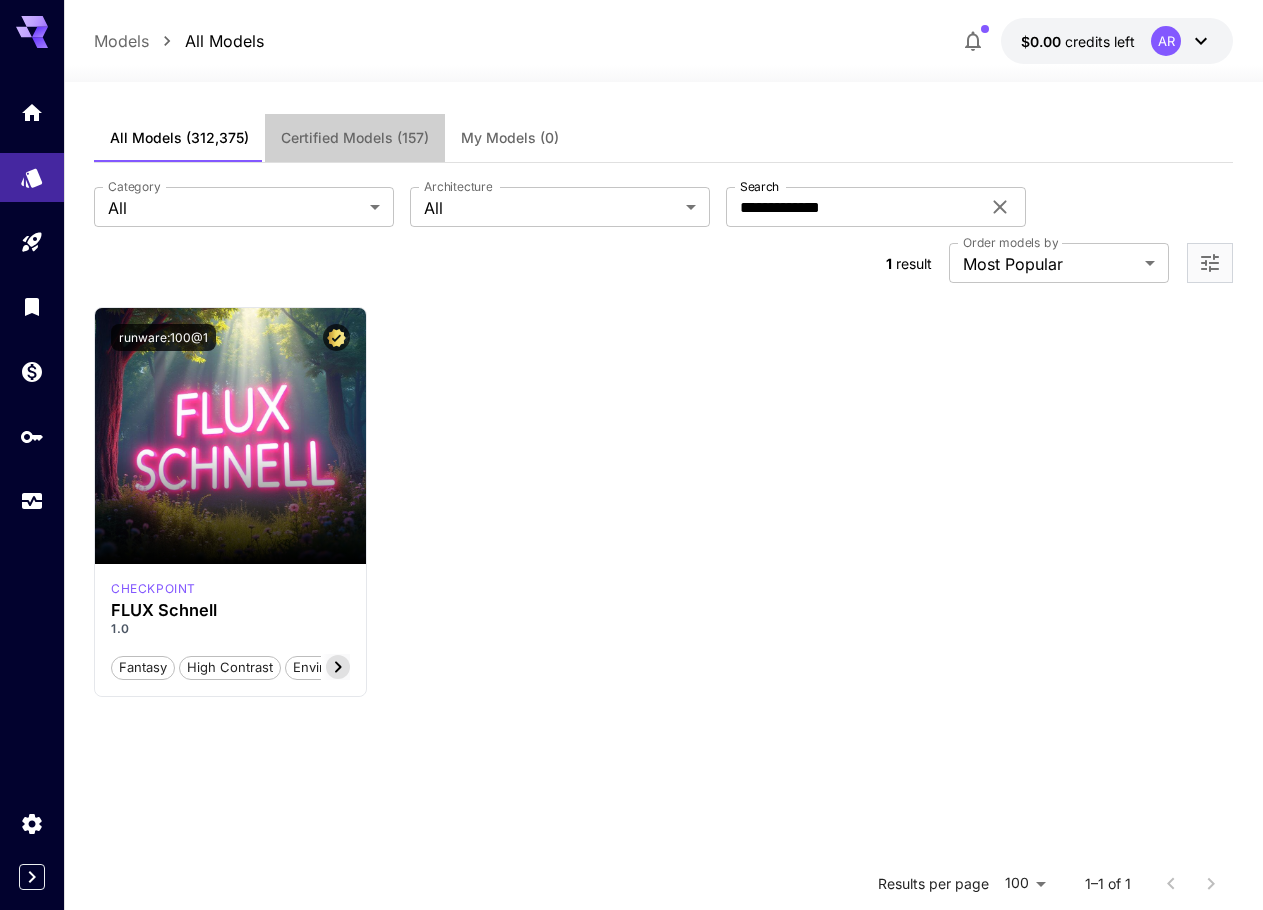 click on "Certified Models (157)" at bounding box center [355, 138] 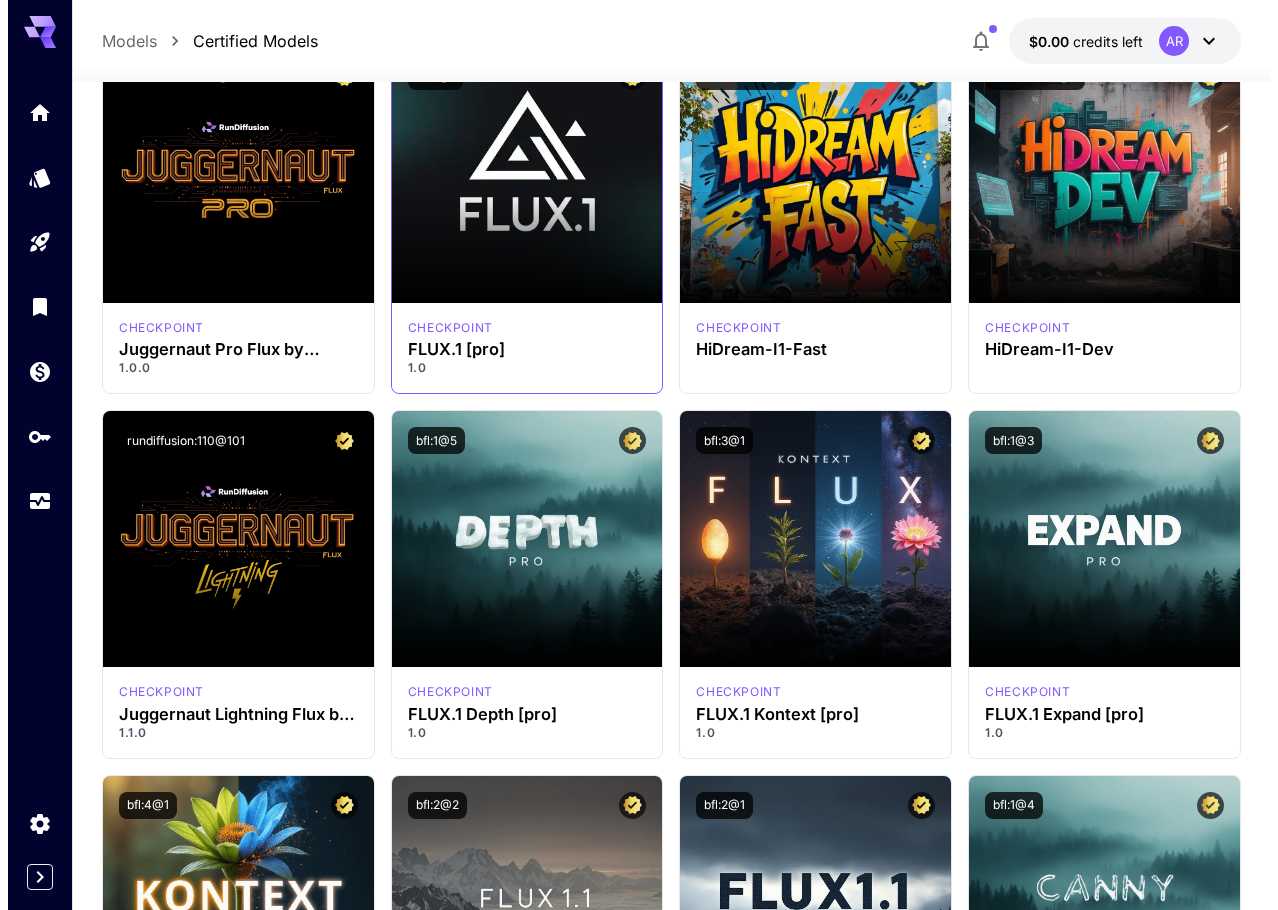 scroll, scrollTop: 0, scrollLeft: 0, axis: both 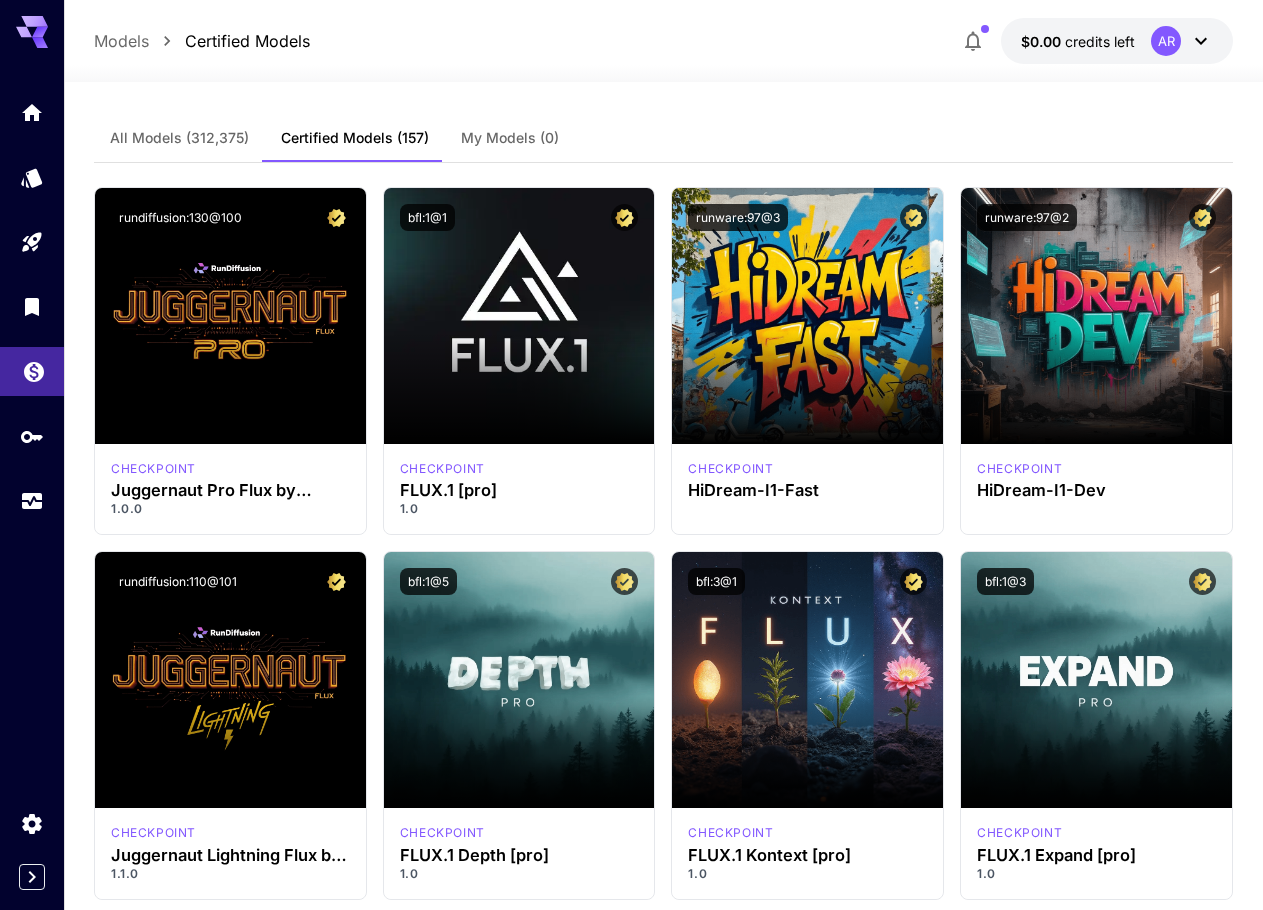 click 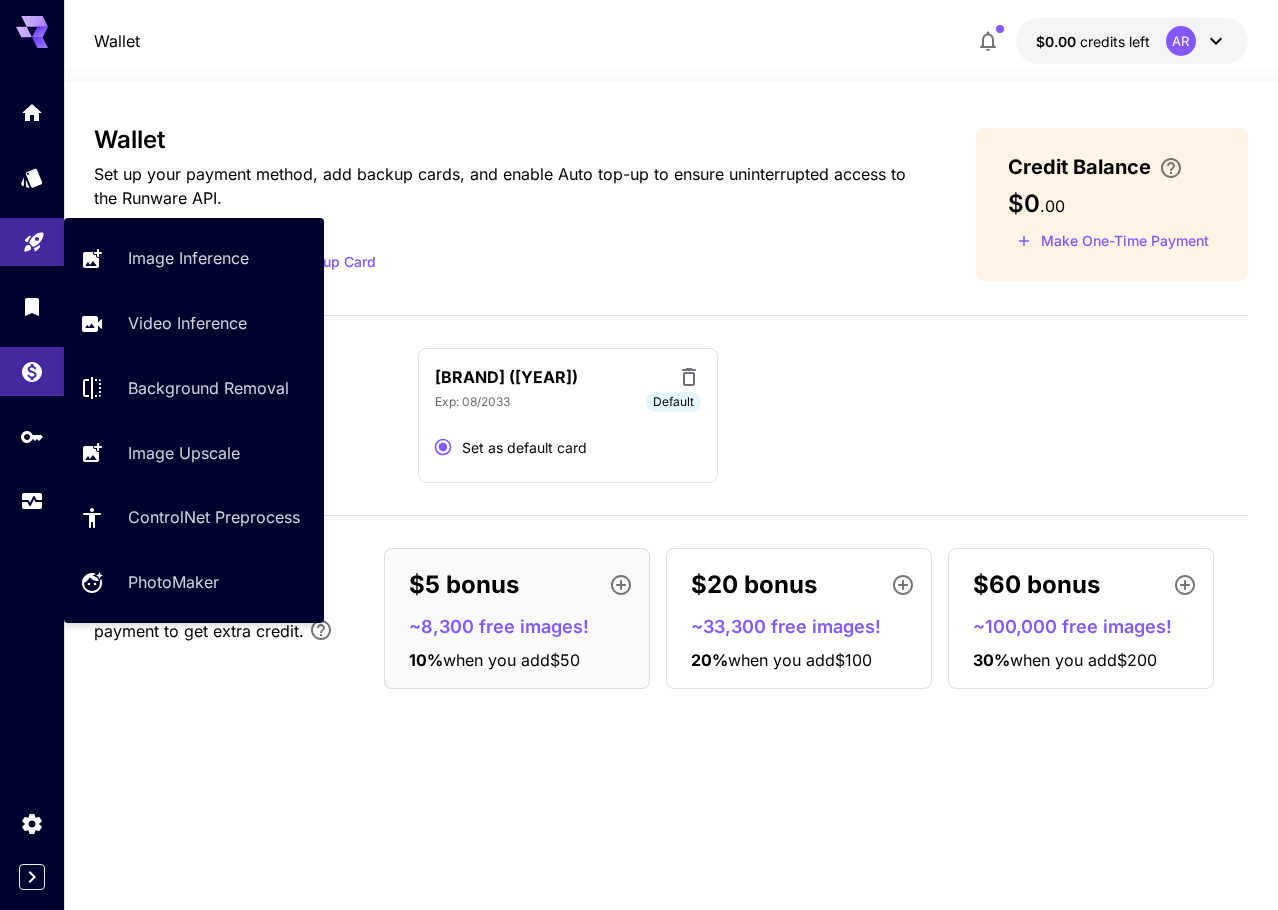 click 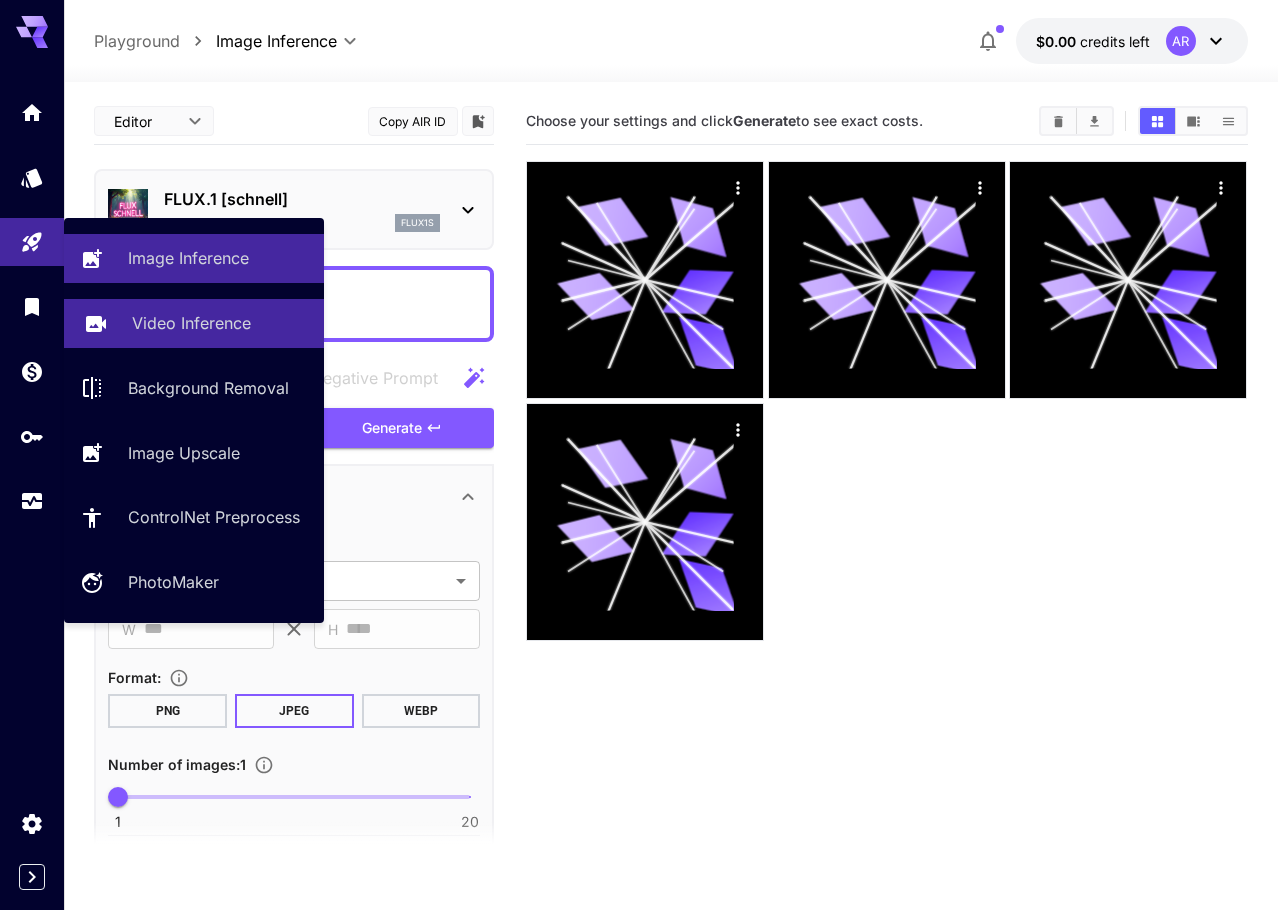 click on "Video Inference" at bounding box center [191, 323] 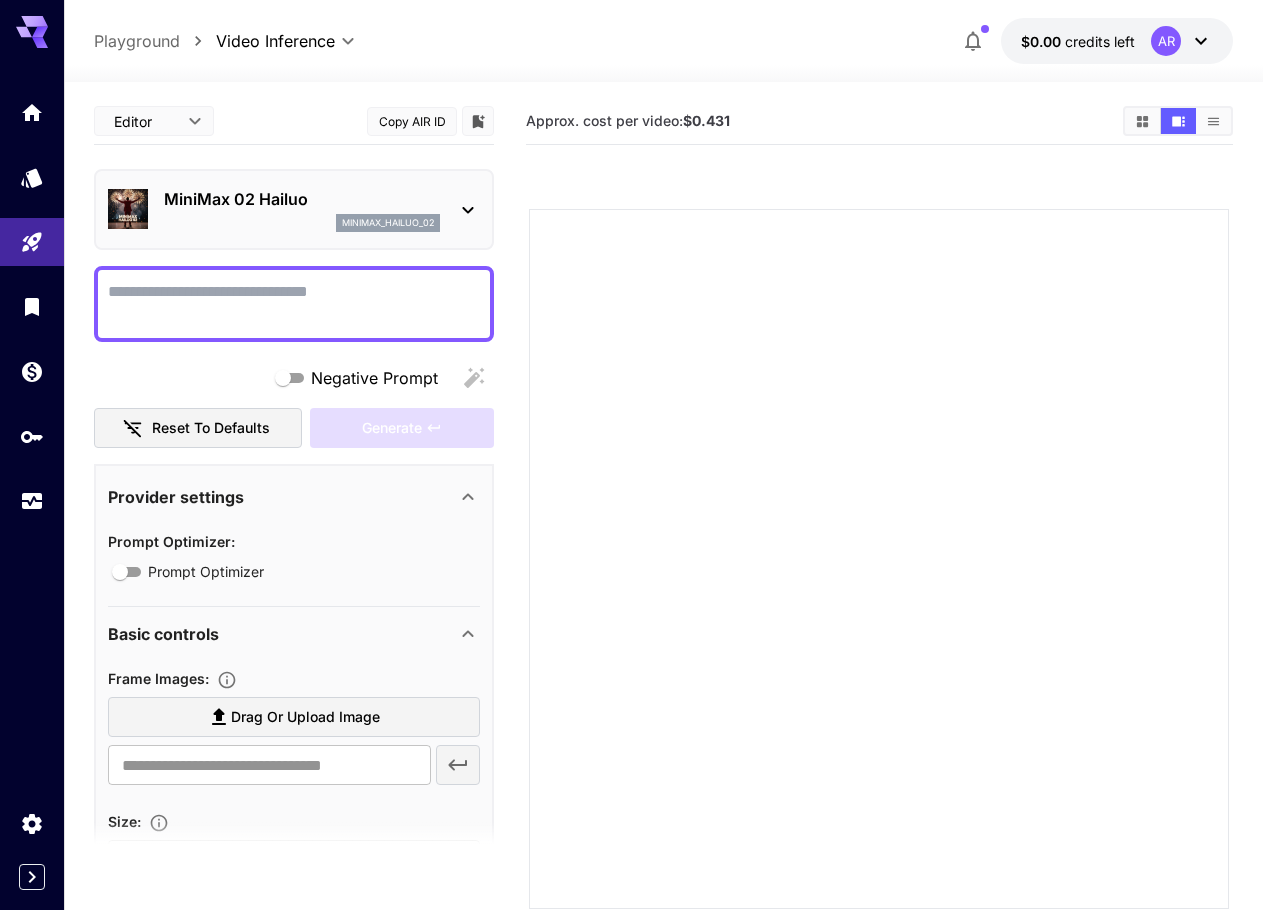 click on "MiniMax 02 Hailuo" at bounding box center (302, 199) 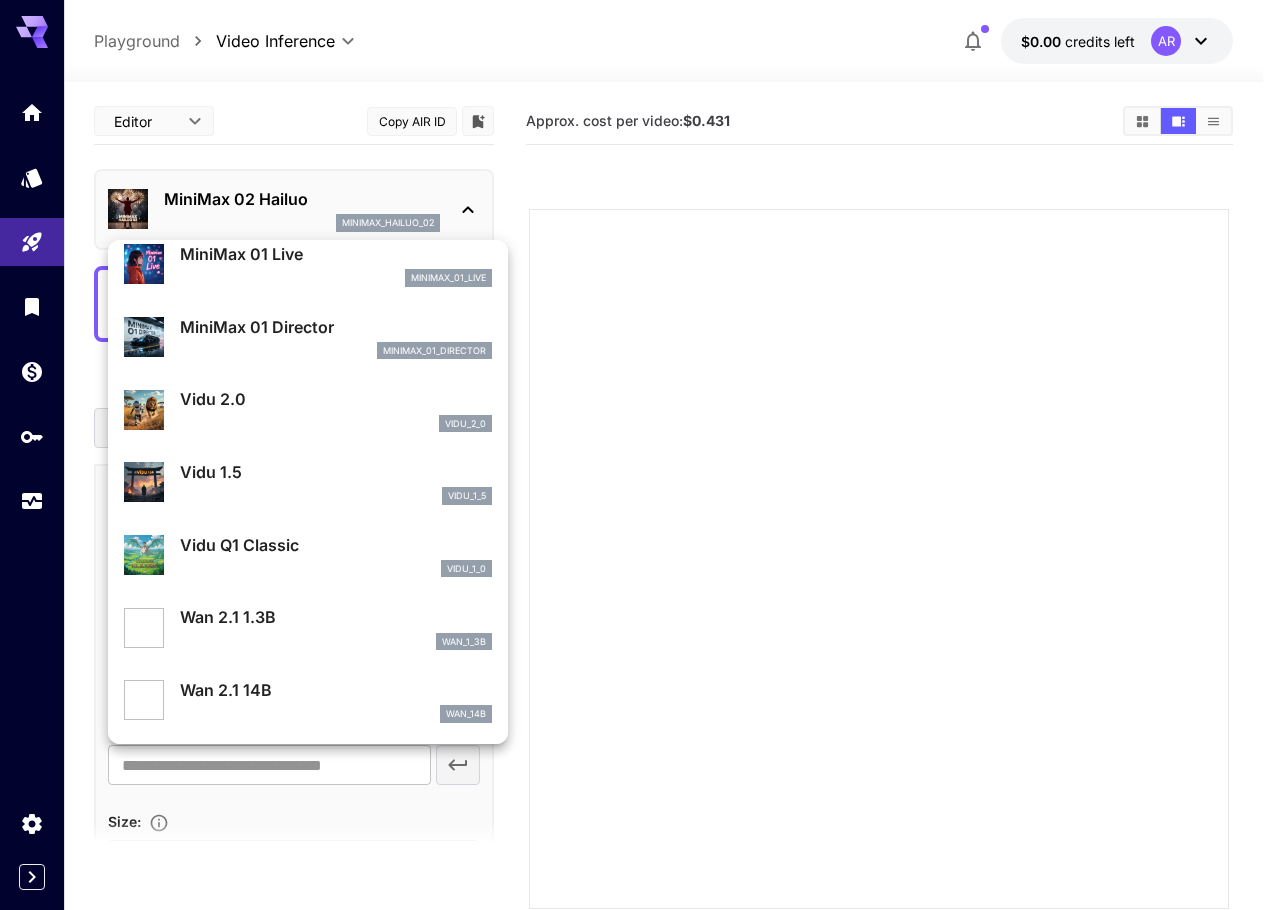 scroll, scrollTop: 1545, scrollLeft: 0, axis: vertical 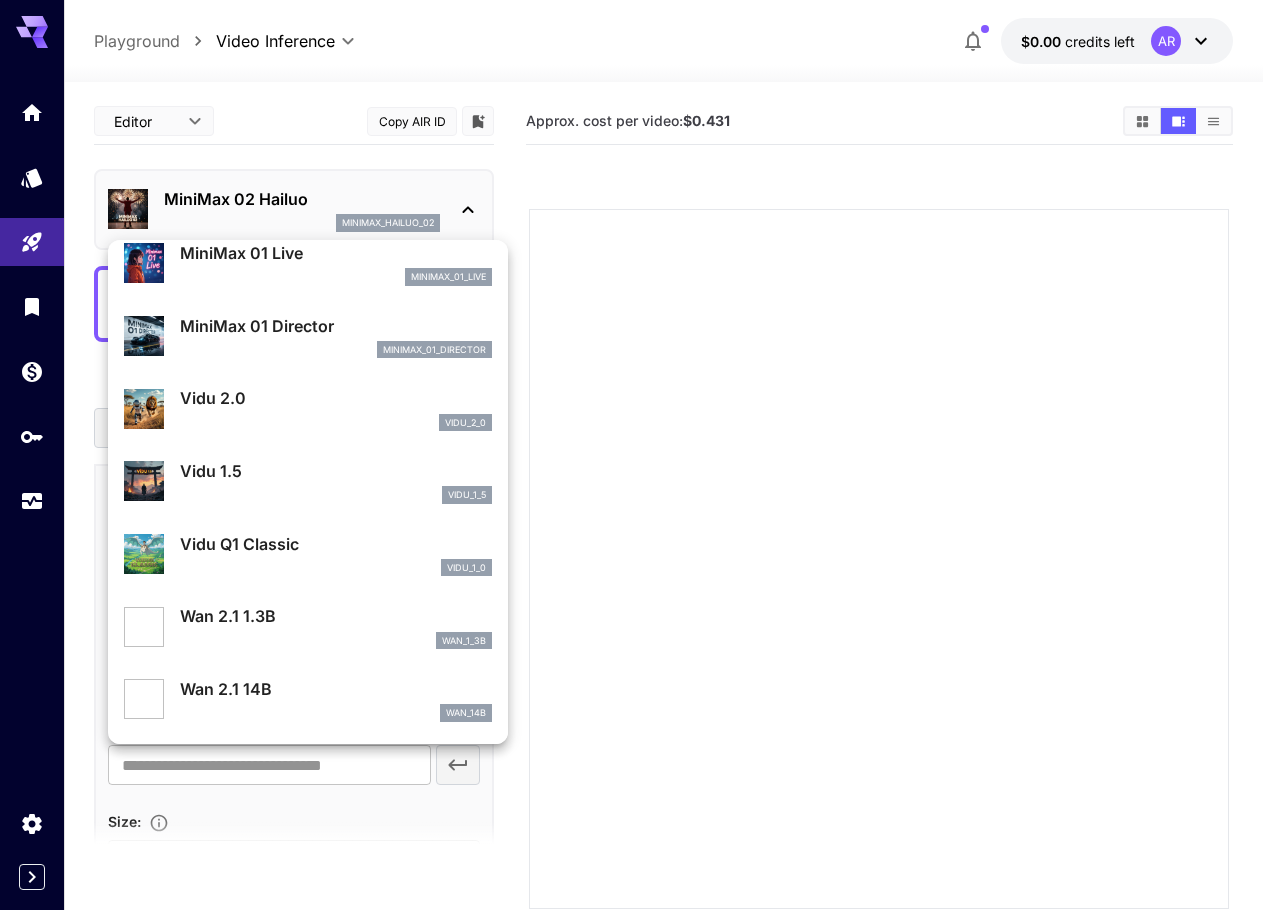 click on "wan_1_3b" at bounding box center (336, 641) 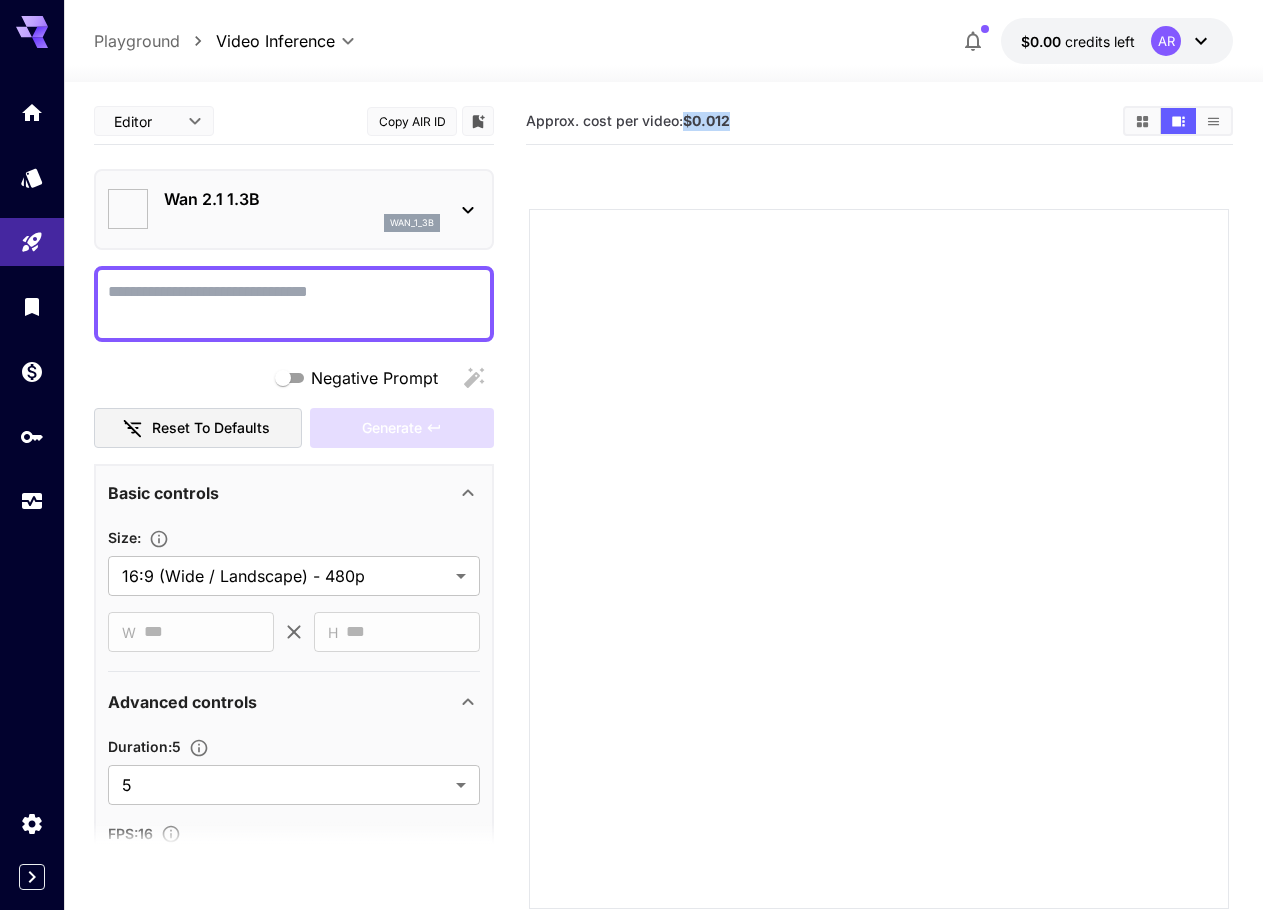 drag, startPoint x: 682, startPoint y: 119, endPoint x: 755, endPoint y: 112, distance: 73.33485 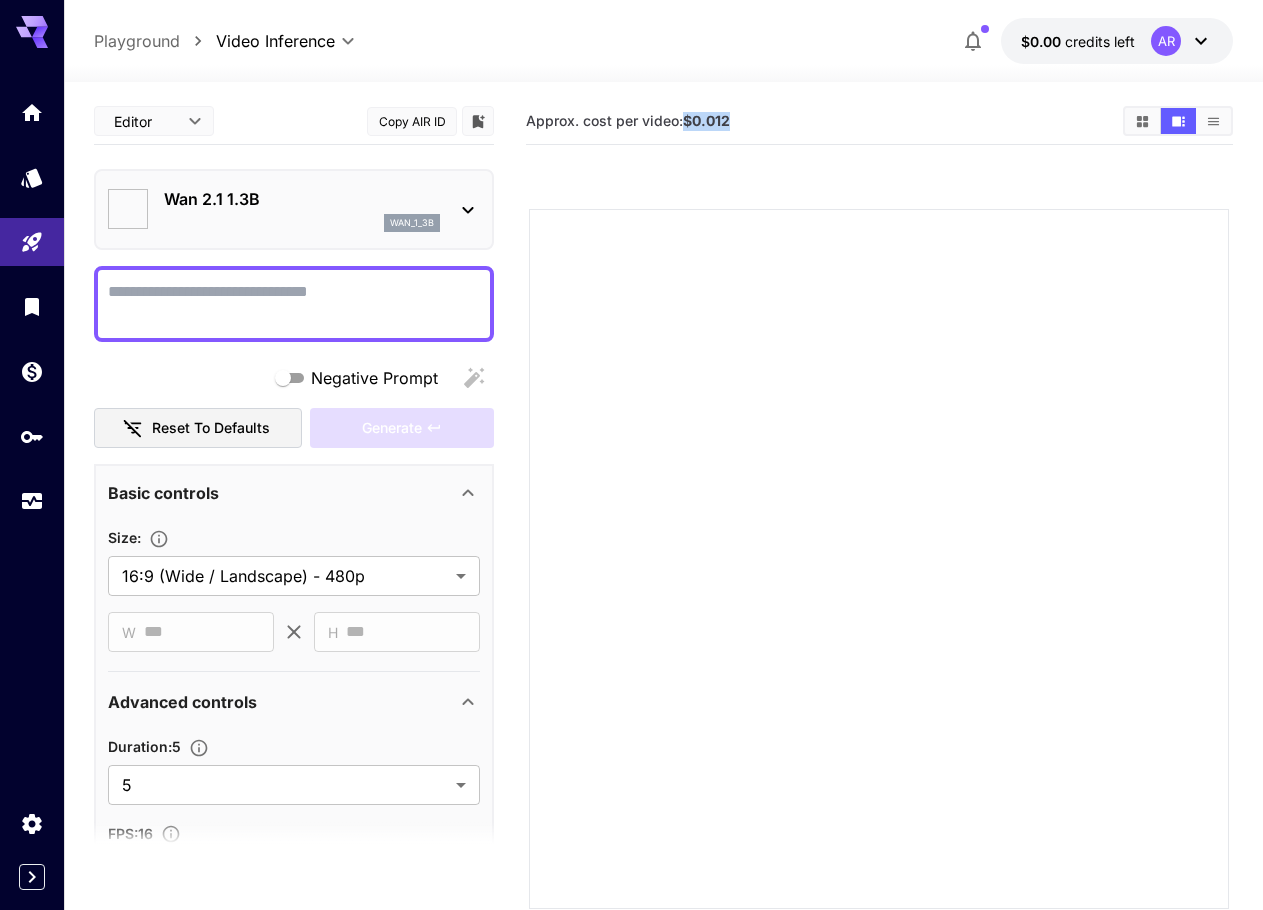 click on "Approx. cost per video:  $0.012" at bounding box center [816, 121] 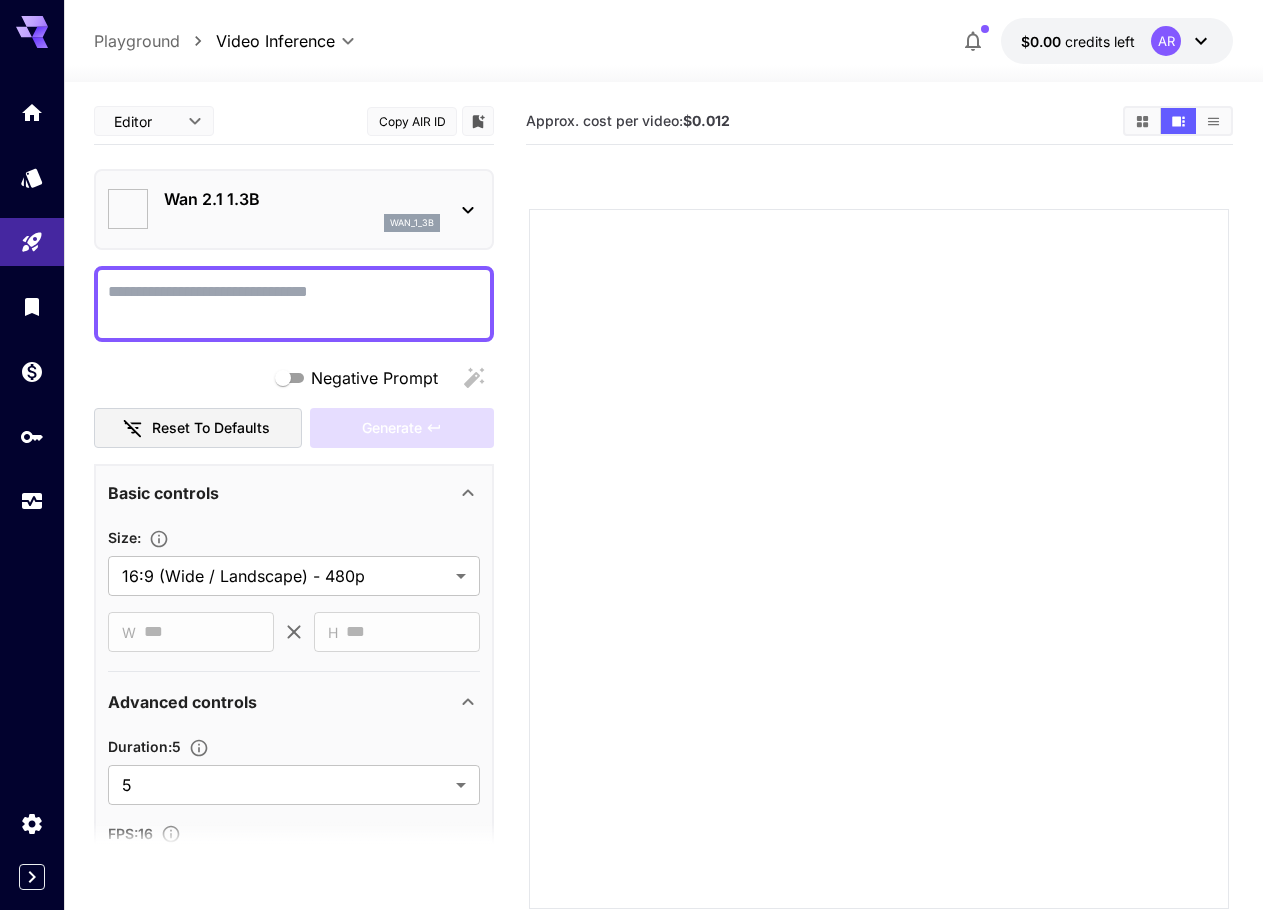 click on "Wan 2.1 1.3B" at bounding box center [302, 199] 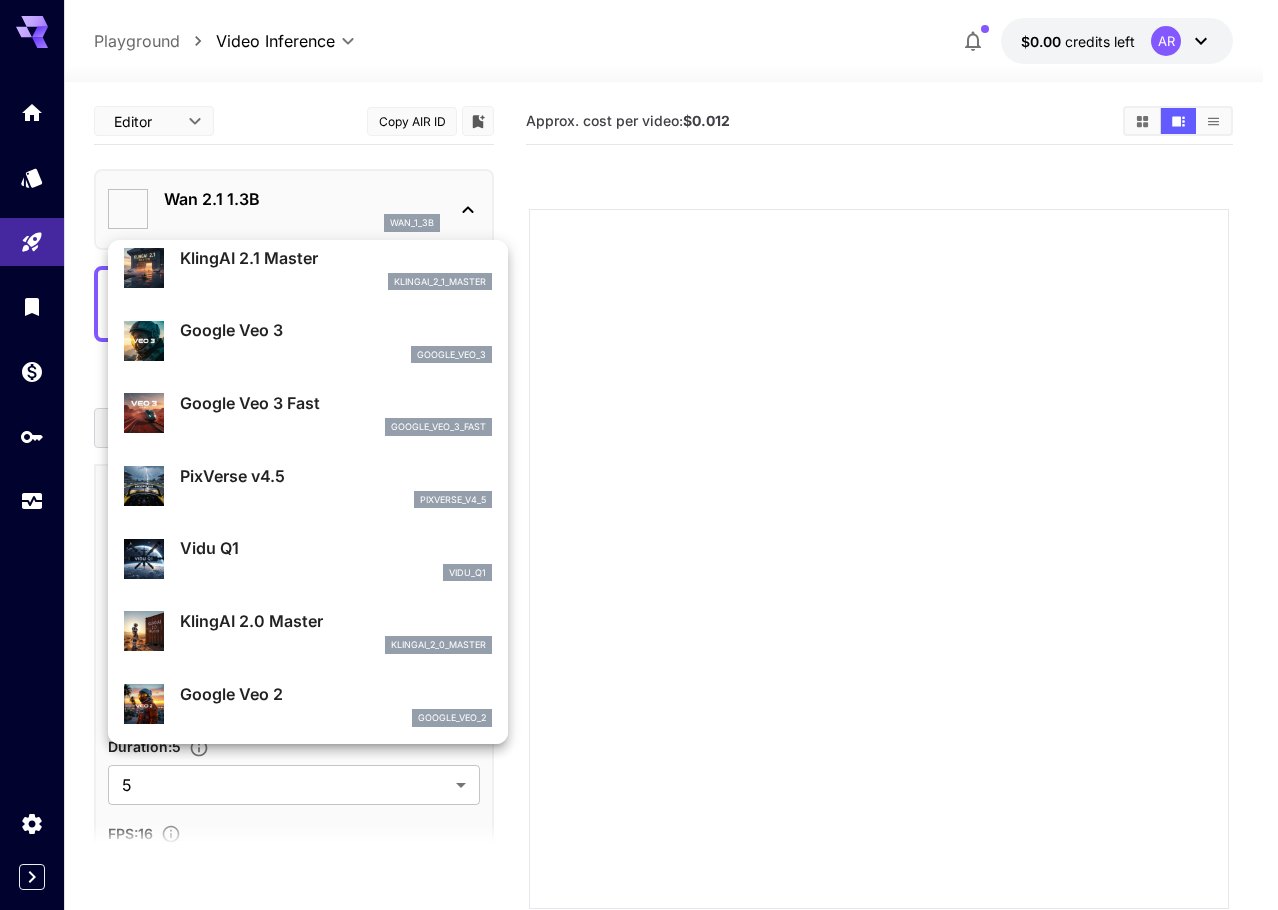 scroll, scrollTop: 277, scrollLeft: 0, axis: vertical 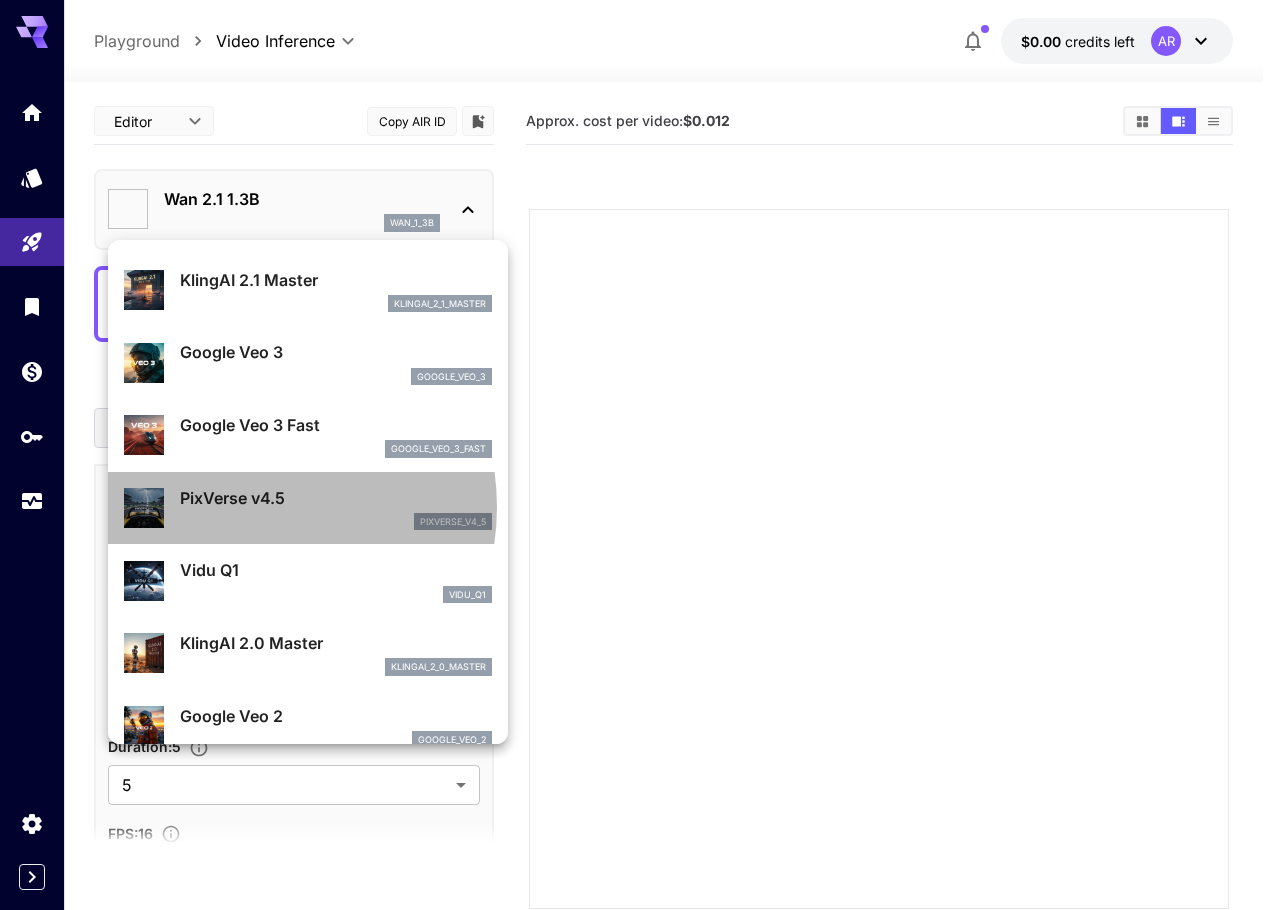 click on "PixVerse v4.5" at bounding box center [336, 498] 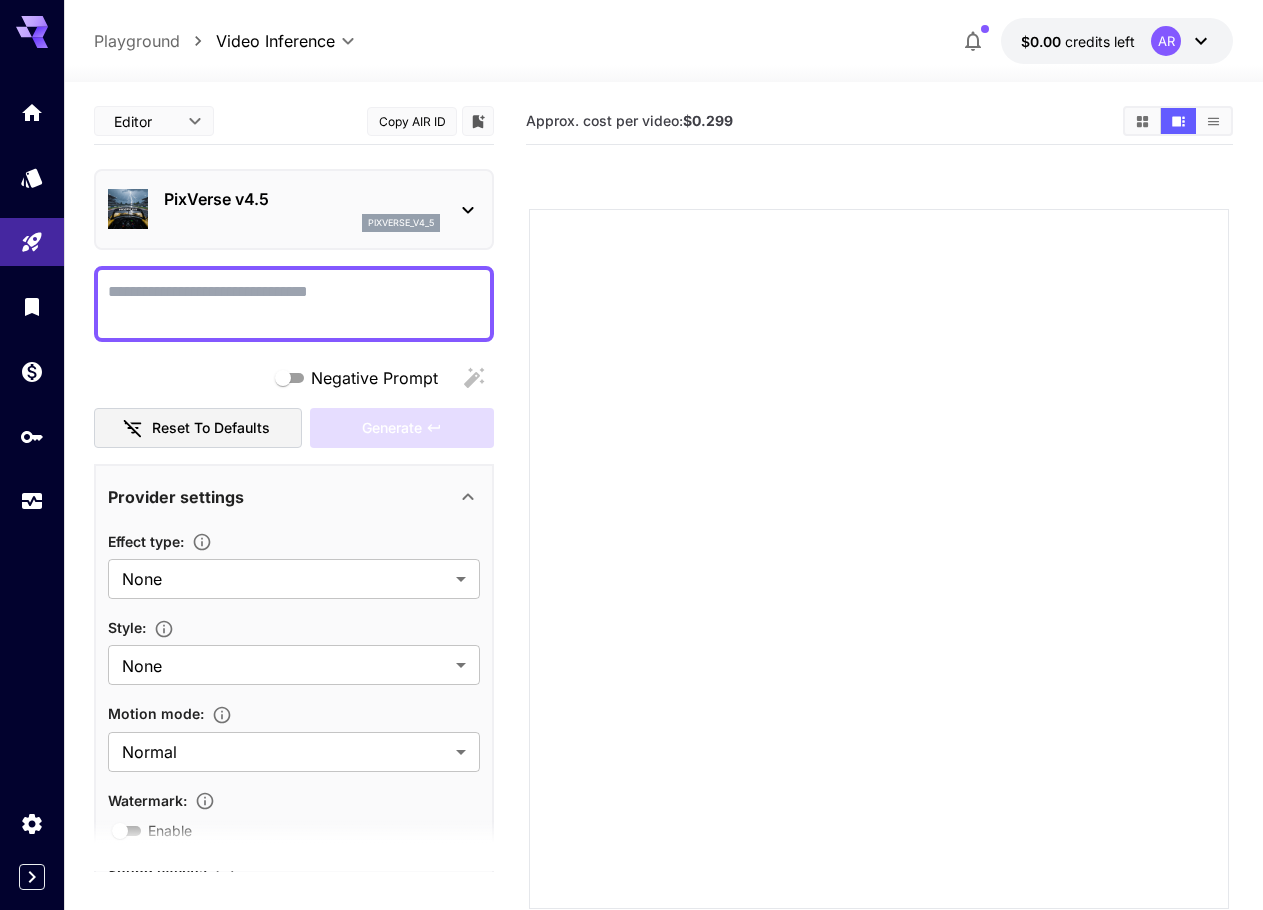 click on "PixVerse v4.5" at bounding box center (302, 199) 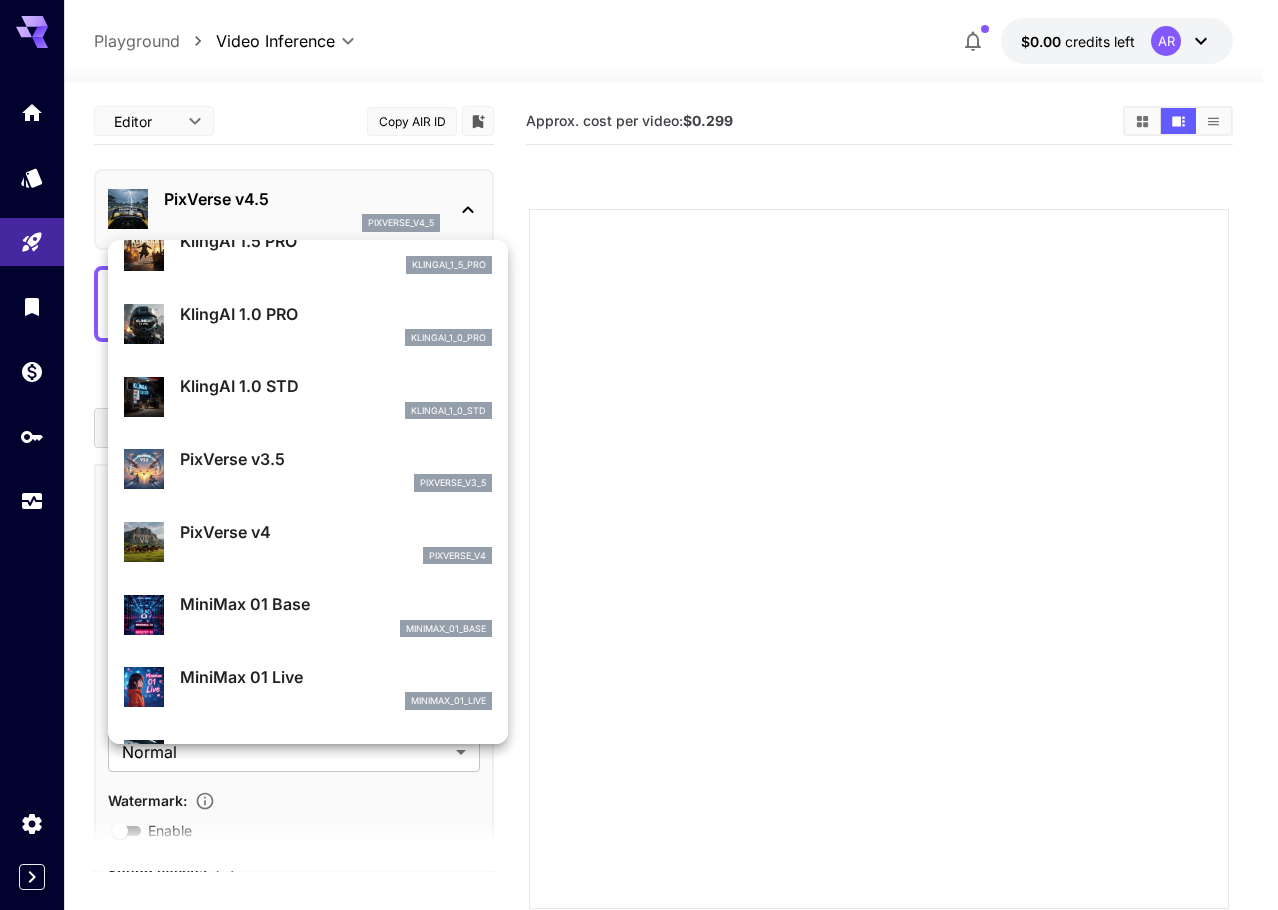 scroll, scrollTop: 1162, scrollLeft: 0, axis: vertical 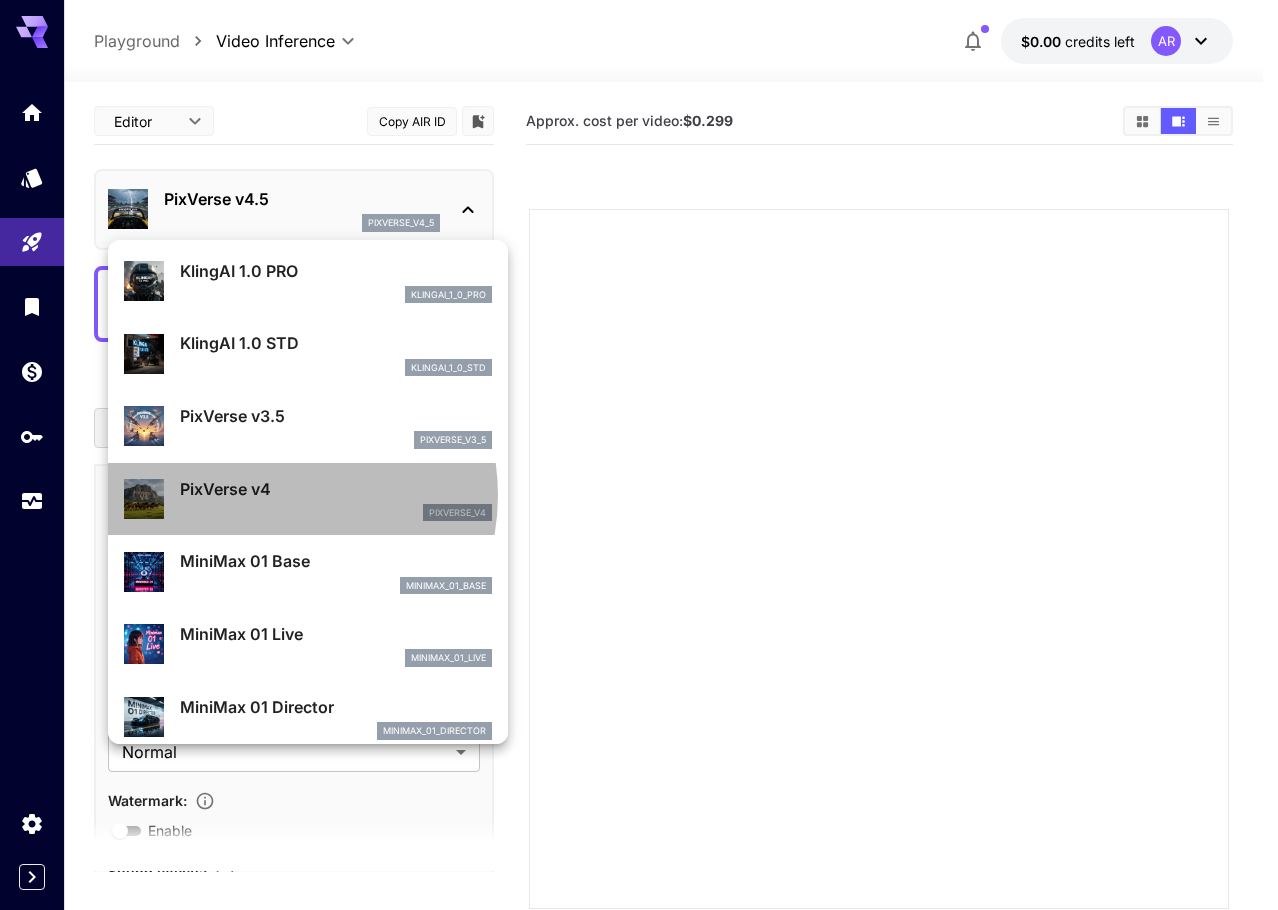 click on "PixVerse v4" at bounding box center [336, 489] 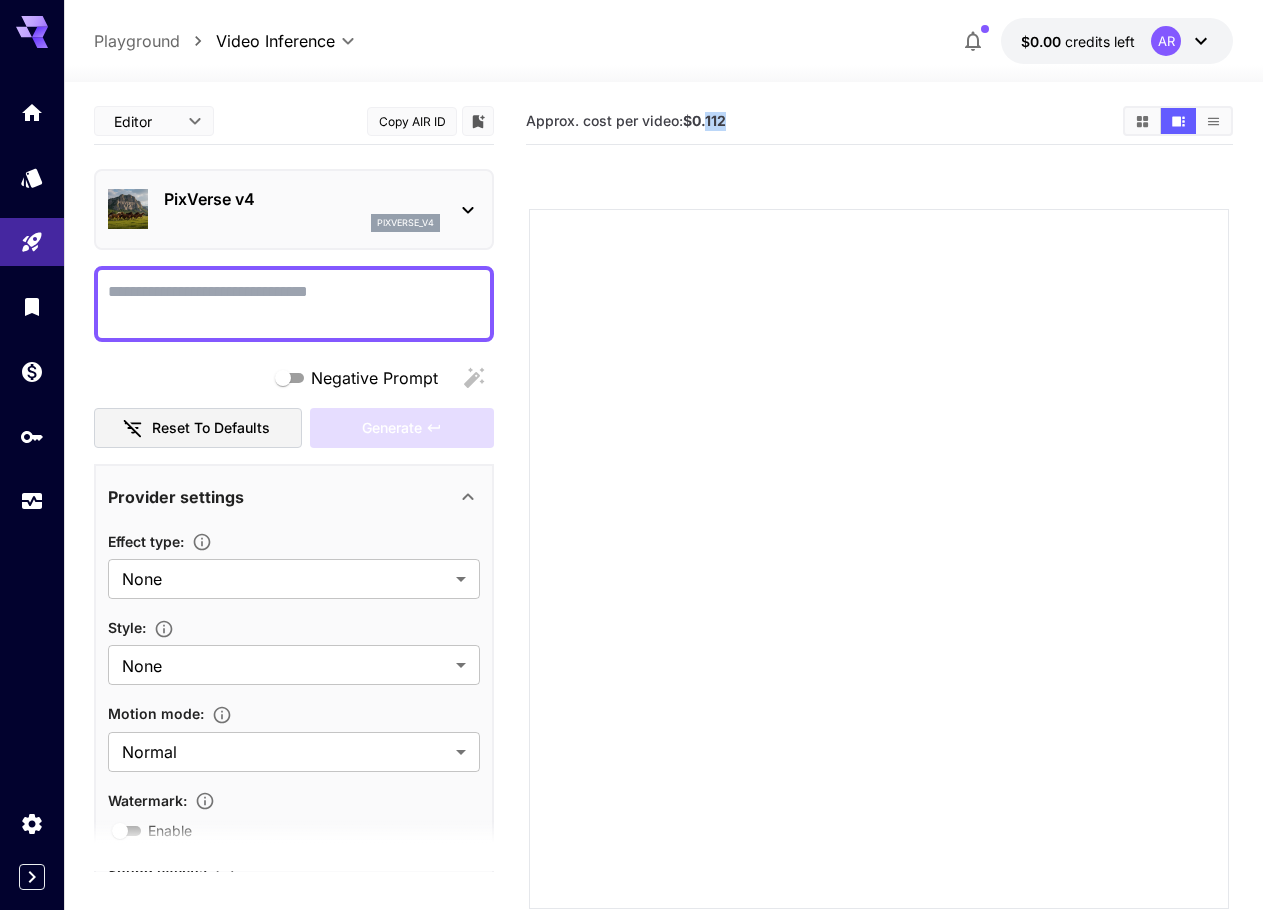 drag, startPoint x: 708, startPoint y: 121, endPoint x: 745, endPoint y: 119, distance: 37.054016 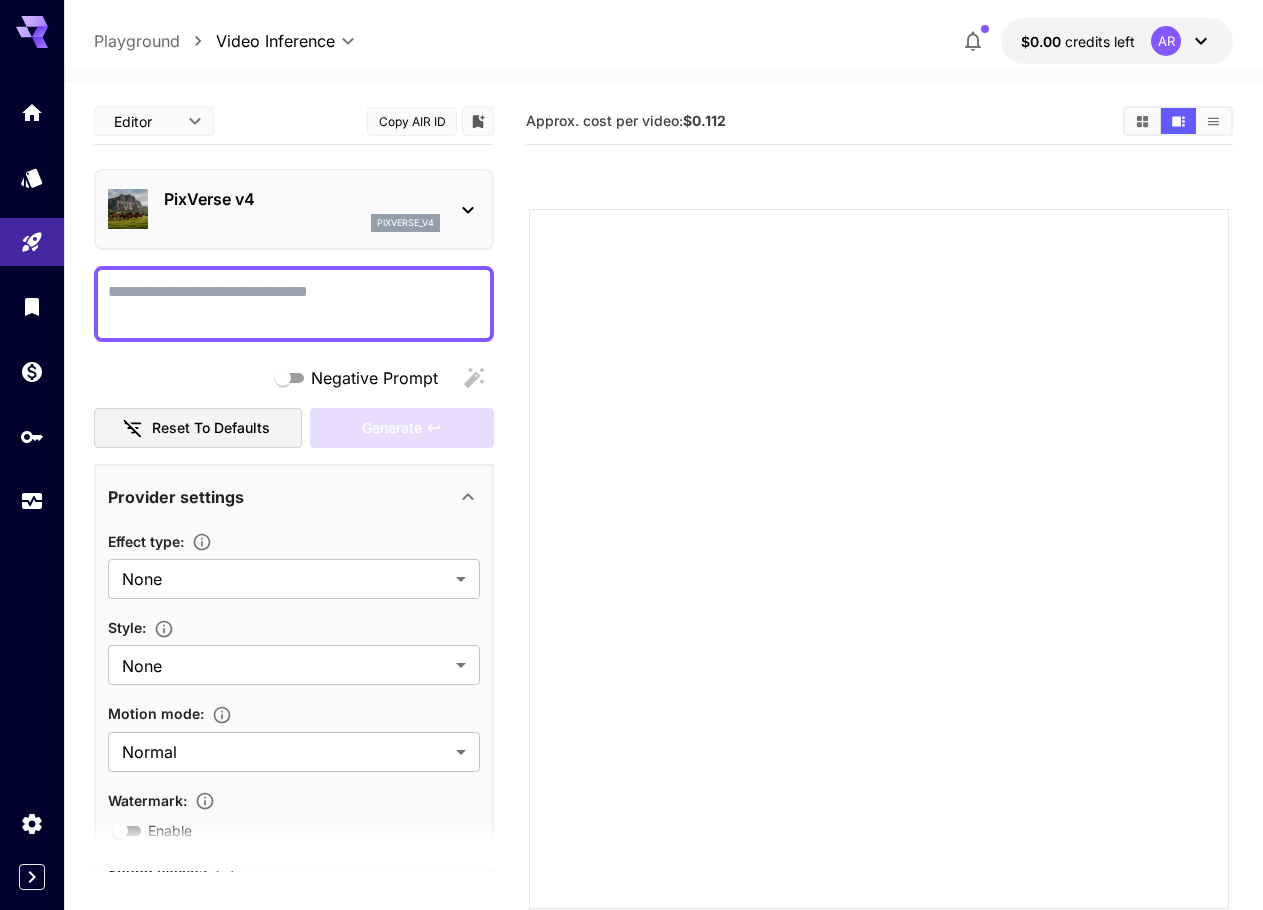 click on "PixVerse v4" at bounding box center (302, 199) 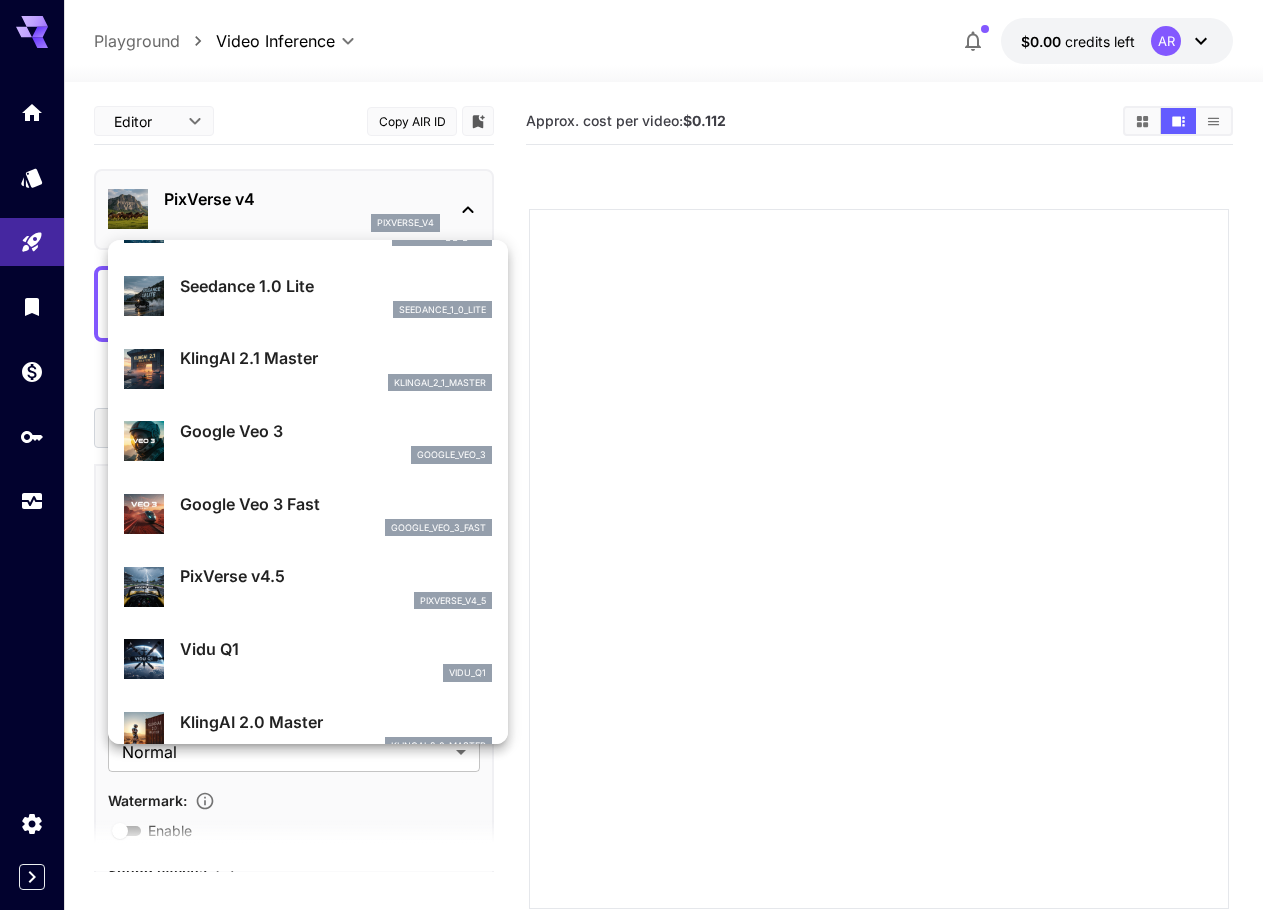 scroll, scrollTop: 199, scrollLeft: 0, axis: vertical 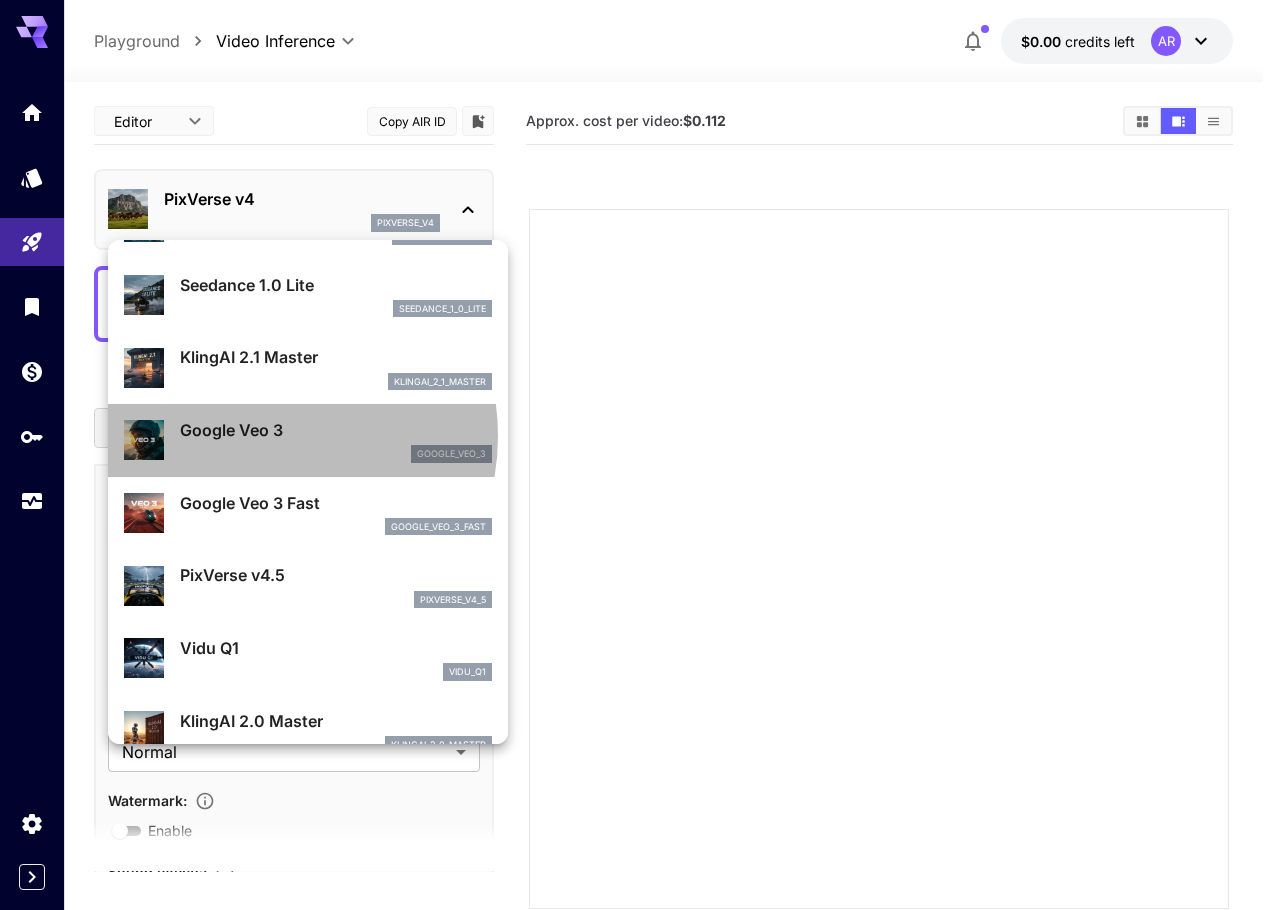 drag, startPoint x: 258, startPoint y: 436, endPoint x: 328, endPoint y: 363, distance: 101.13852 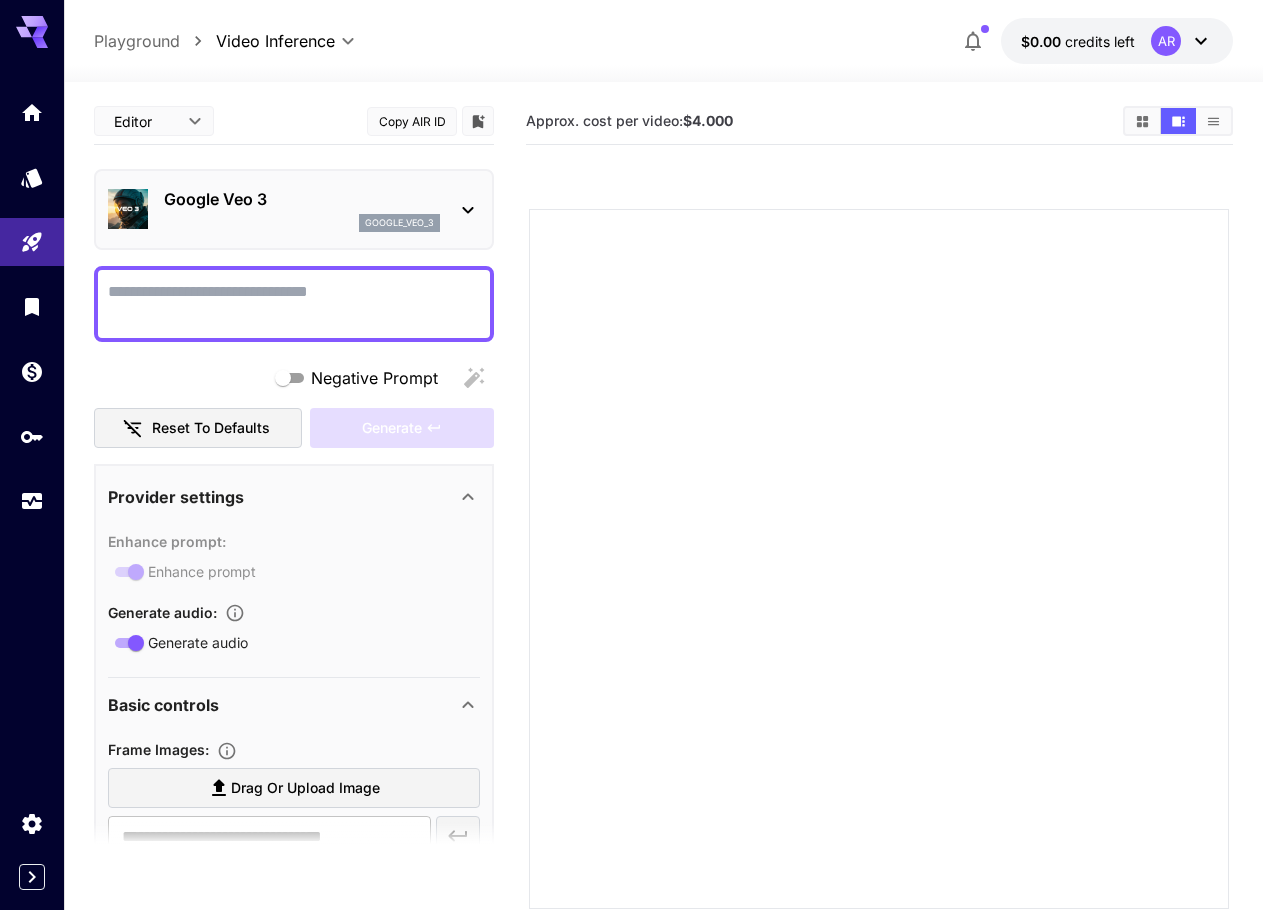 click on "Google Veo 3" at bounding box center (302, 199) 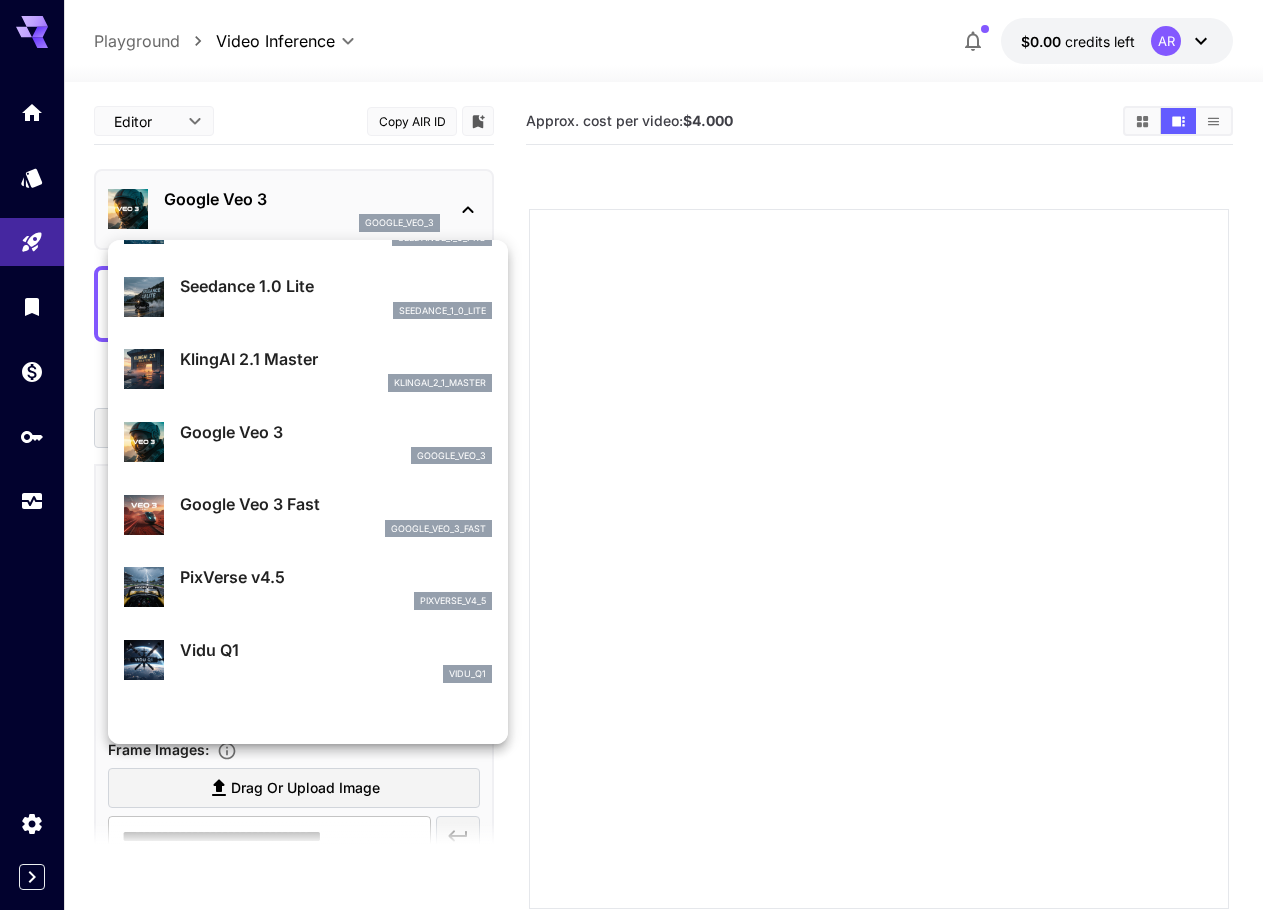 scroll, scrollTop: 199, scrollLeft: 0, axis: vertical 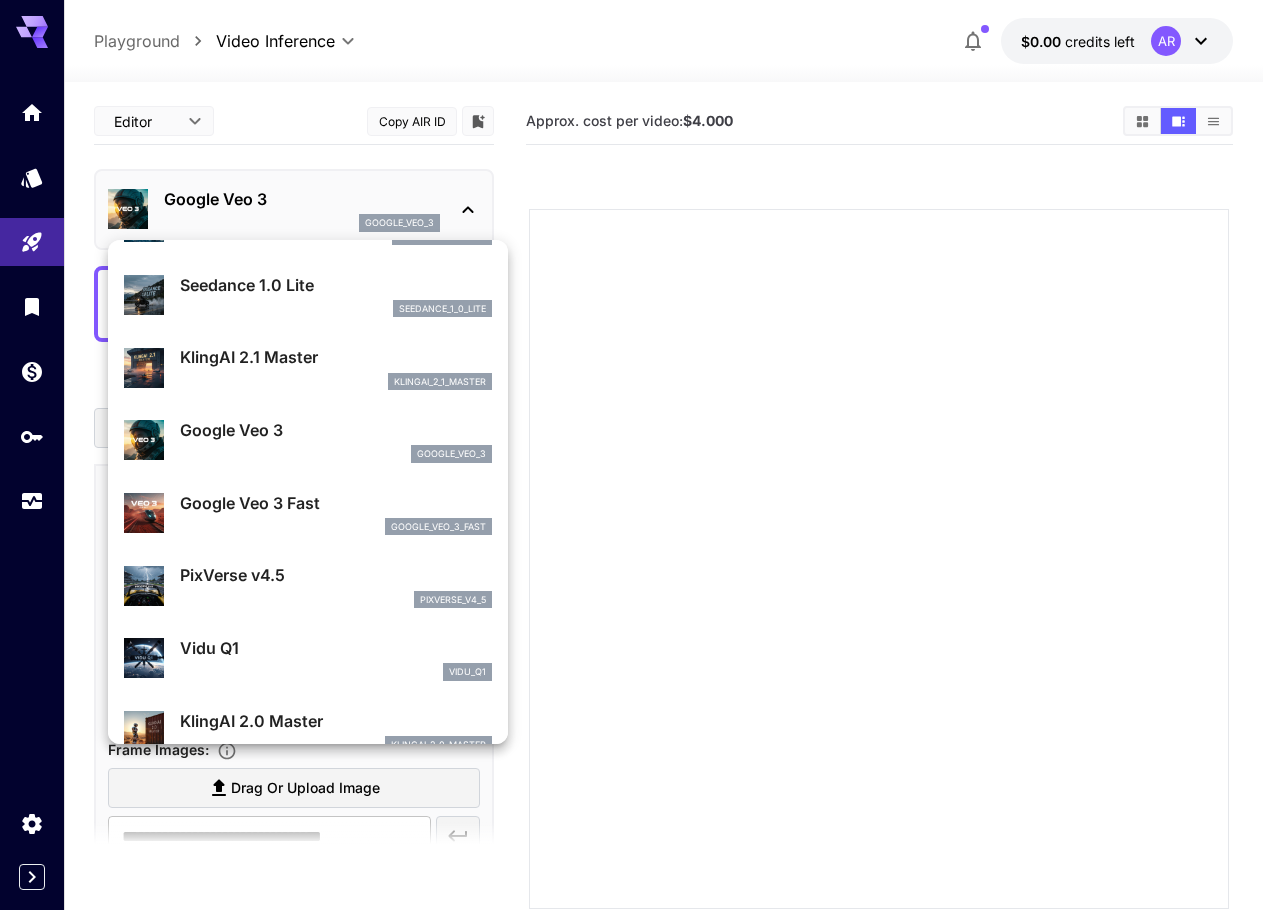 click on "google_veo_3_fast" at bounding box center (336, 527) 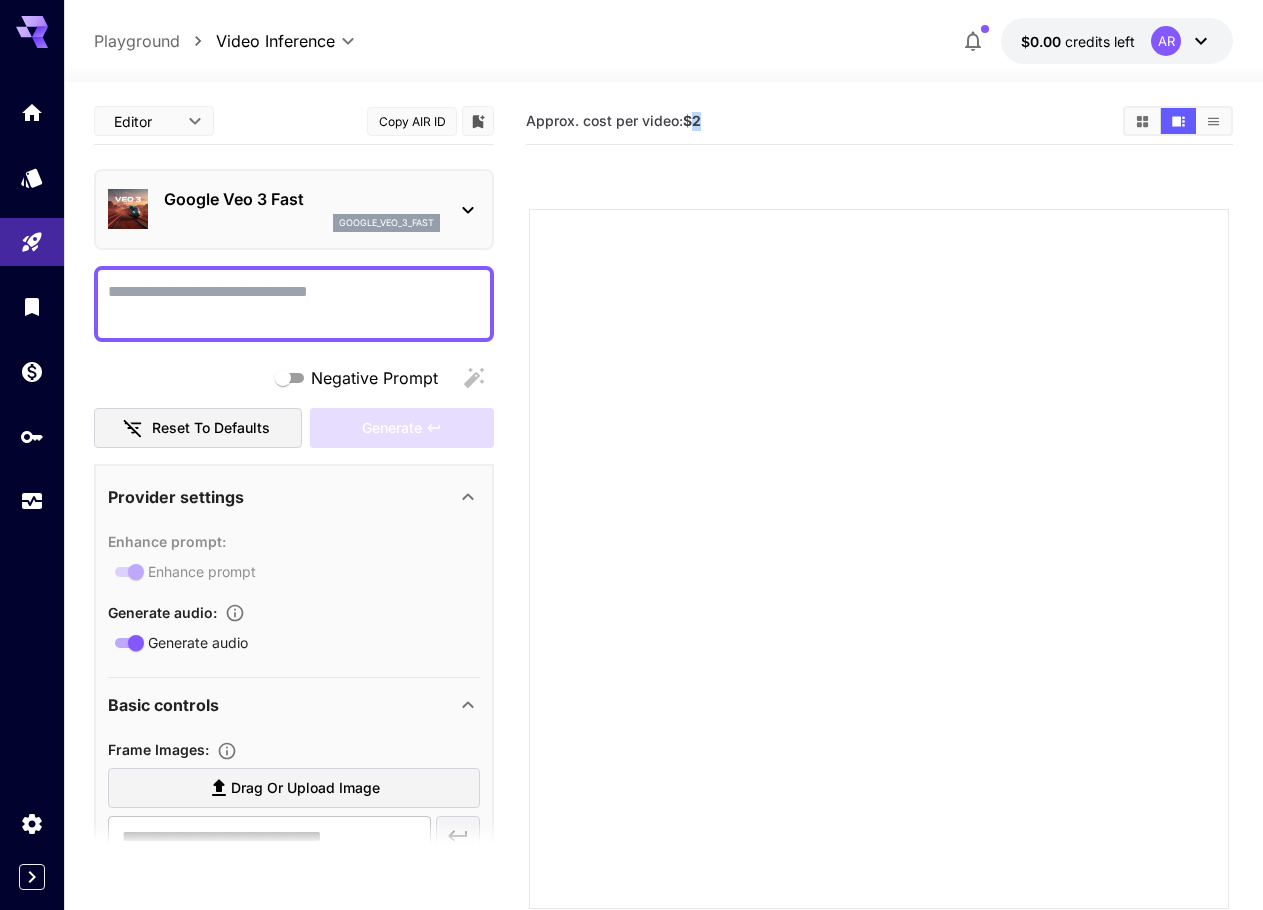 drag, startPoint x: 702, startPoint y: 124, endPoint x: 736, endPoint y: 120, distance: 34.234486 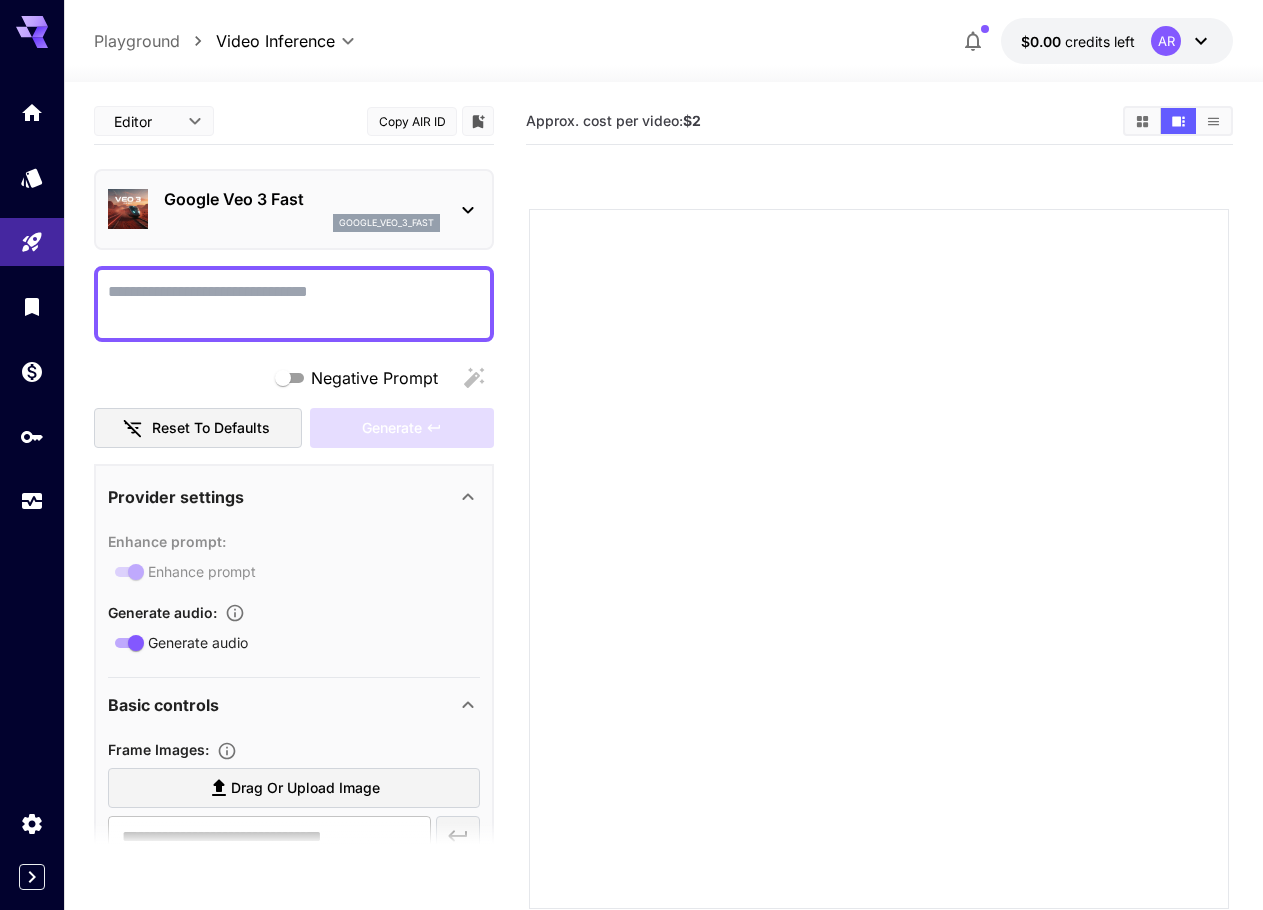 click on "google_veo_3_fast" at bounding box center (302, 223) 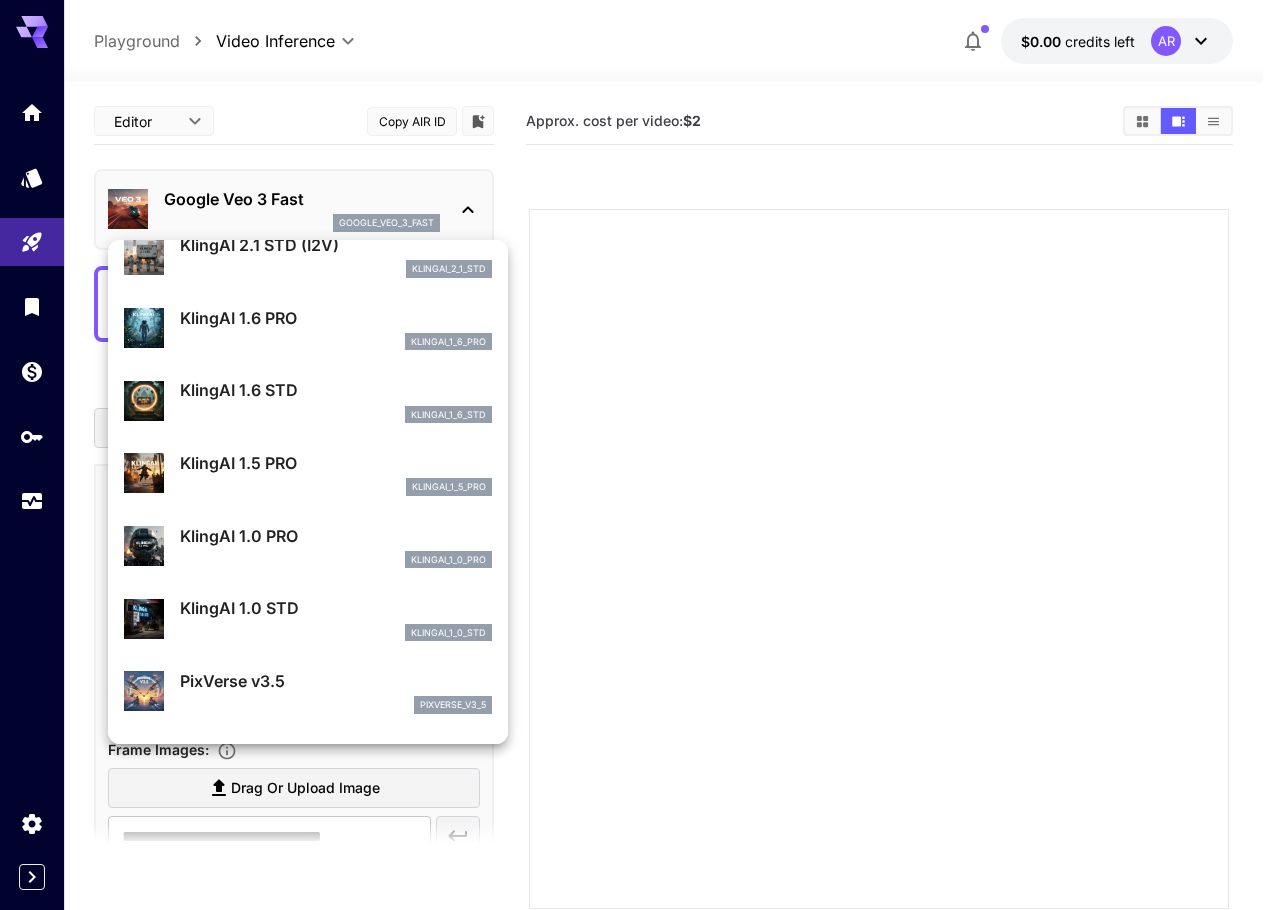 scroll, scrollTop: 897, scrollLeft: 0, axis: vertical 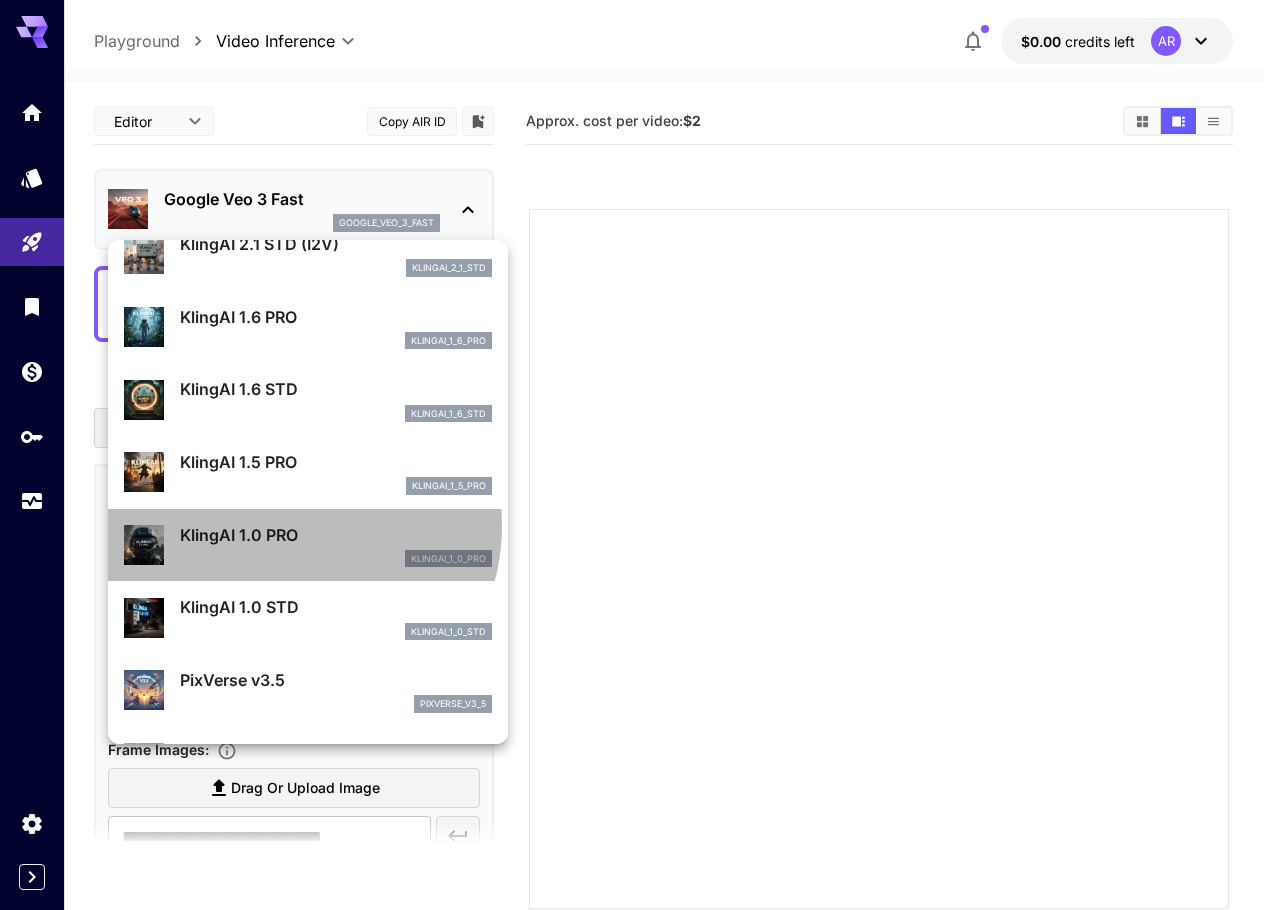 click on "KlingAI 1.0 PRO" at bounding box center (336, 535) 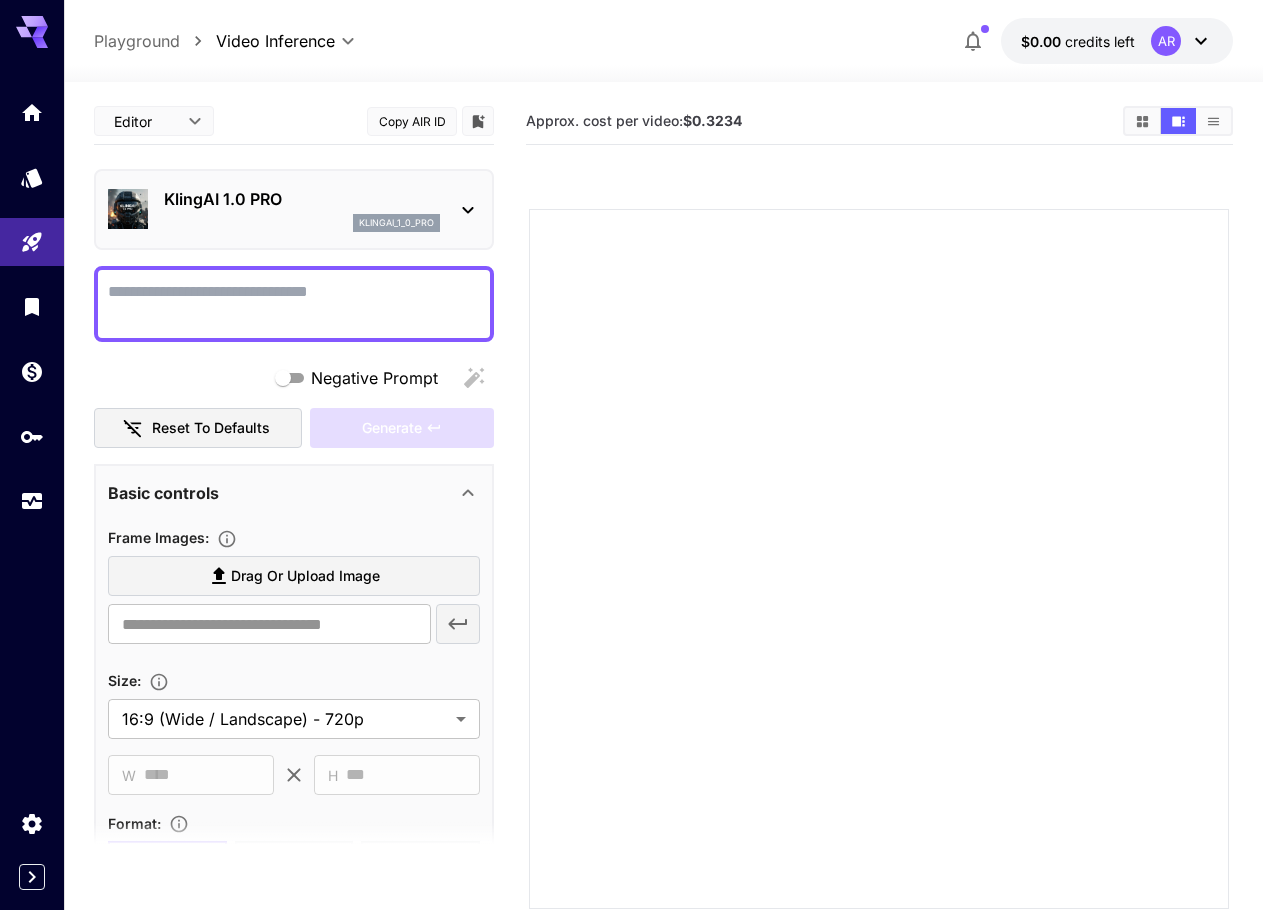 click on "klingai_1_0_pro" at bounding box center [396, 223] 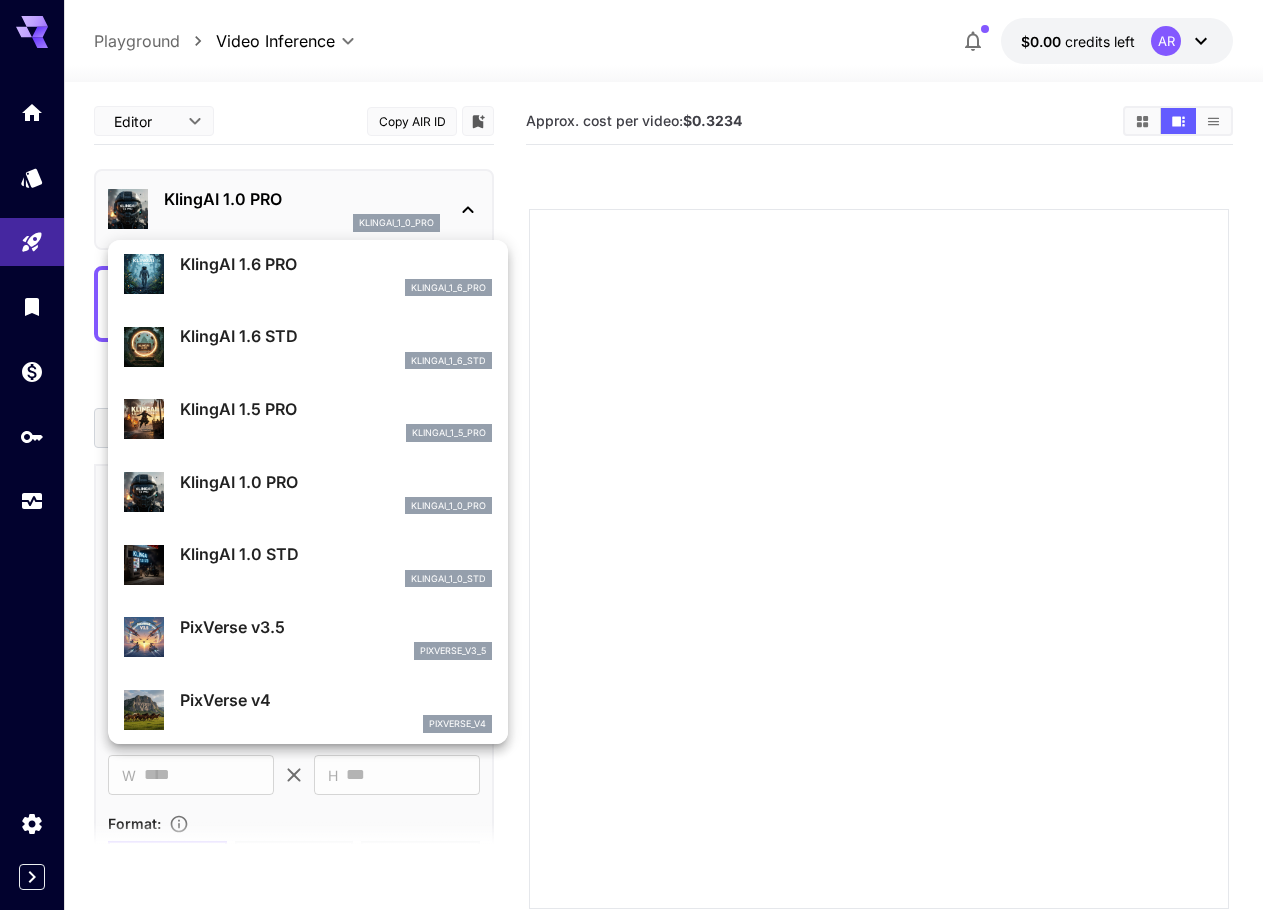 scroll, scrollTop: 909, scrollLeft: 0, axis: vertical 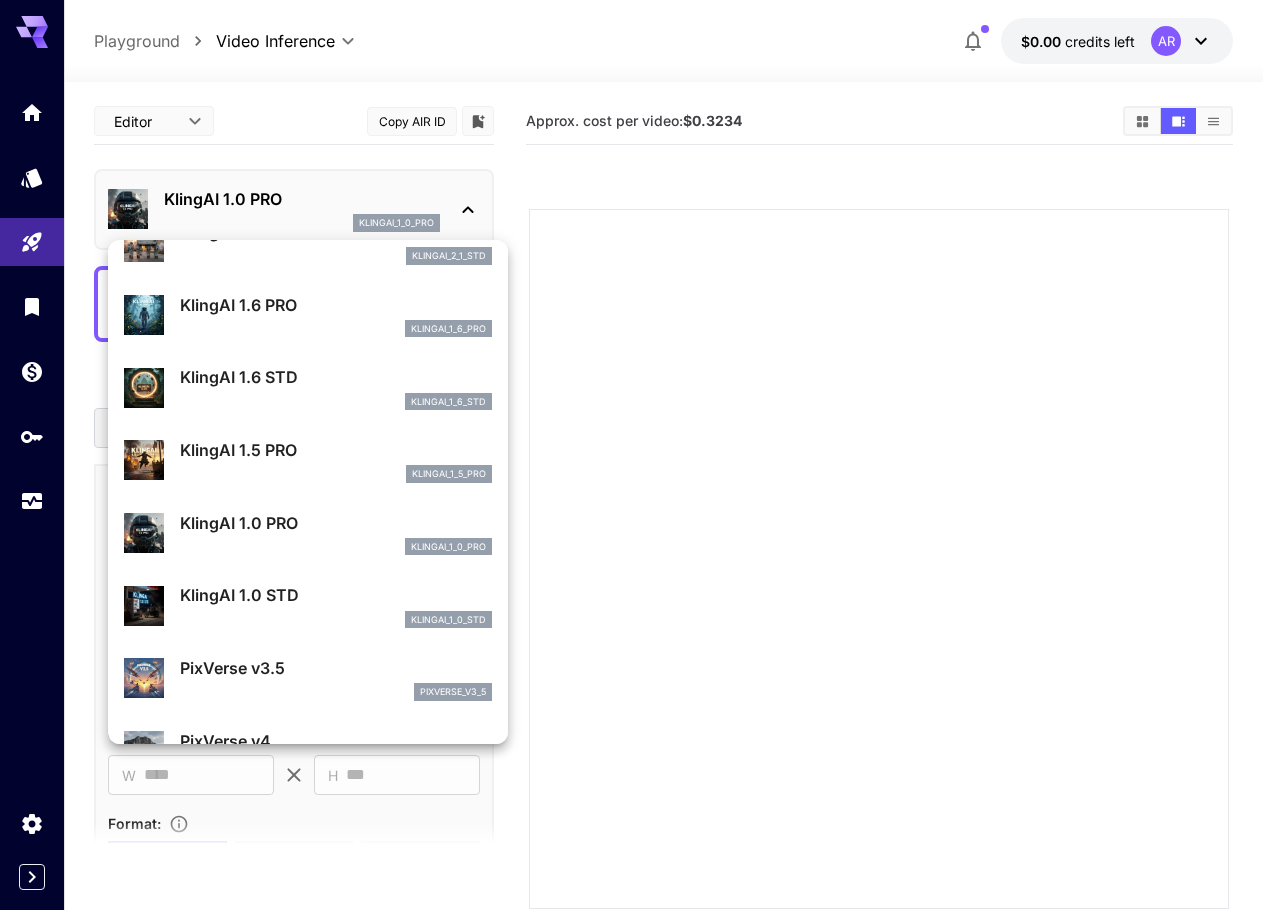 click on "KlingAI 1.0 STD klingai_1_0_std" at bounding box center (336, 605) 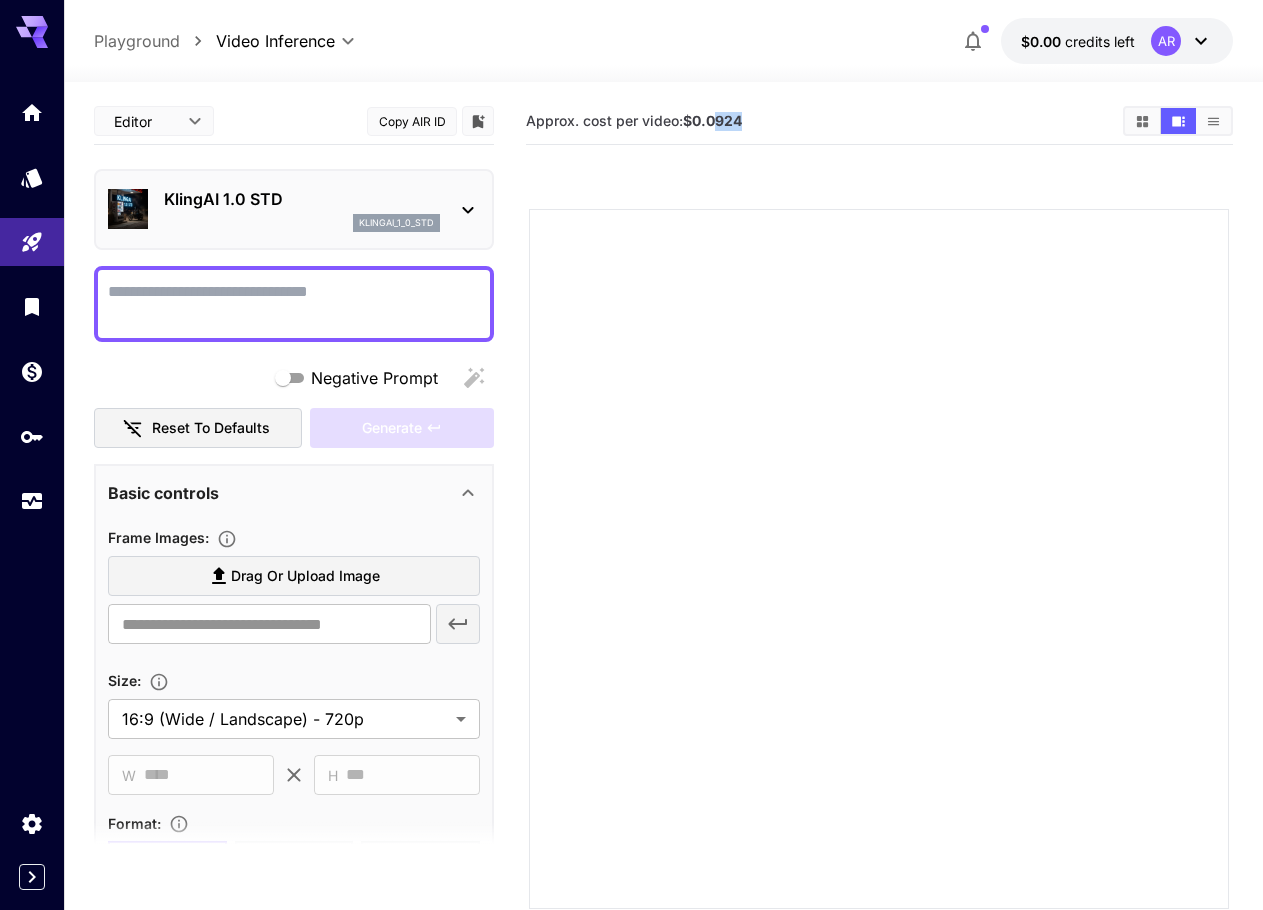 drag, startPoint x: 717, startPoint y: 116, endPoint x: 782, endPoint y: 120, distance: 65.12296 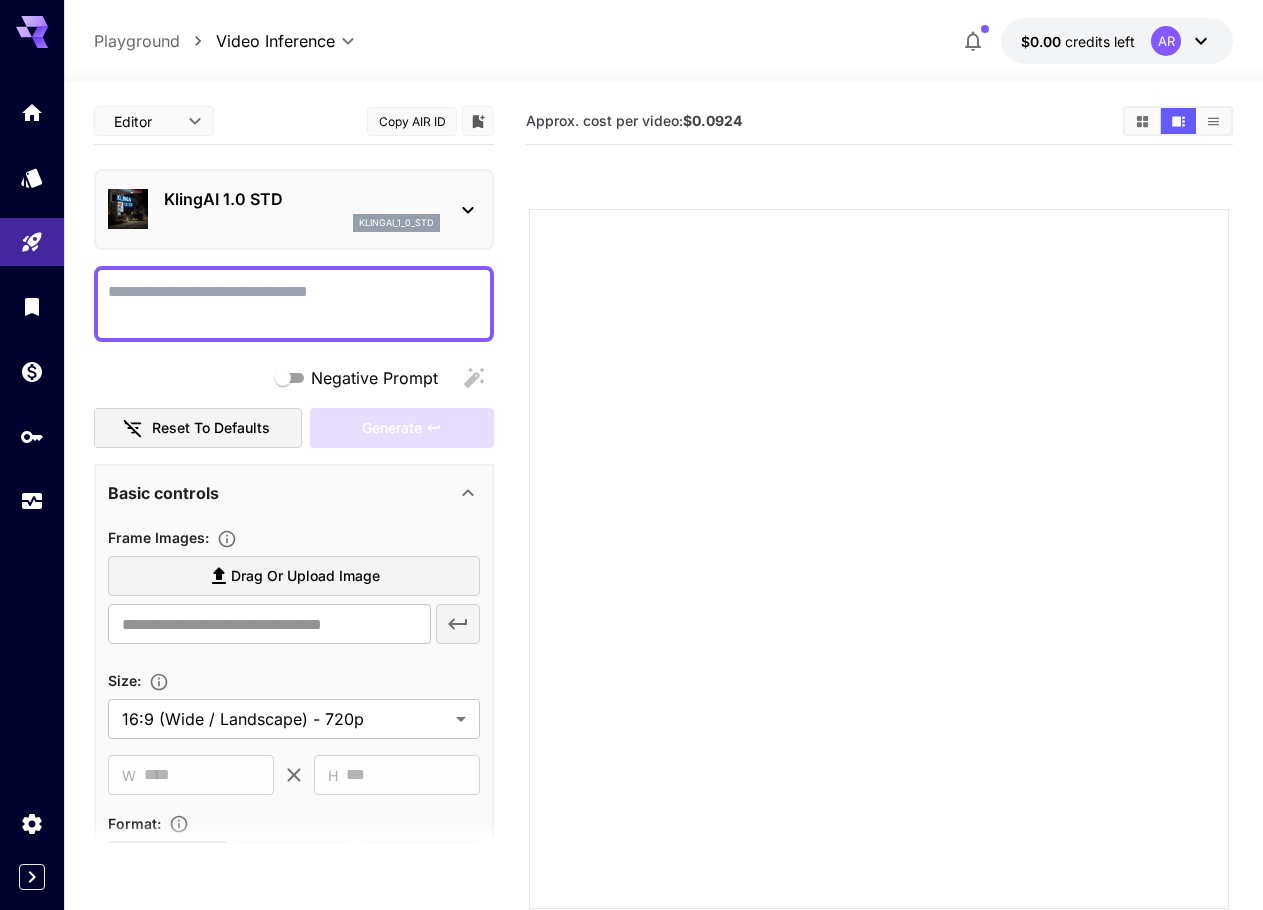 click on "KlingAI 1.0 STD" at bounding box center [302, 199] 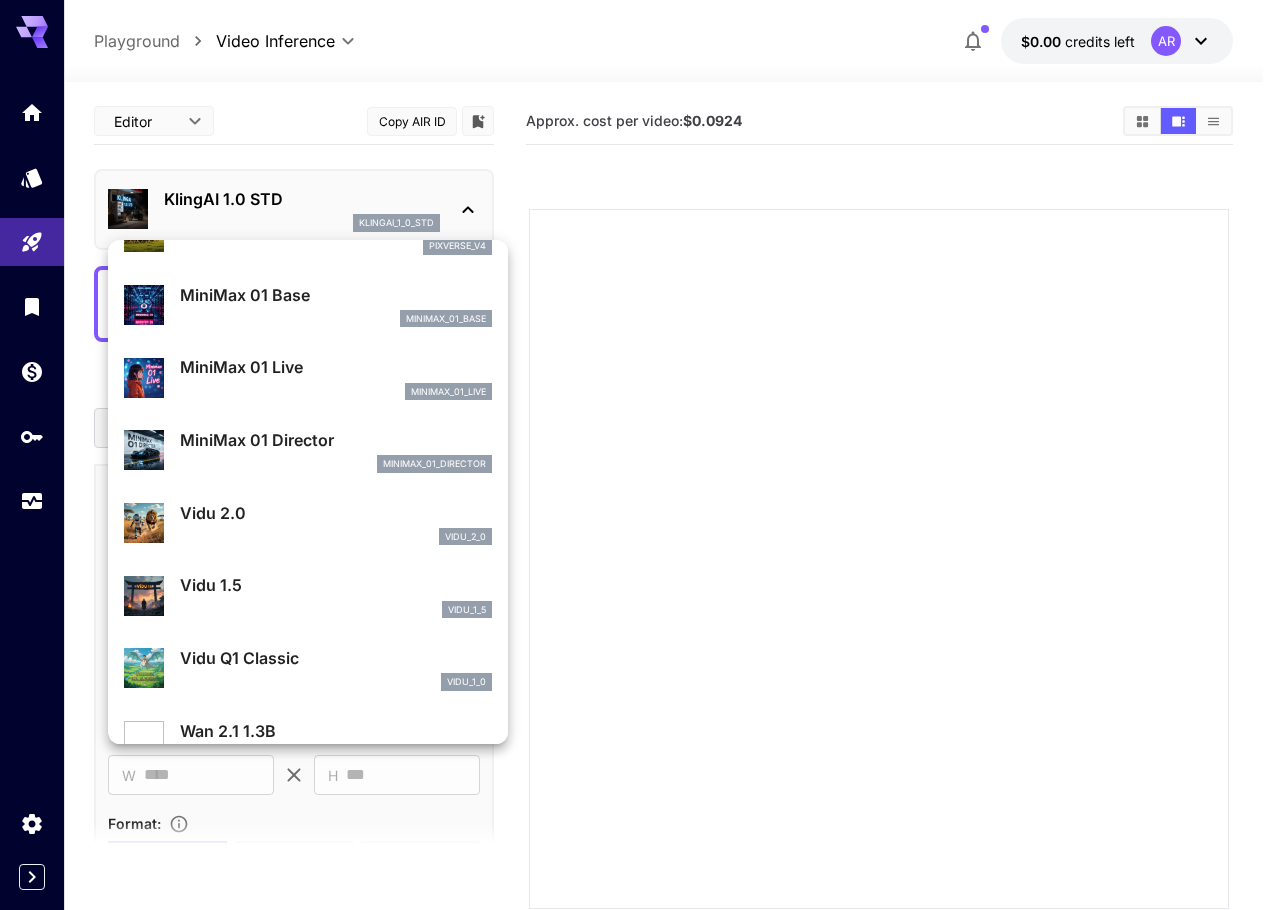 scroll, scrollTop: 1545, scrollLeft: 0, axis: vertical 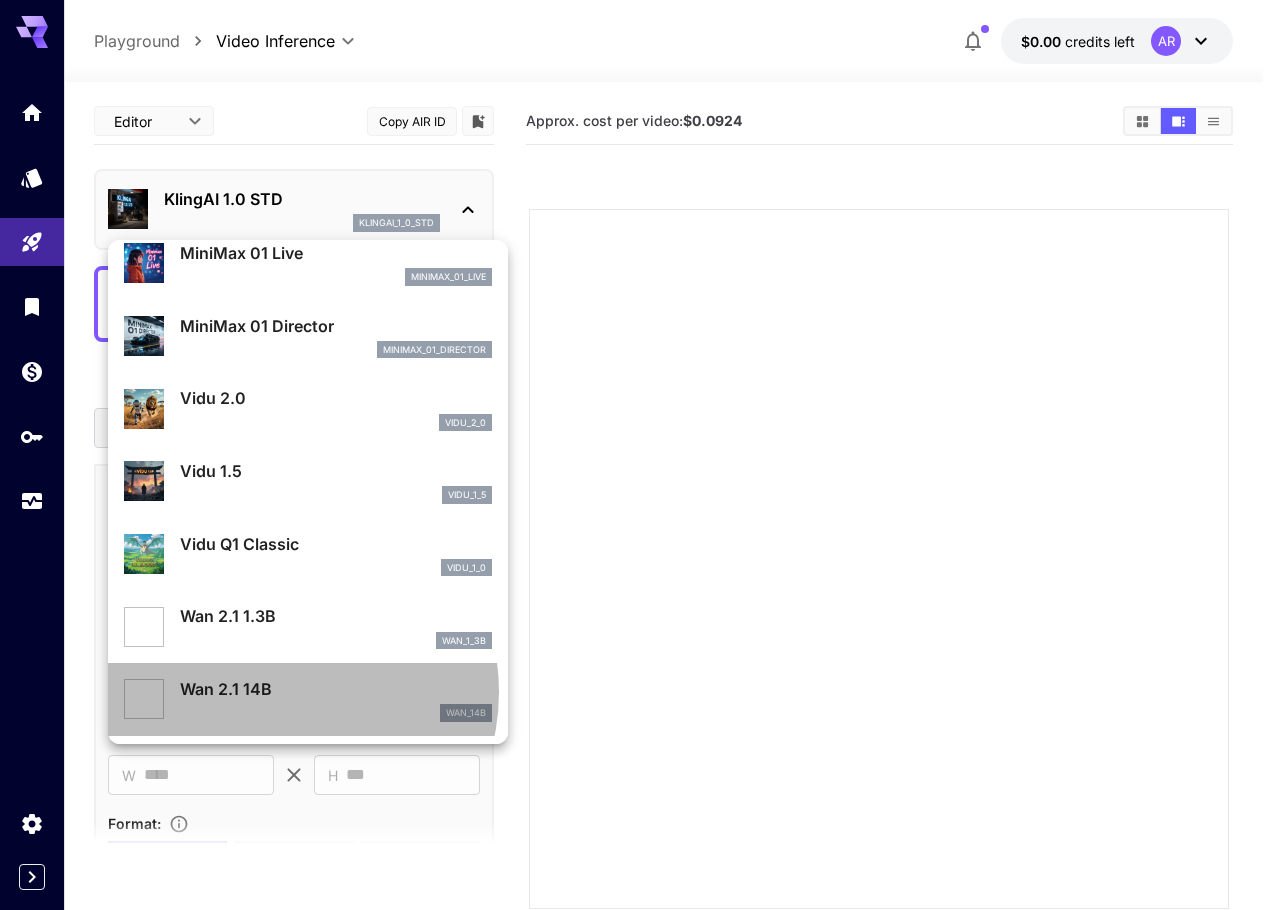 click on "Wan 2.1 14B" at bounding box center (336, 689) 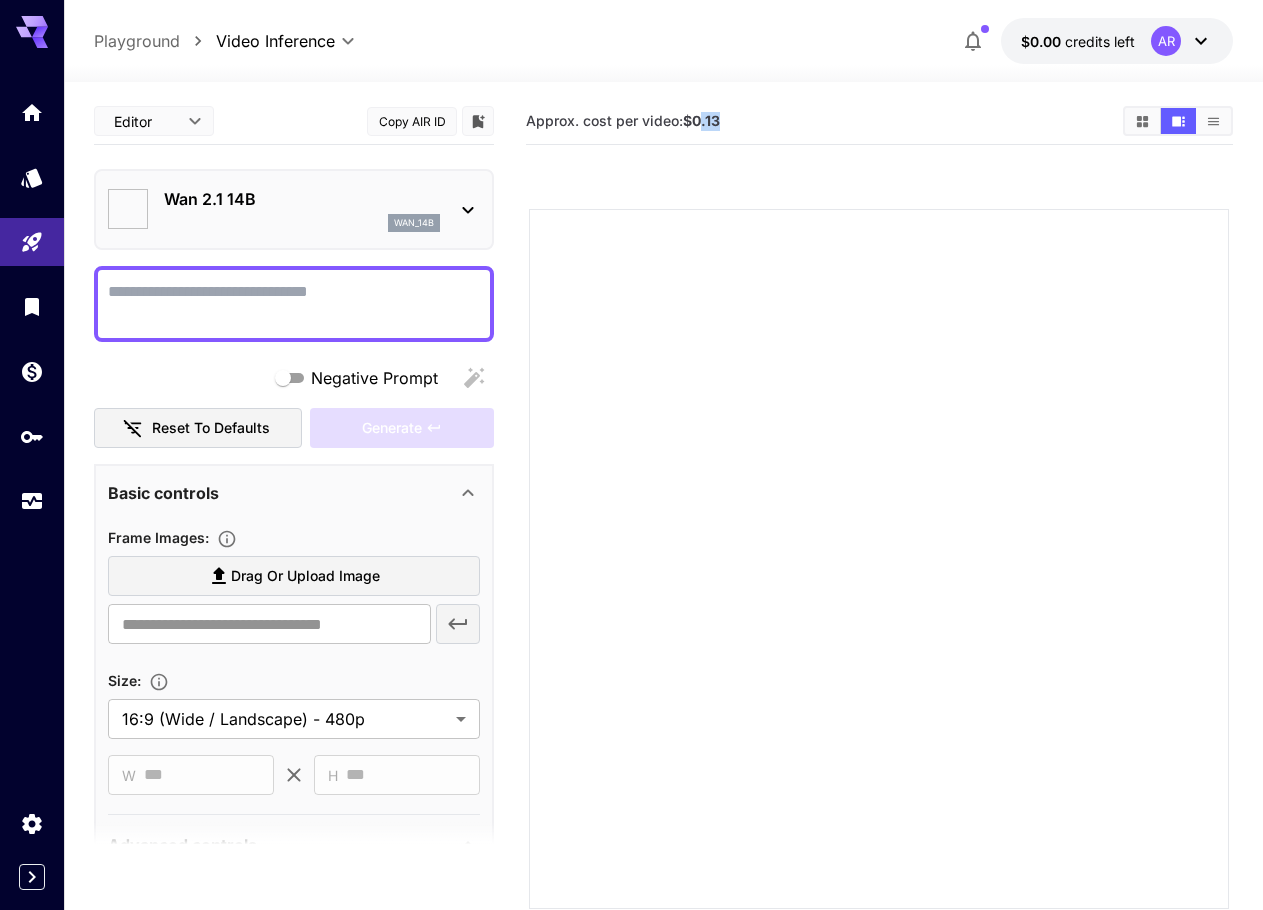 drag, startPoint x: 704, startPoint y: 113, endPoint x: 754, endPoint y: 113, distance: 50 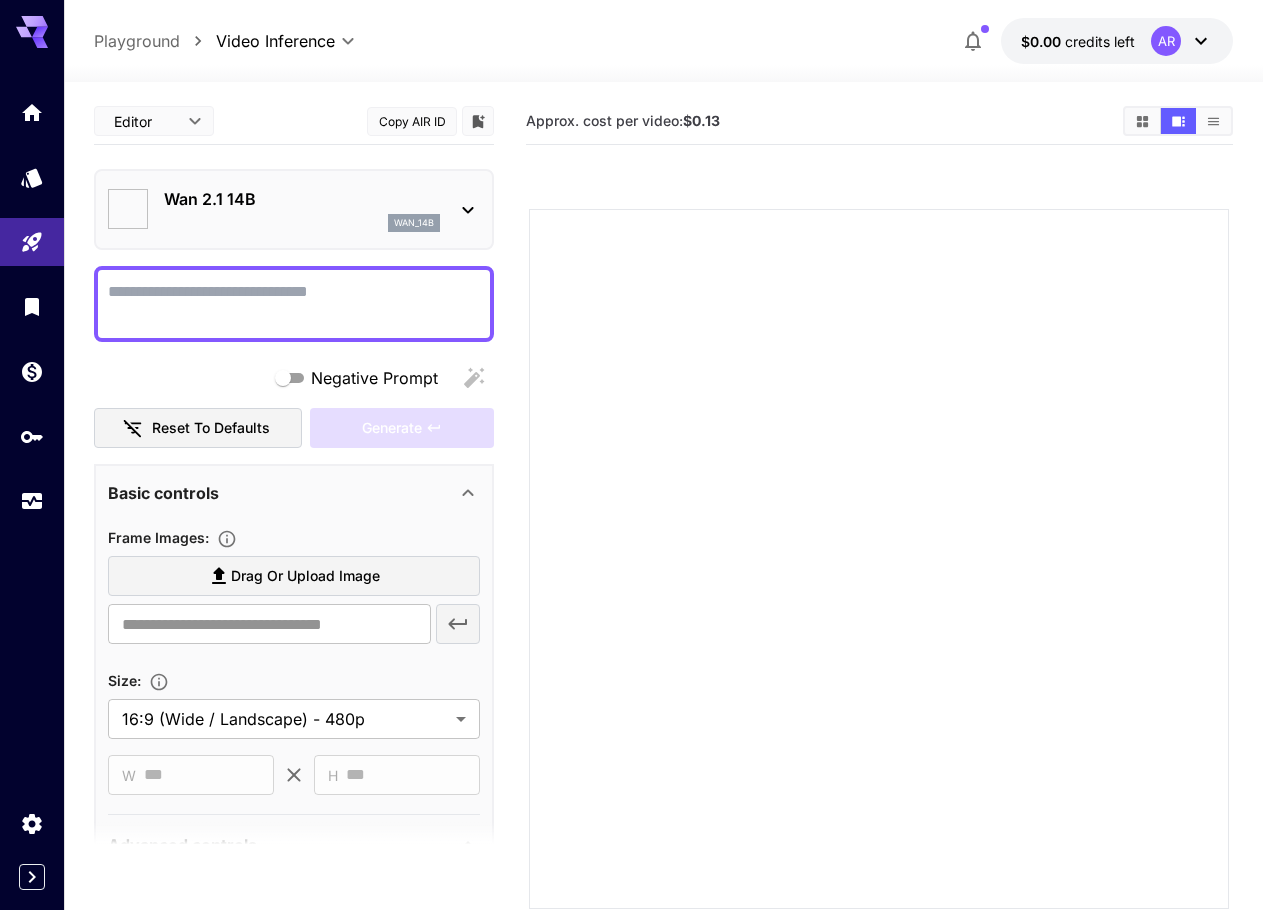 click on "Wan 2.1 14B" at bounding box center (302, 199) 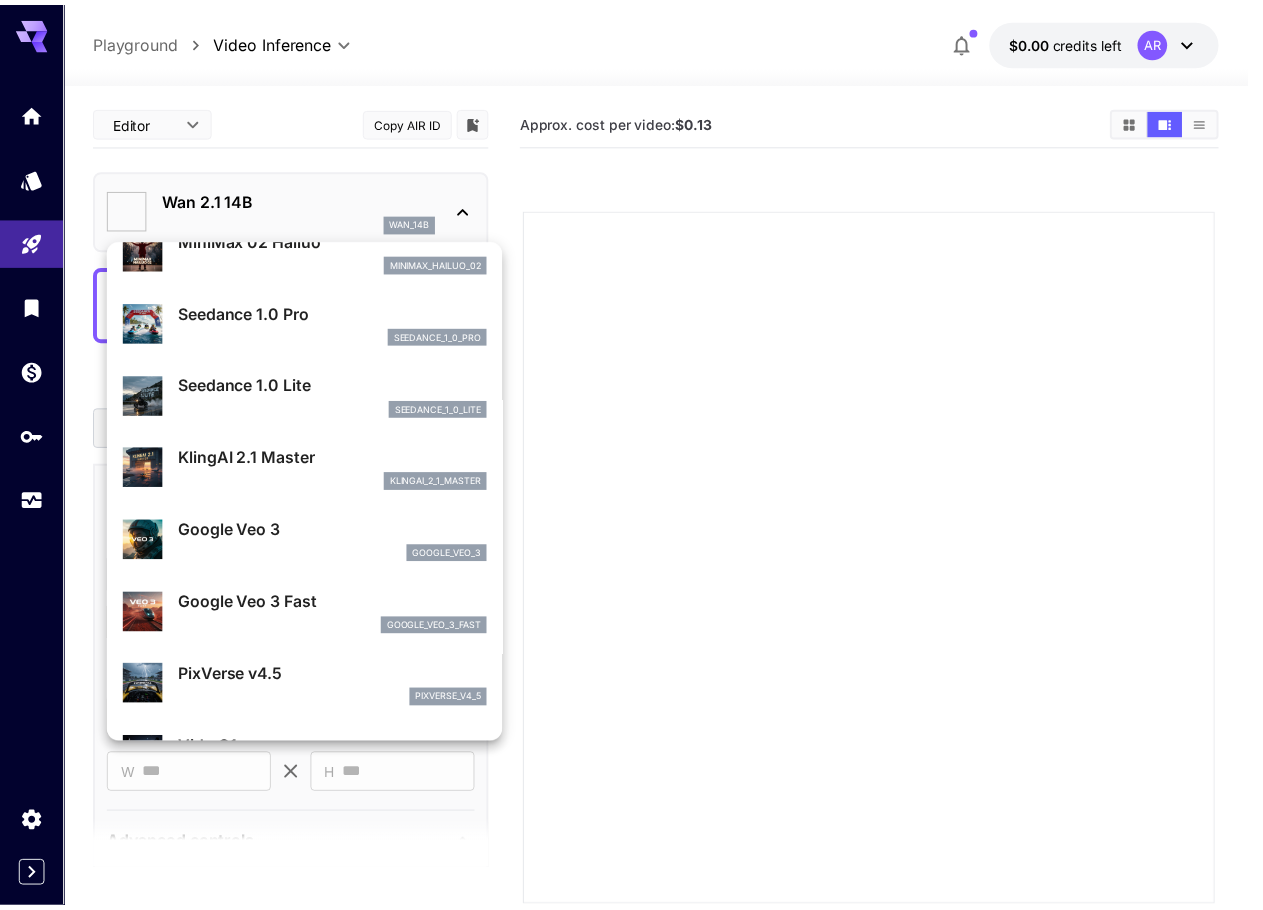 scroll, scrollTop: 0, scrollLeft: 0, axis: both 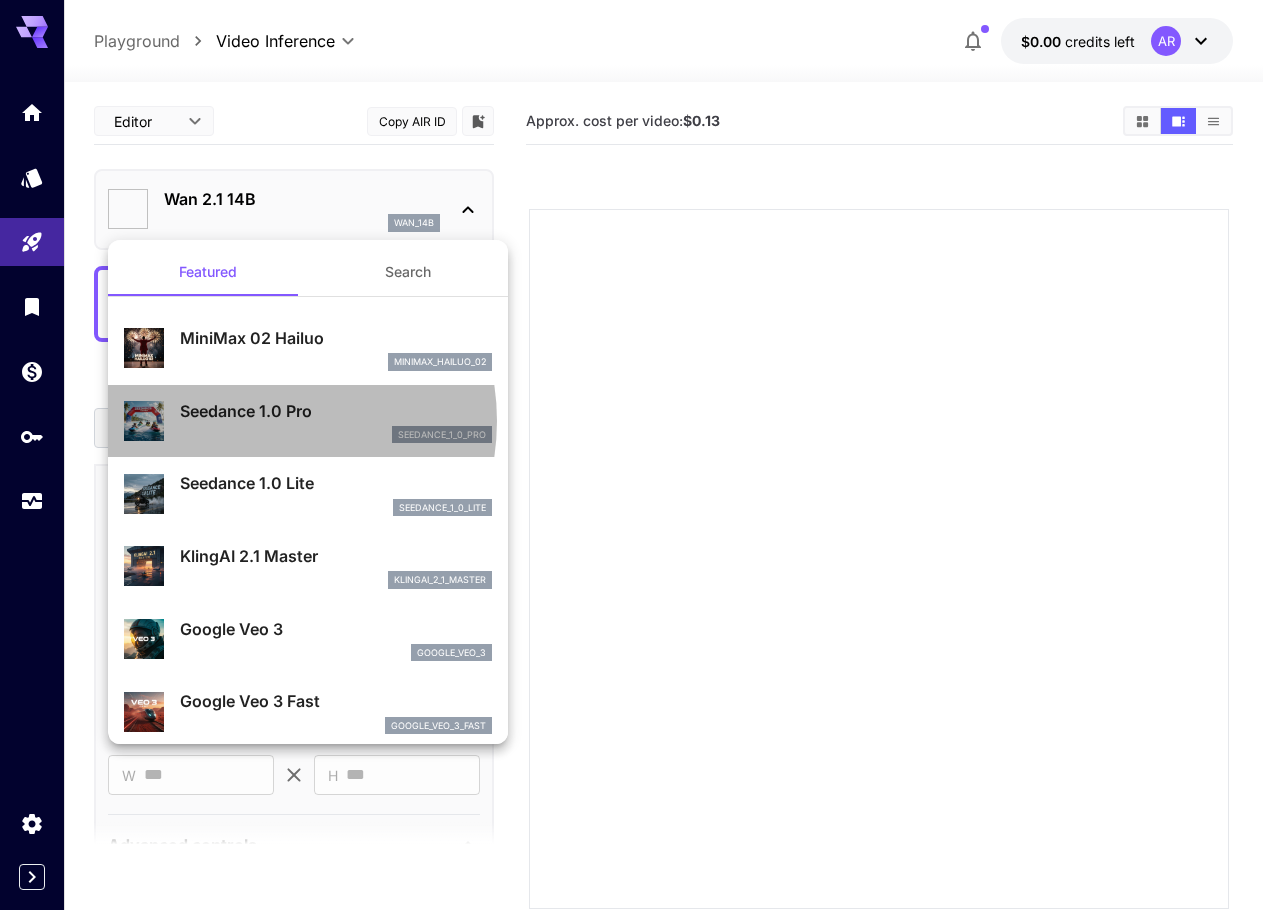 click on "Seedance 1.0 Pro" at bounding box center (336, 411) 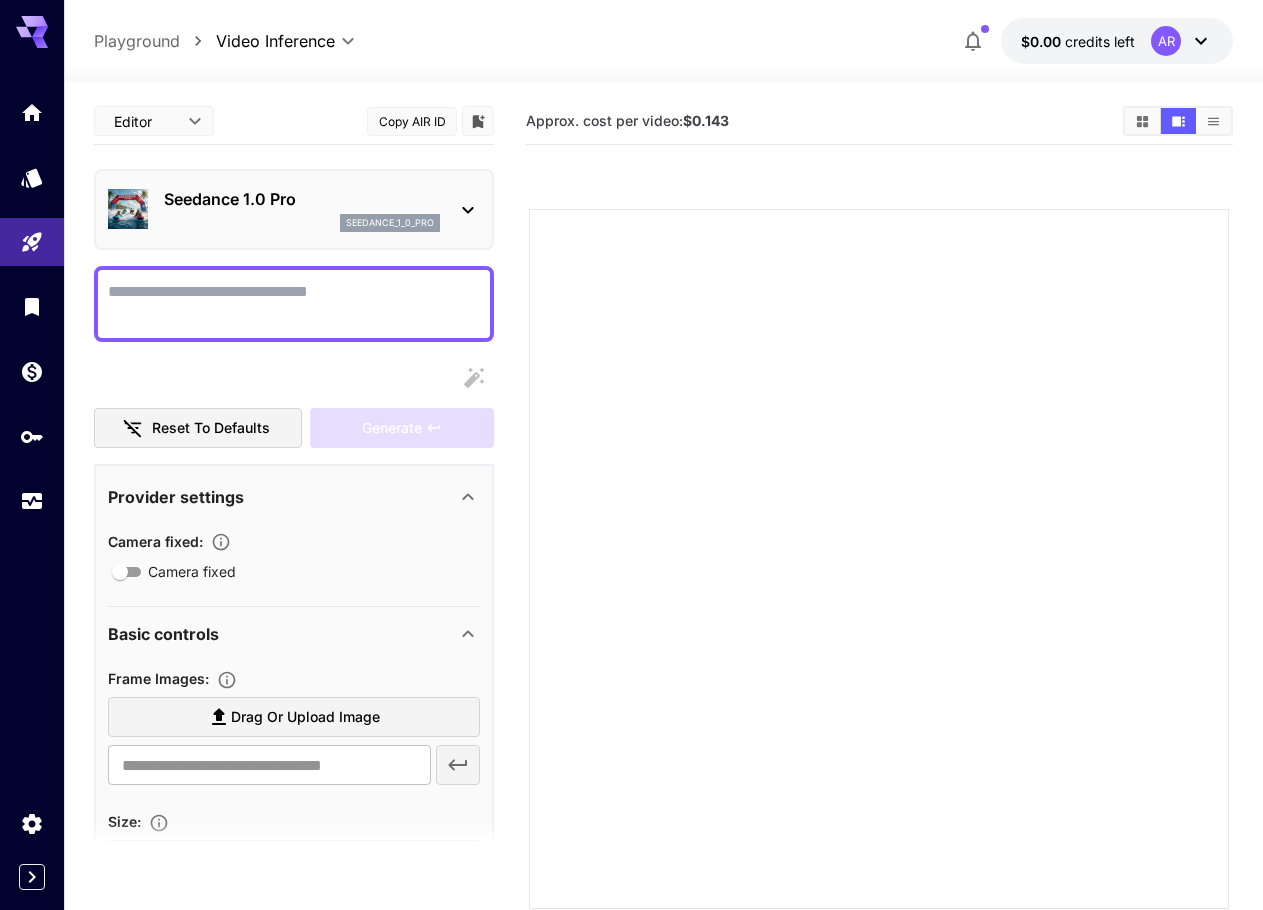 click on "Seedance 1.0 Pro" at bounding box center (279, 336) 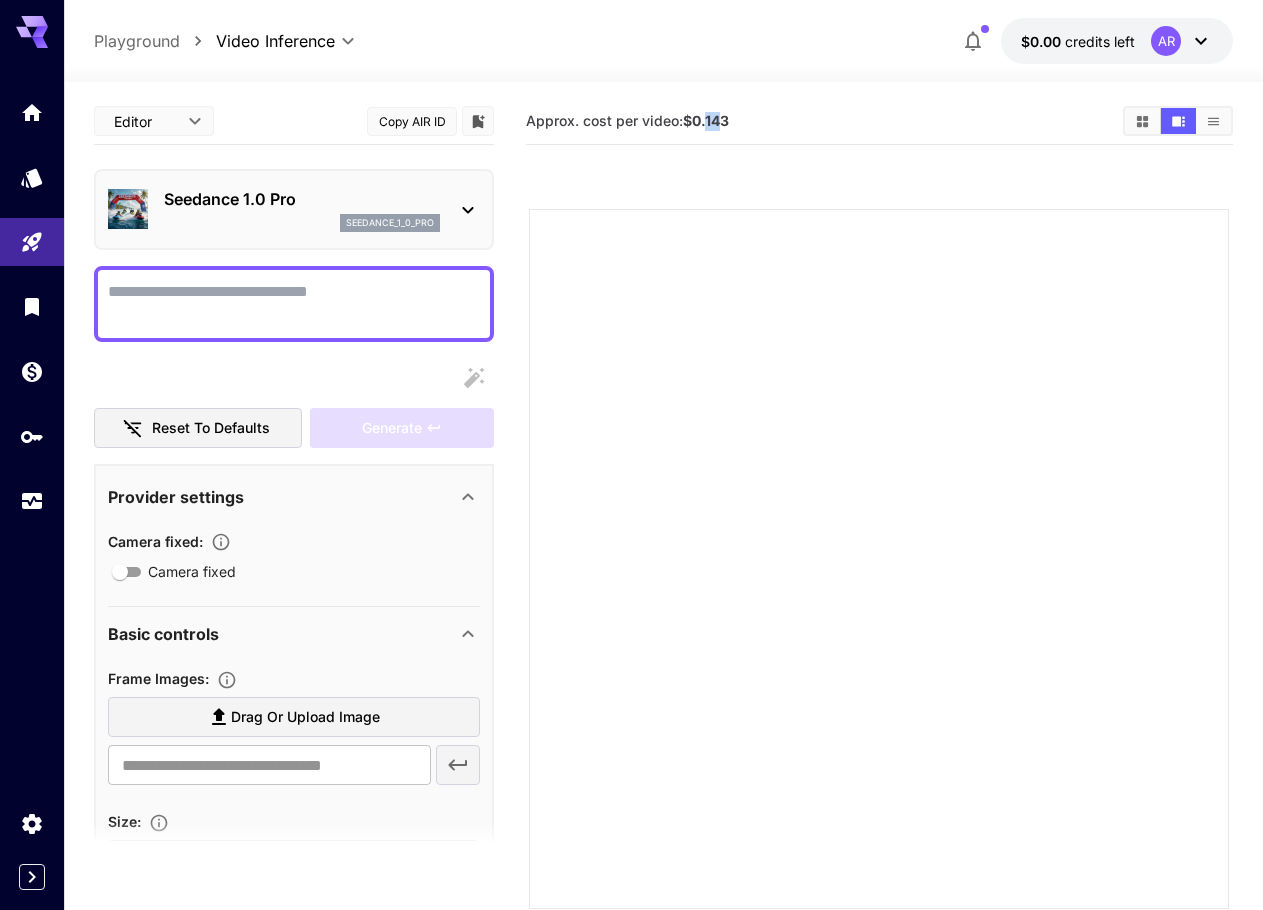 drag, startPoint x: 717, startPoint y: 117, endPoint x: 789, endPoint y: 84, distance: 79.20227 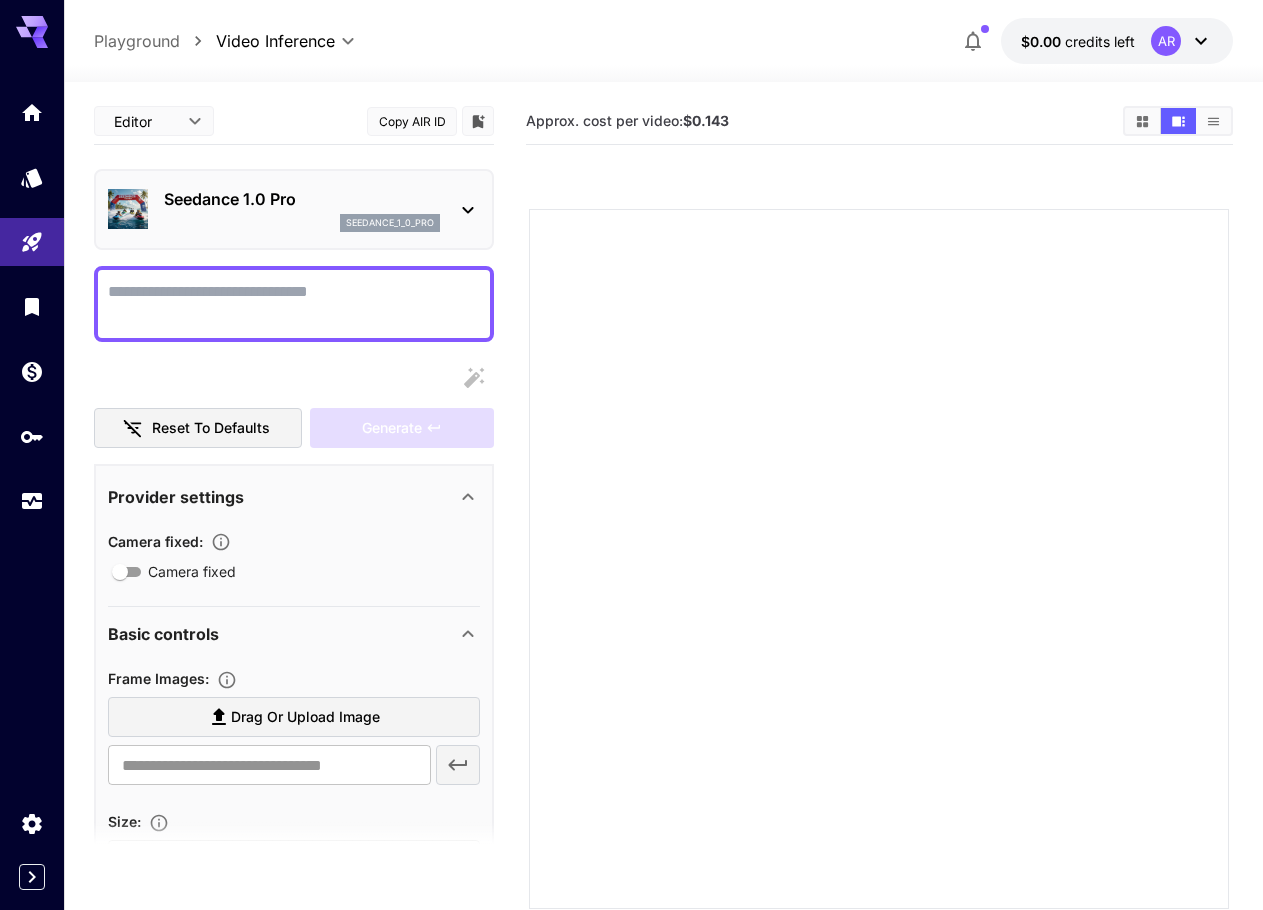 click on "seedance_1_0_pro" at bounding box center (390, 223) 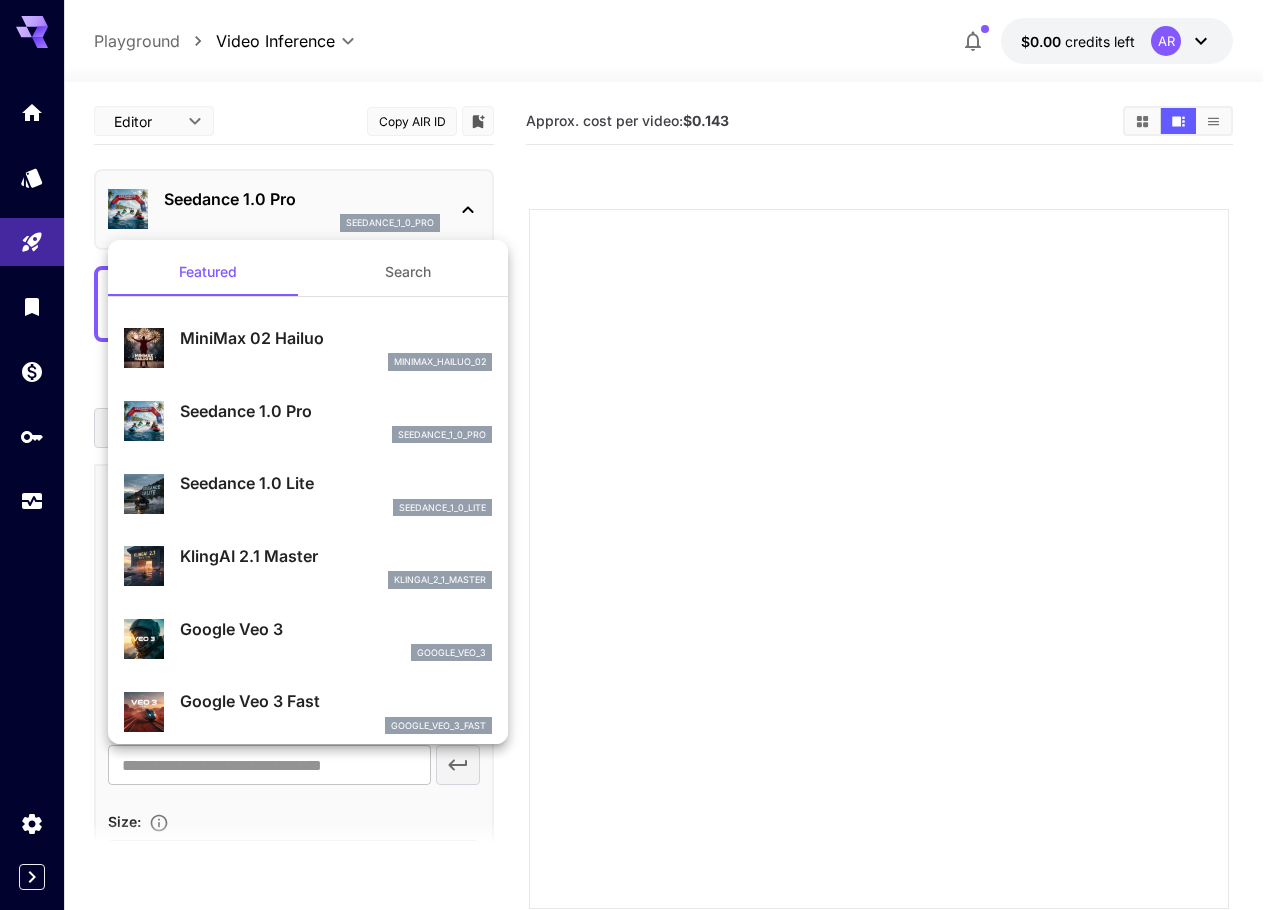 click at bounding box center (639, 455) 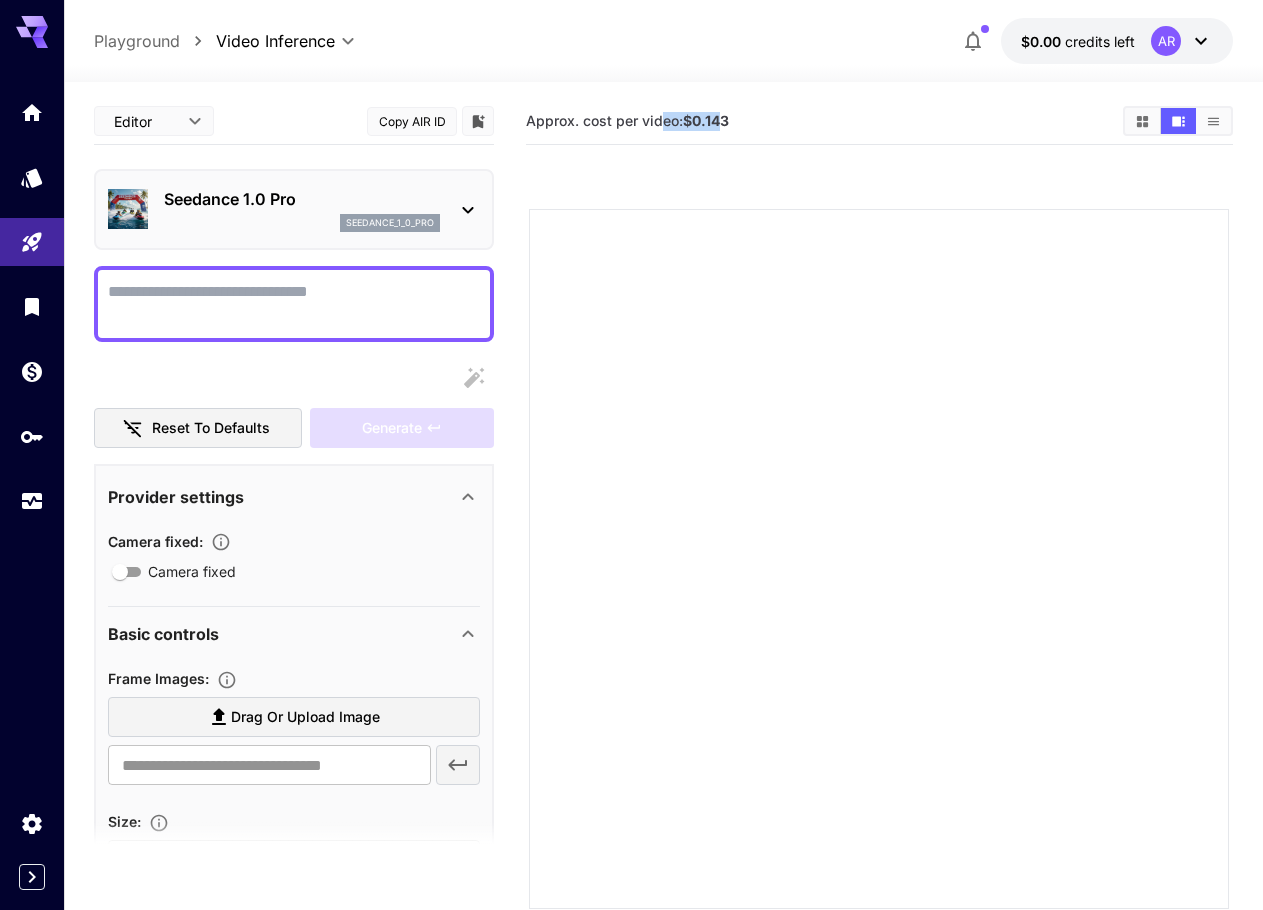 drag, startPoint x: 664, startPoint y: 130, endPoint x: 728, endPoint y: 121, distance: 64.629715 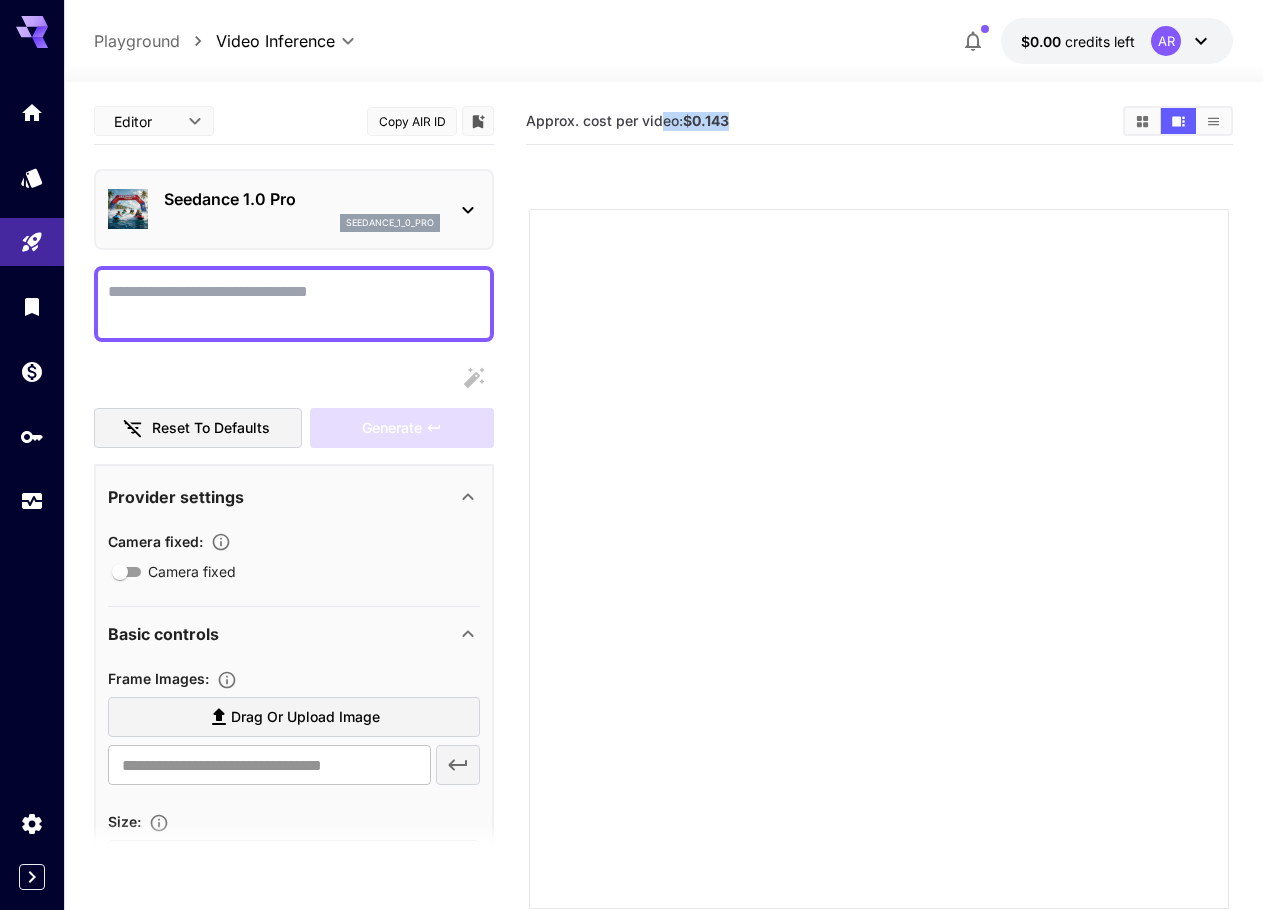 click on "Approx. cost per video:  $0.143" at bounding box center (816, 121) 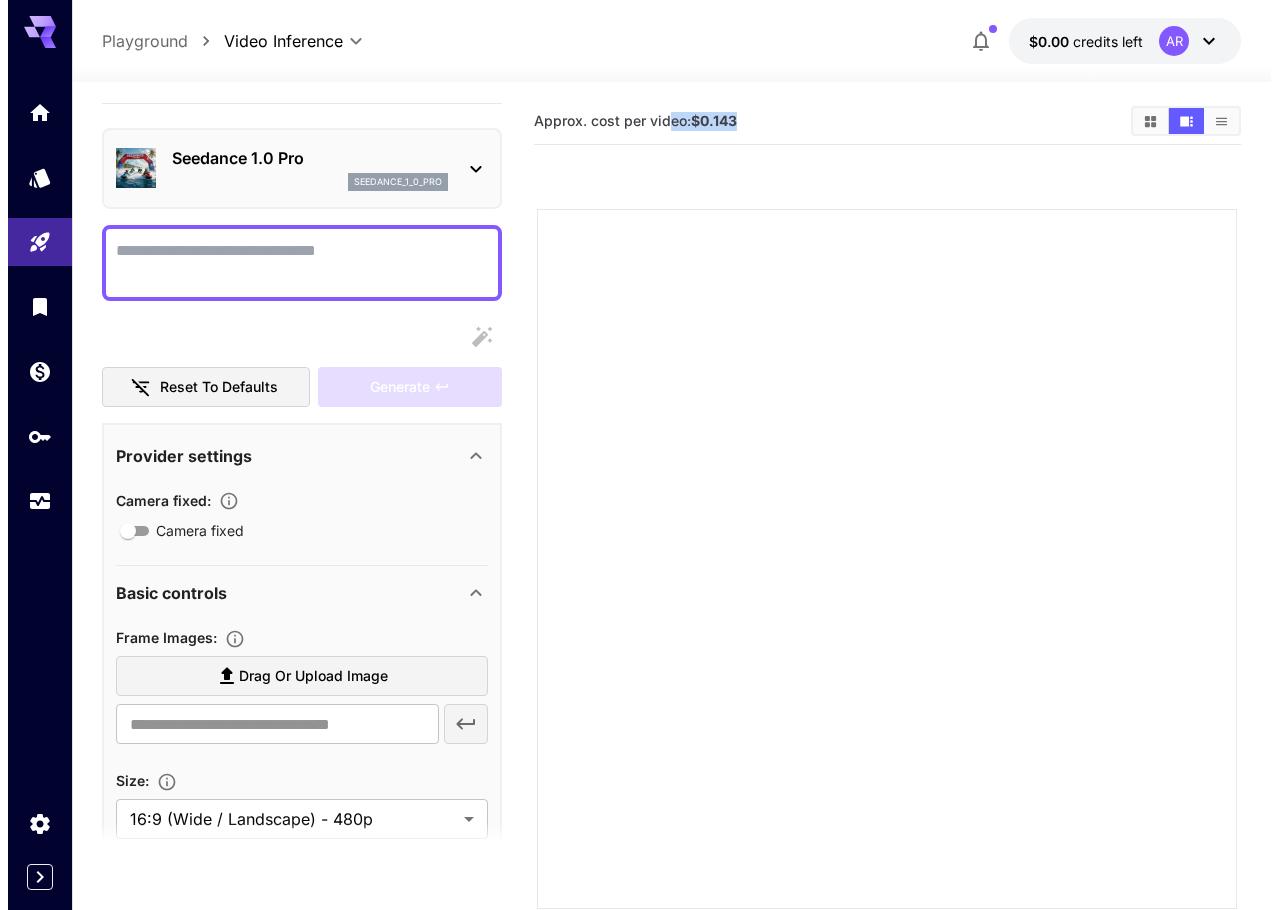 scroll, scrollTop: 0, scrollLeft: 0, axis: both 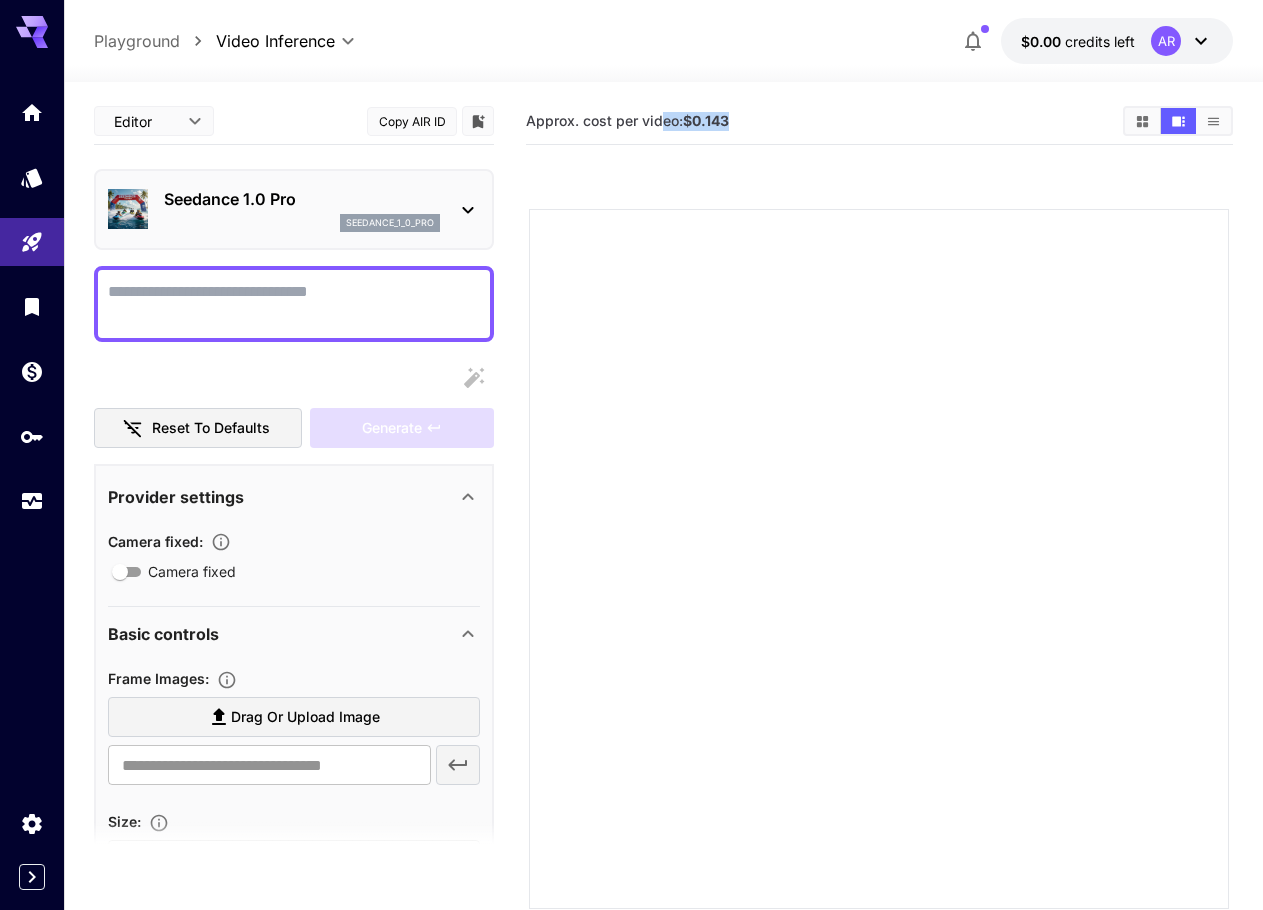 click on "**********" at bounding box center (631, 534) 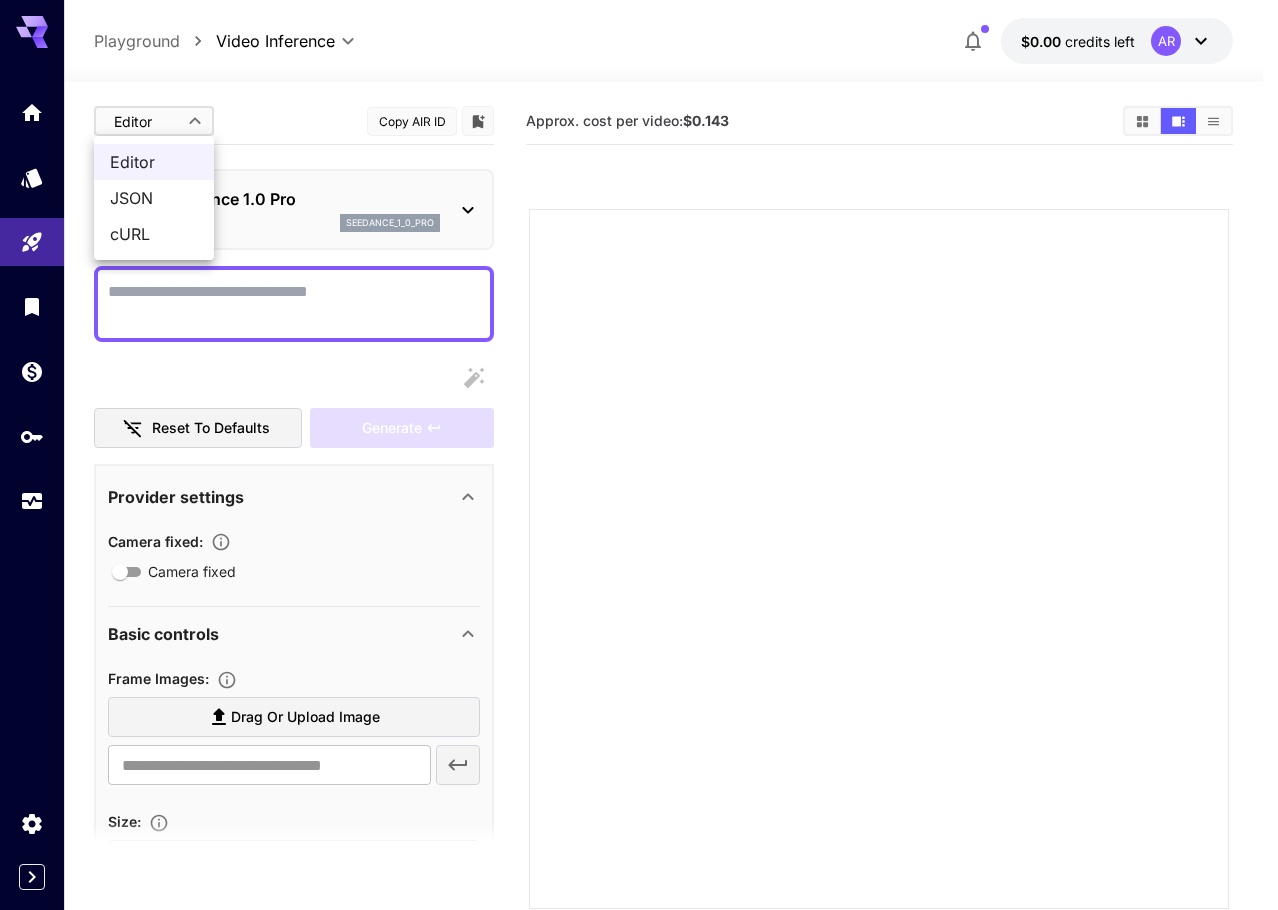 click at bounding box center (639, 455) 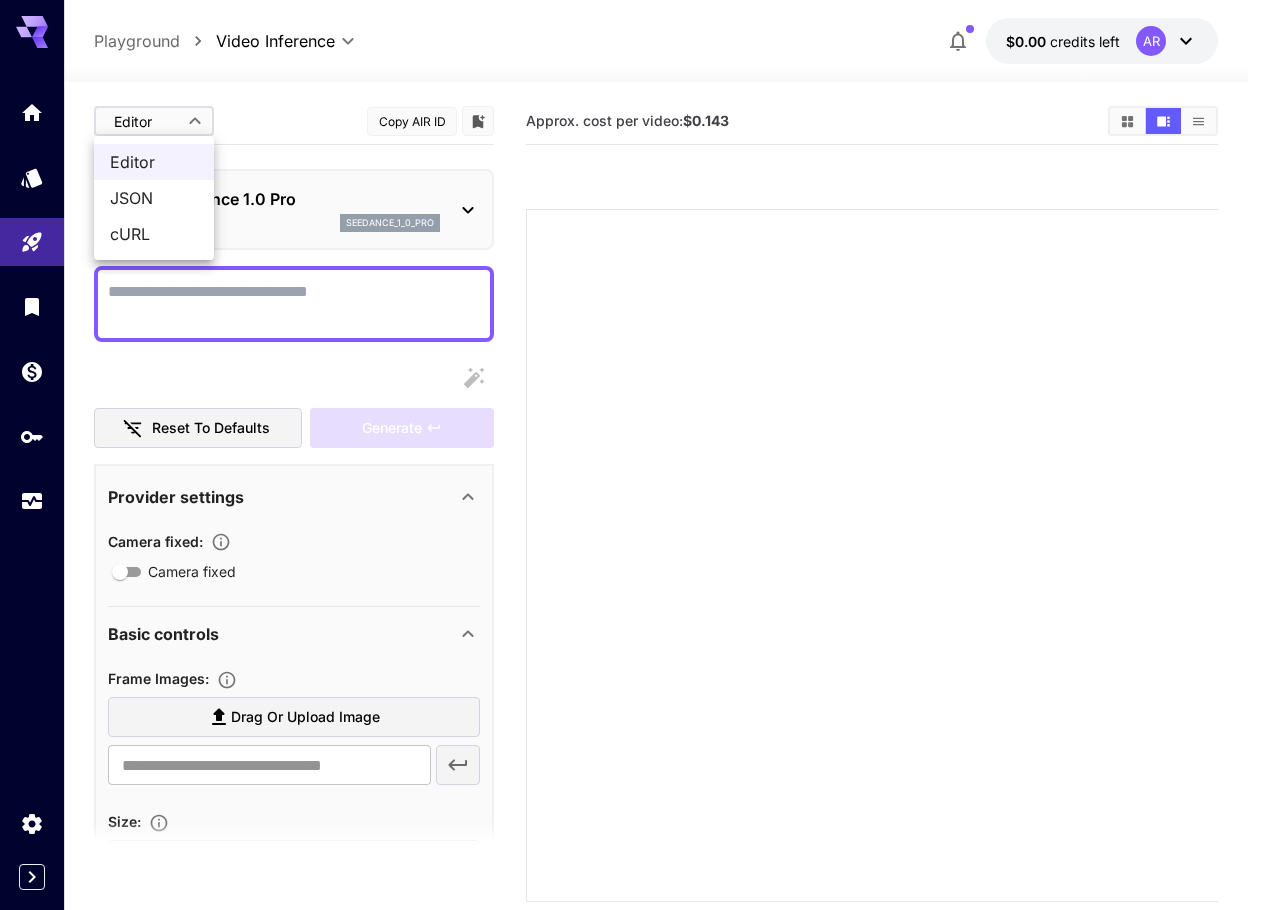 click at bounding box center (631, 455) 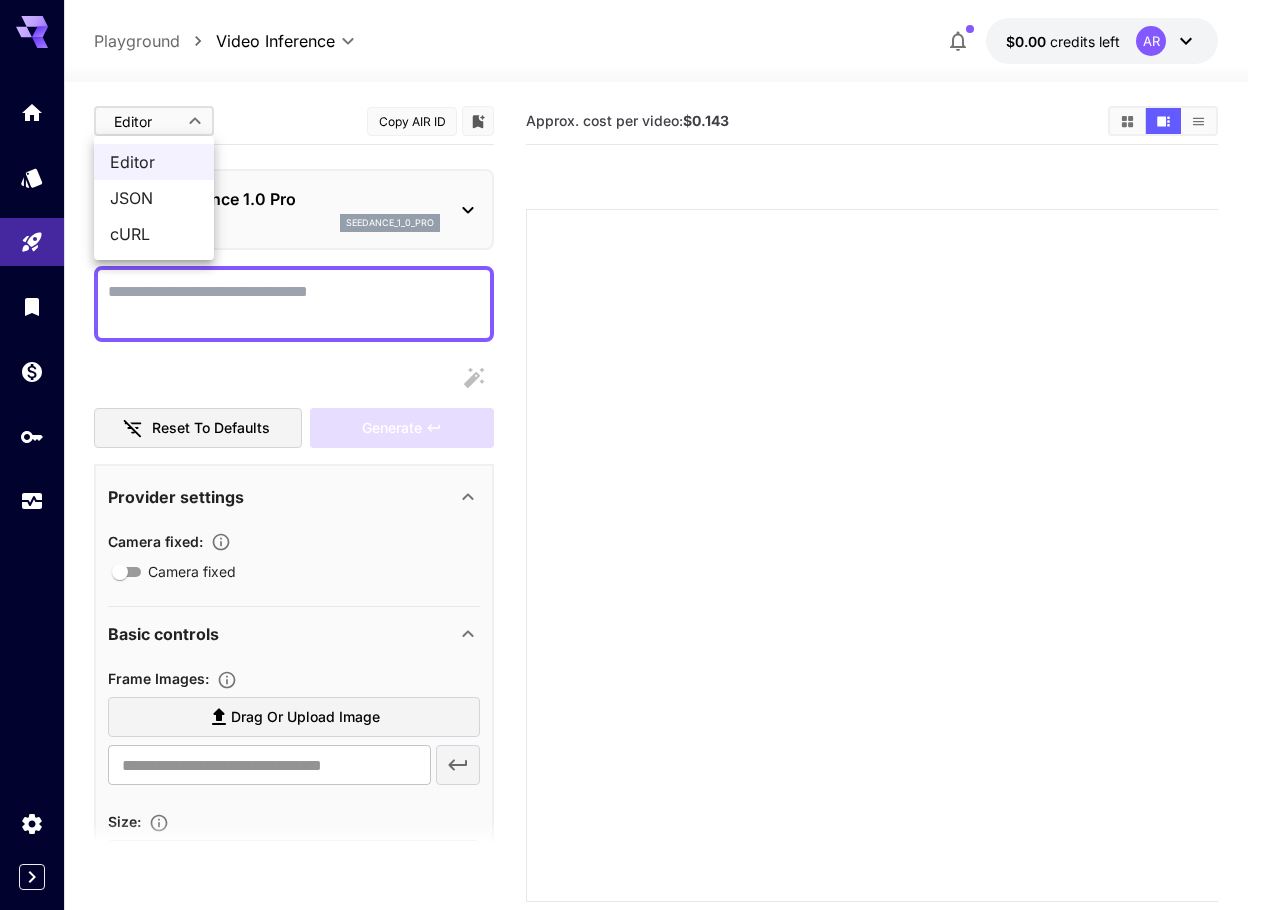 click on "**********" at bounding box center (631, 534) 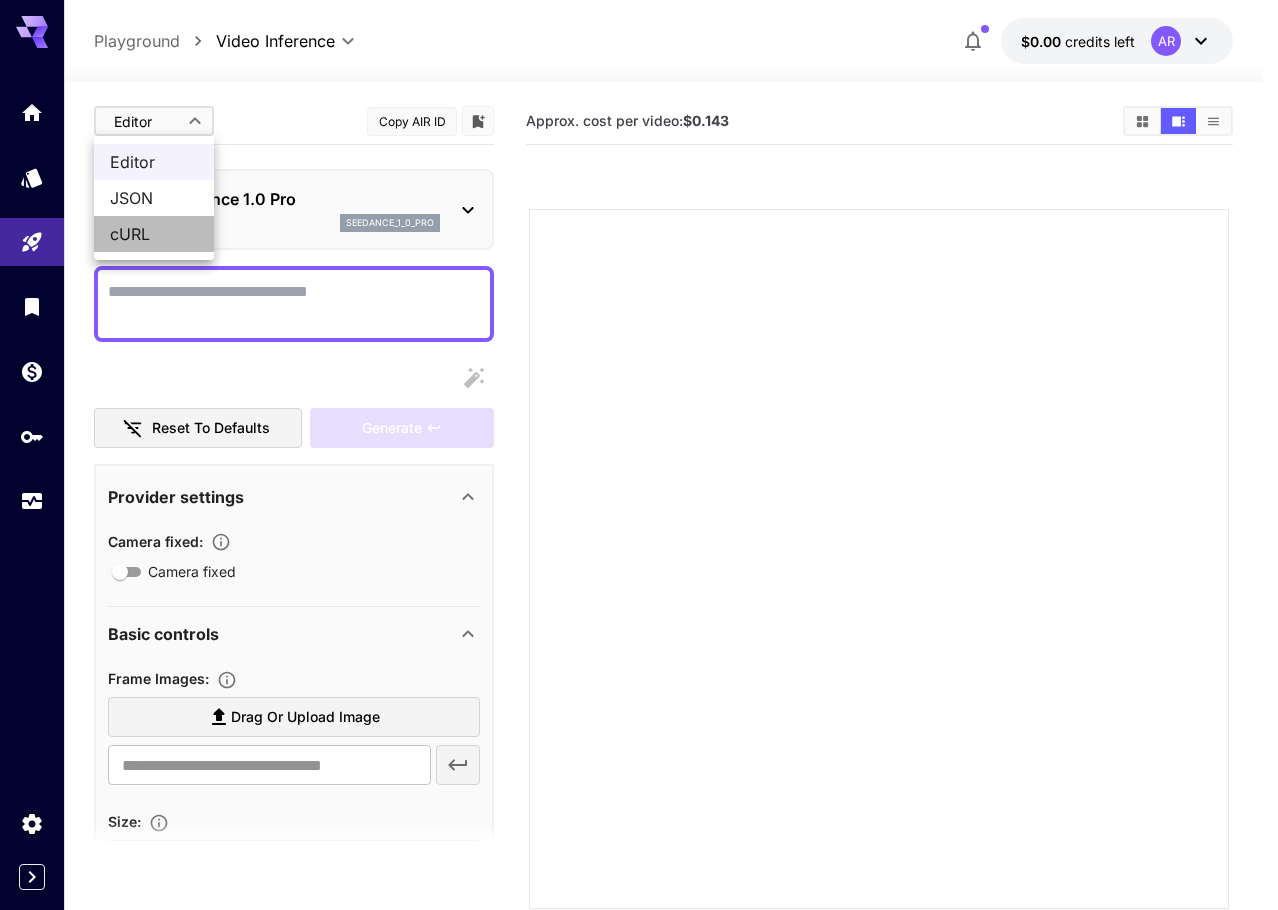 click on "cURL" at bounding box center [154, 234] 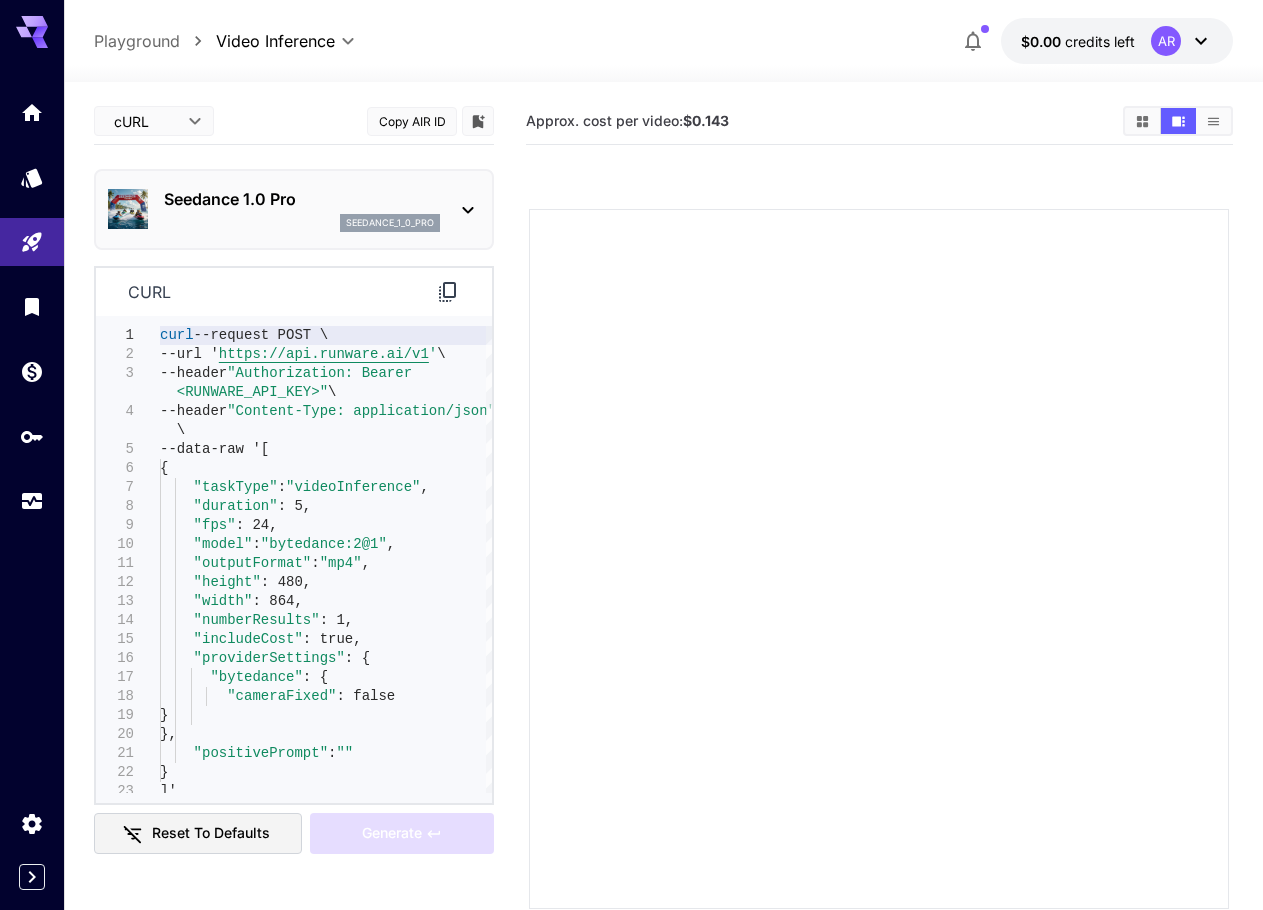 click on "Seedance 1.0 Pro seedance_1_0_pro" at bounding box center (294, 209) 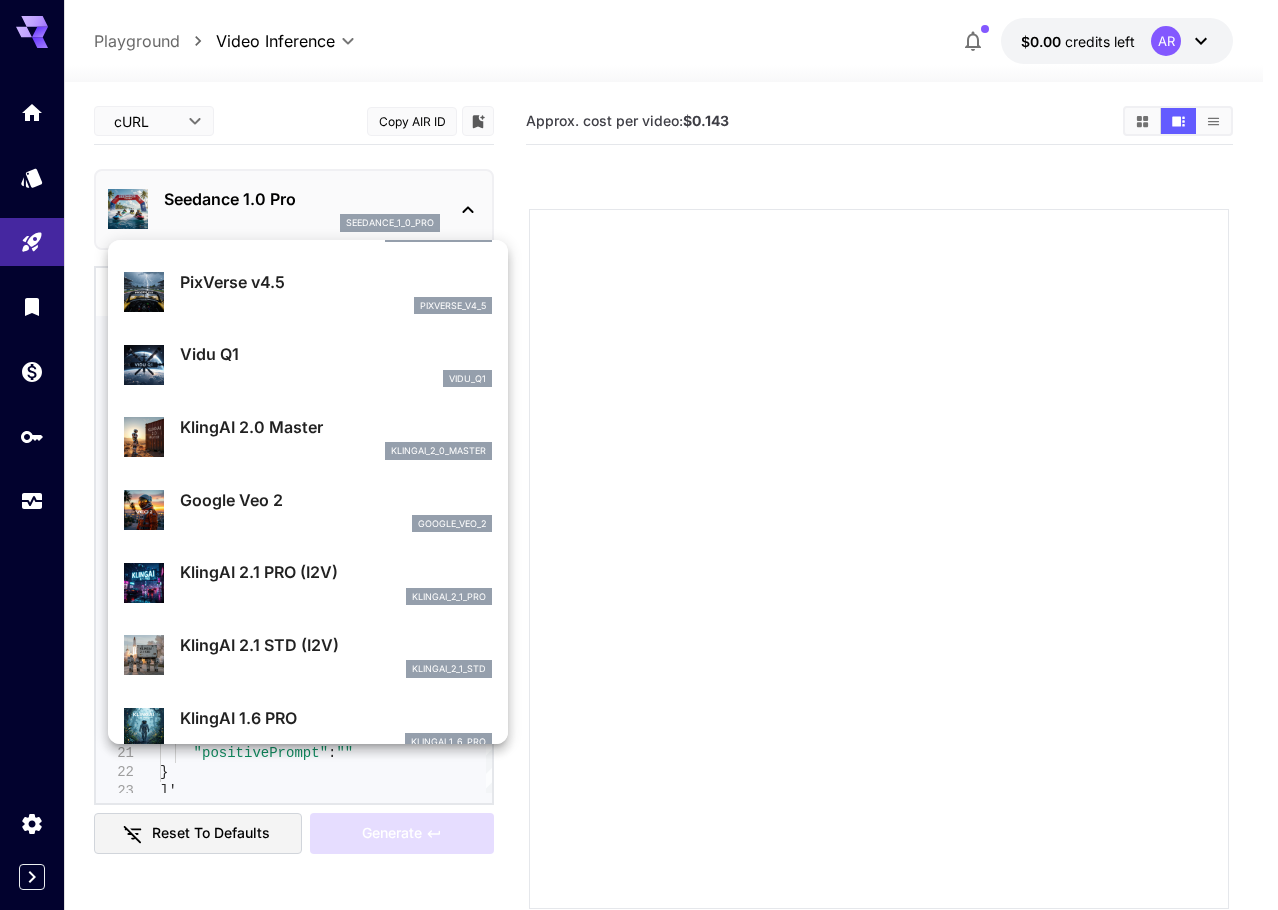 scroll, scrollTop: 495, scrollLeft: 0, axis: vertical 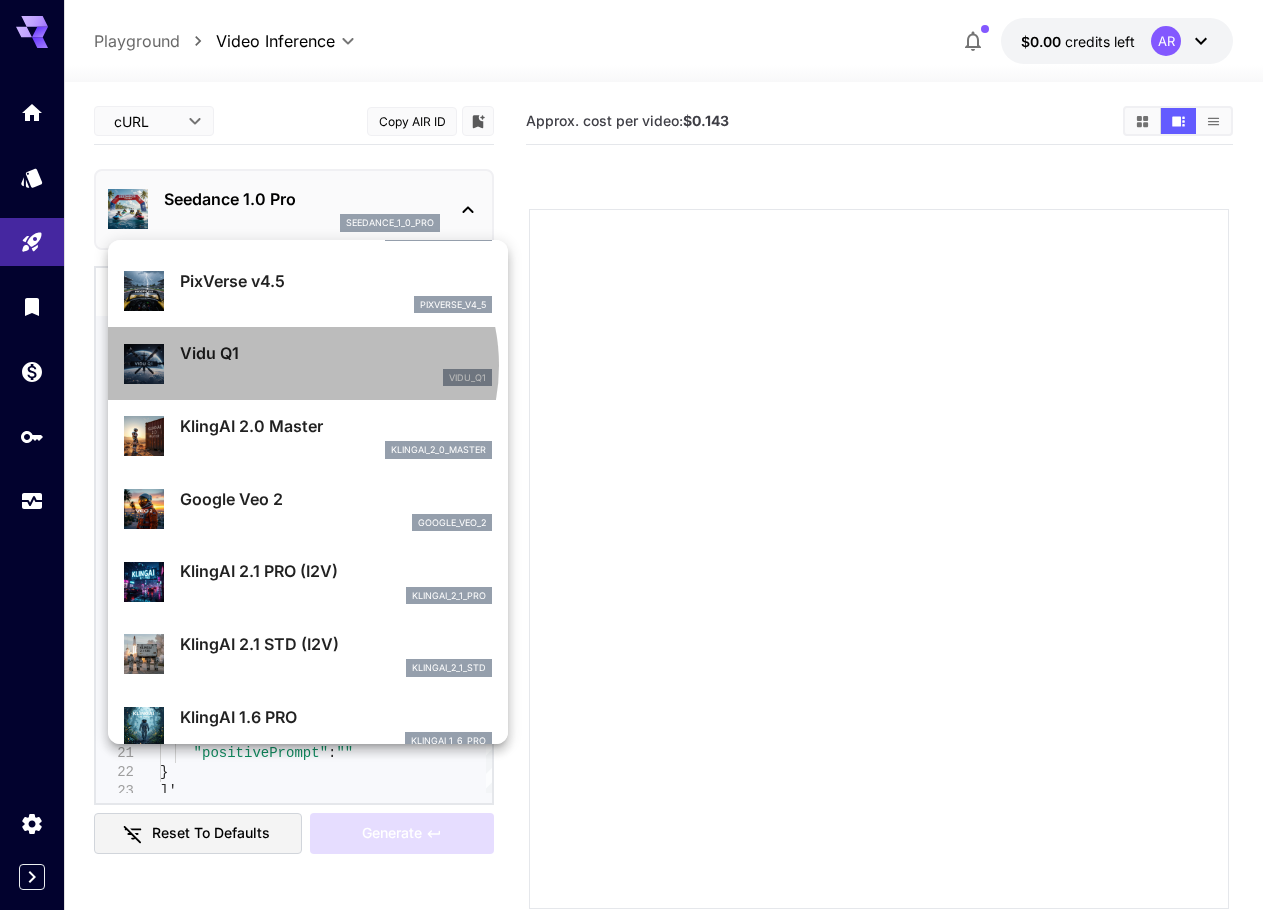 click on "Vidu Q1" at bounding box center [336, 353] 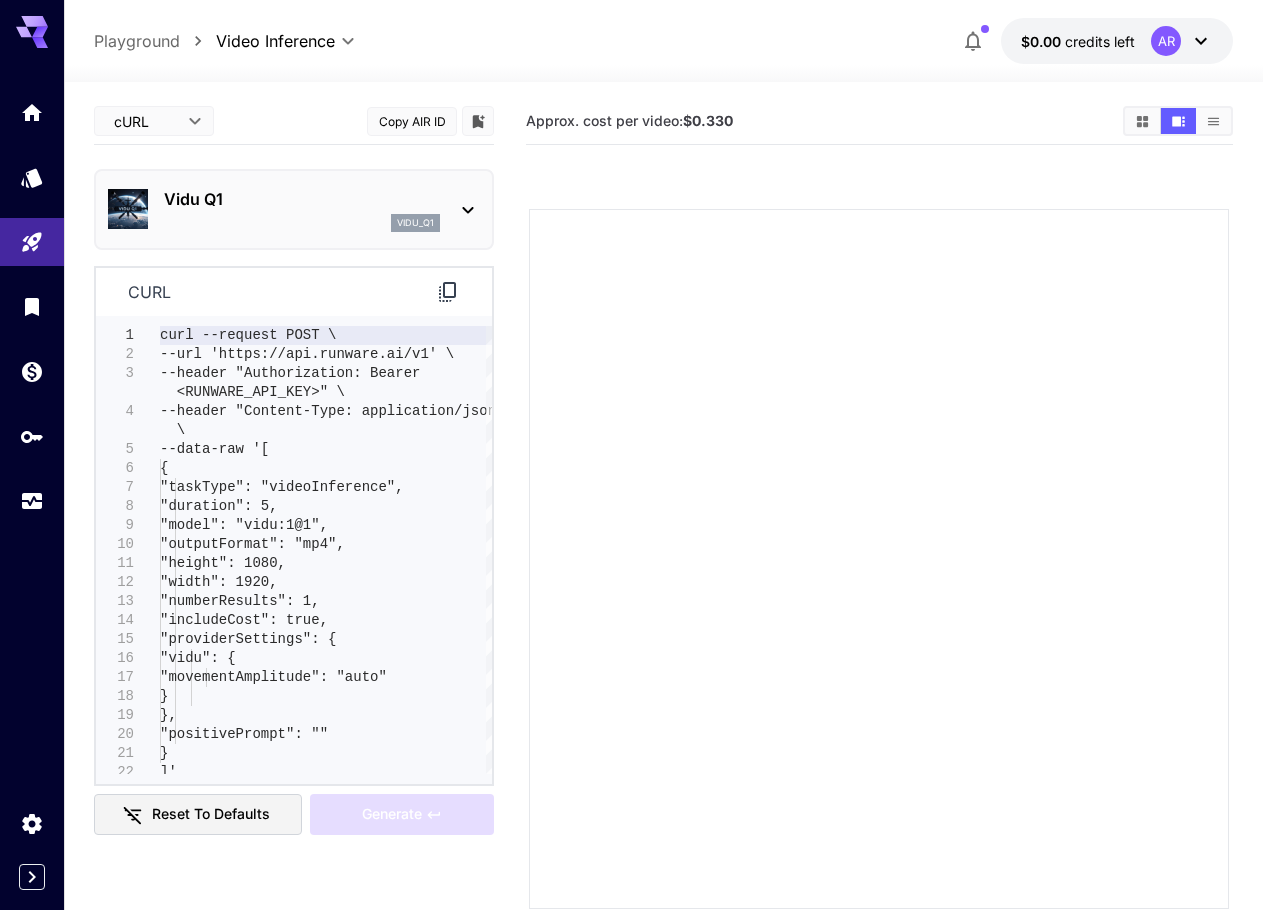 click on "Vidu Q1" at bounding box center (302, 199) 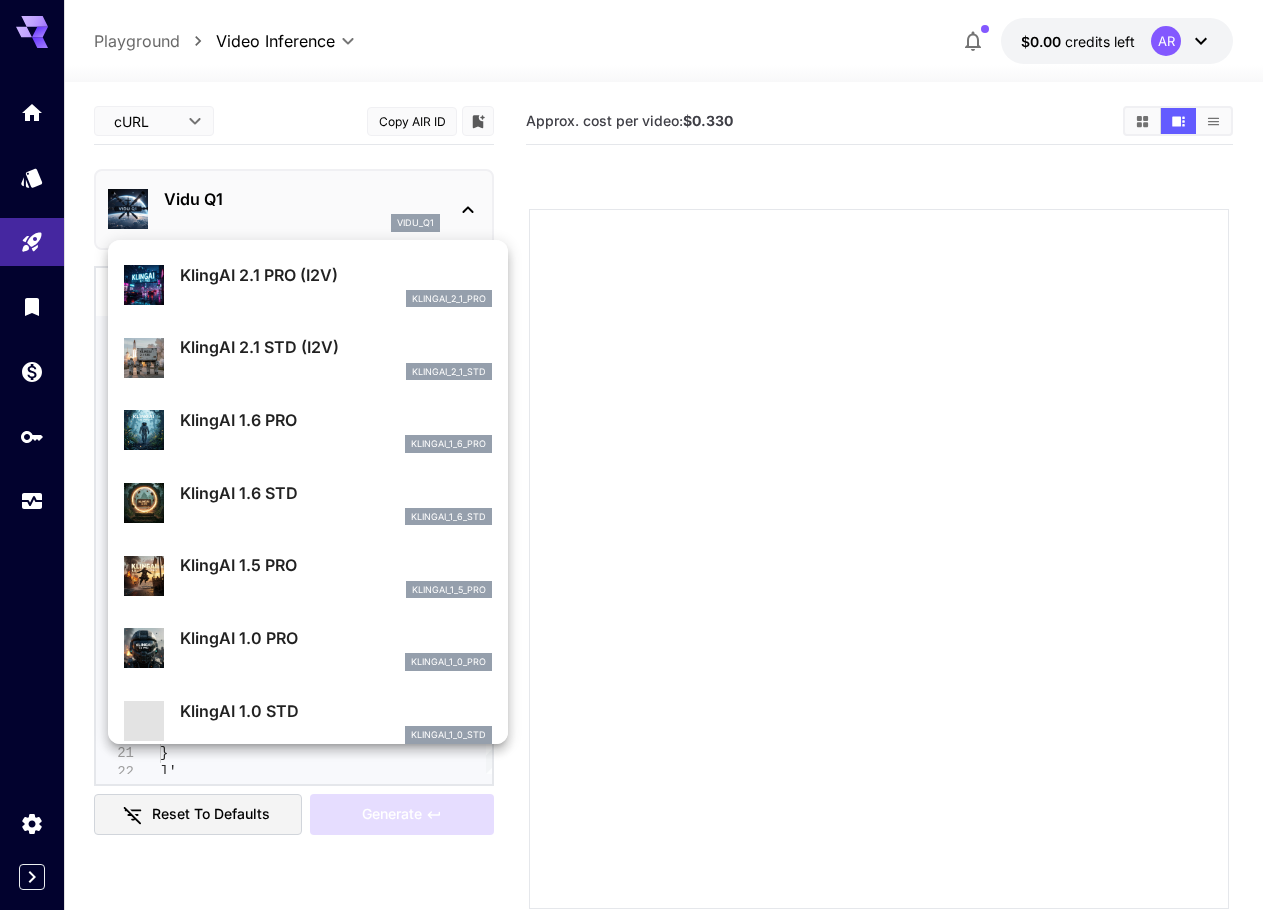 scroll, scrollTop: 794, scrollLeft: 0, axis: vertical 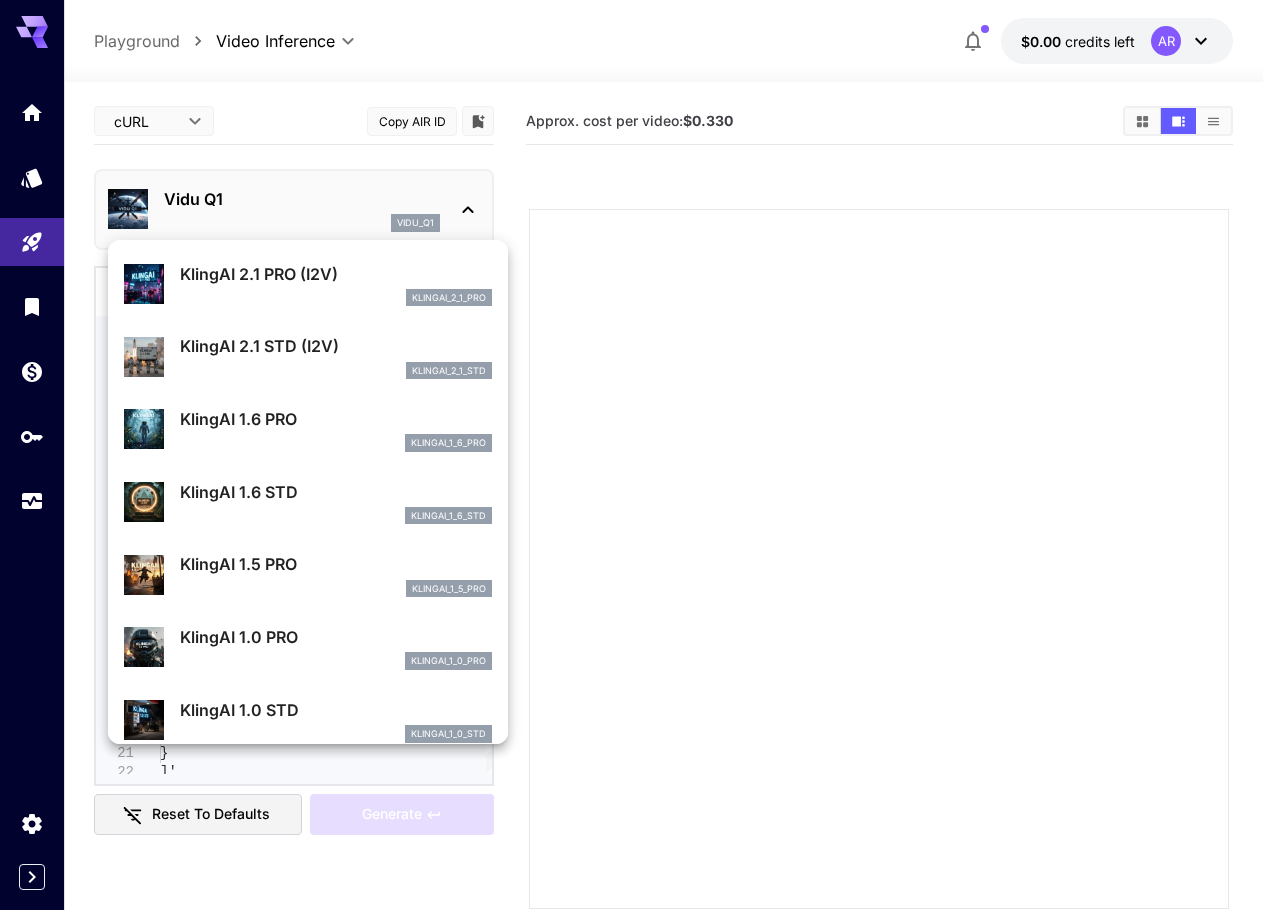 click on "KlingAI 1.6 PRO" at bounding box center (336, 419) 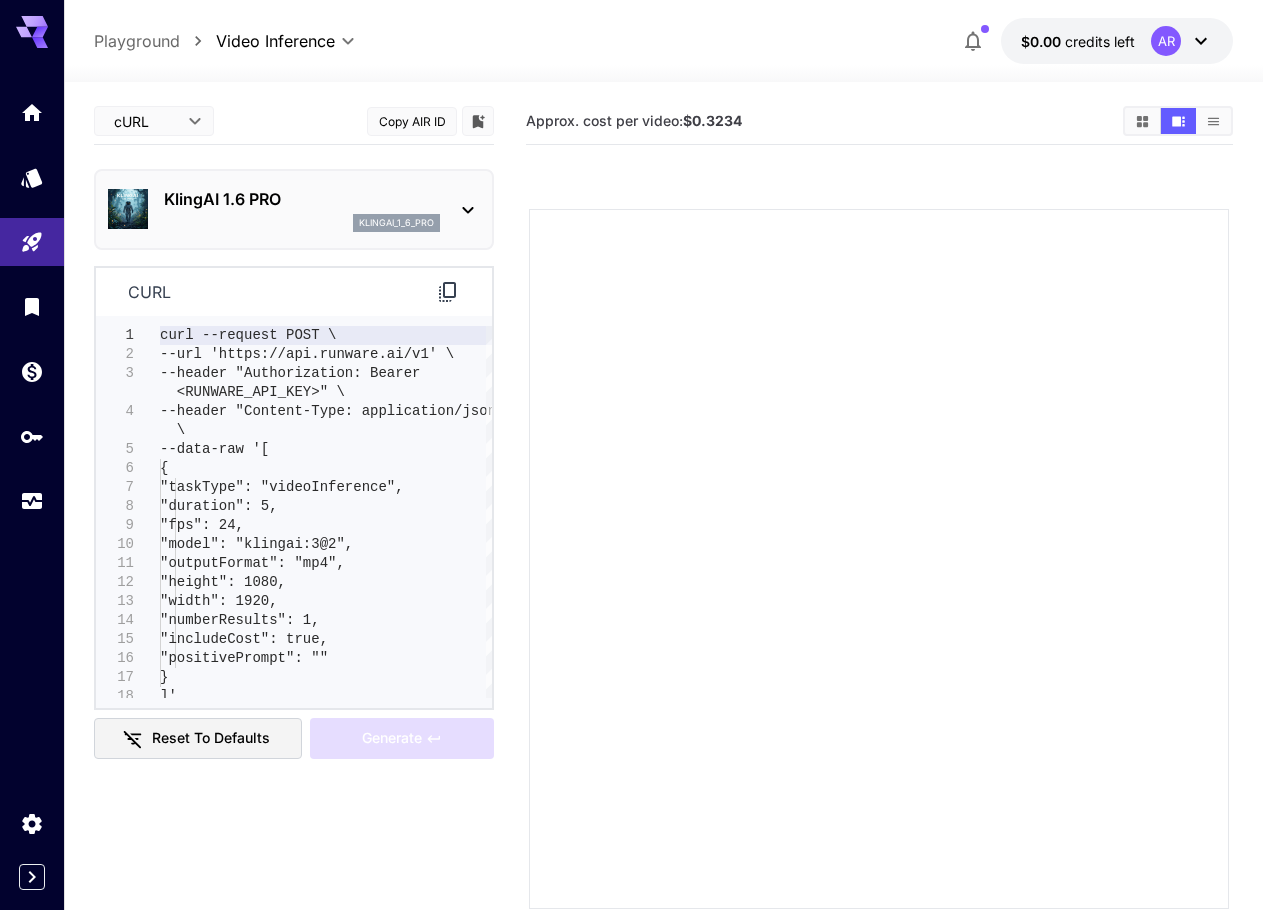 click on "klingai_1_6_pro" at bounding box center [302, 223] 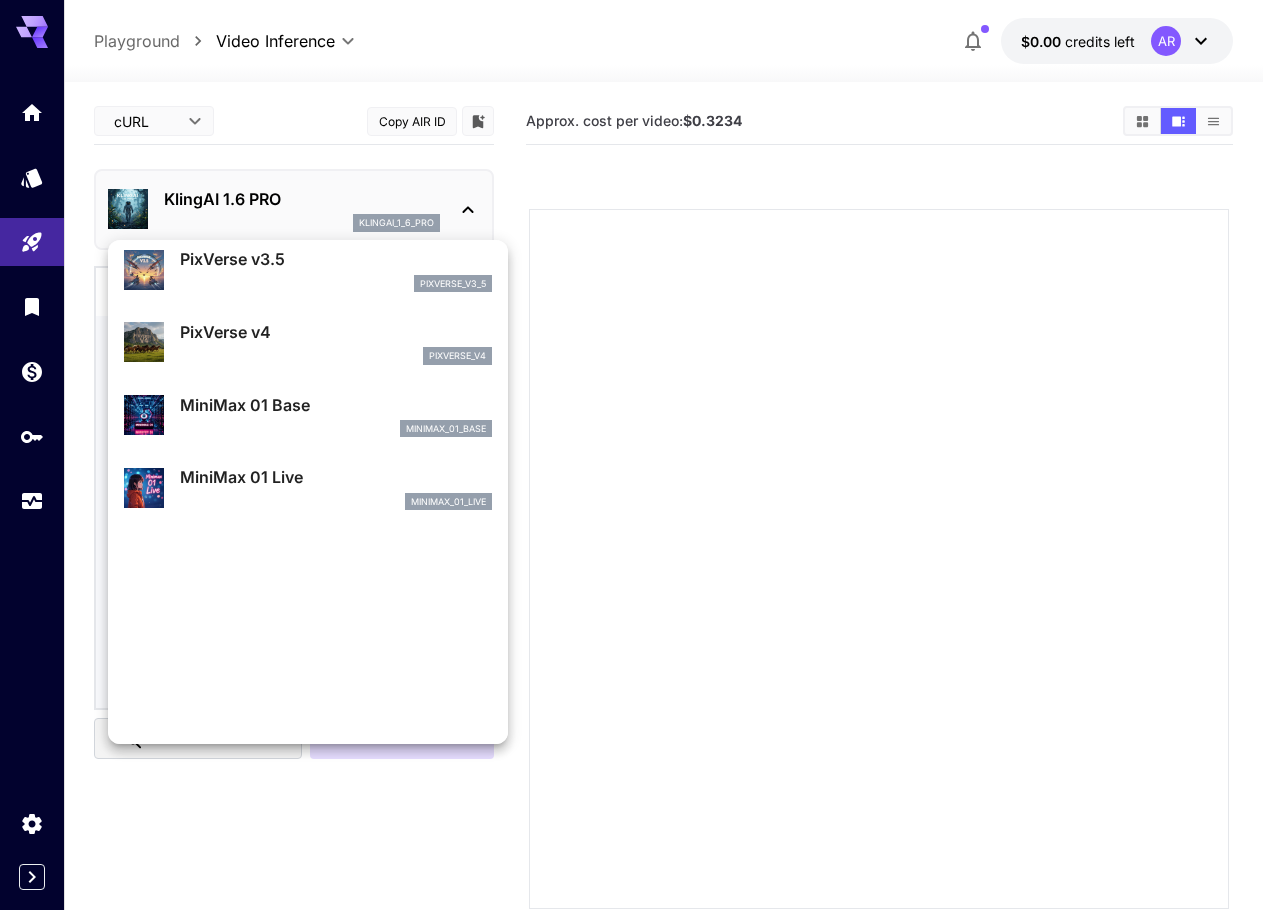 scroll, scrollTop: 1320, scrollLeft: 0, axis: vertical 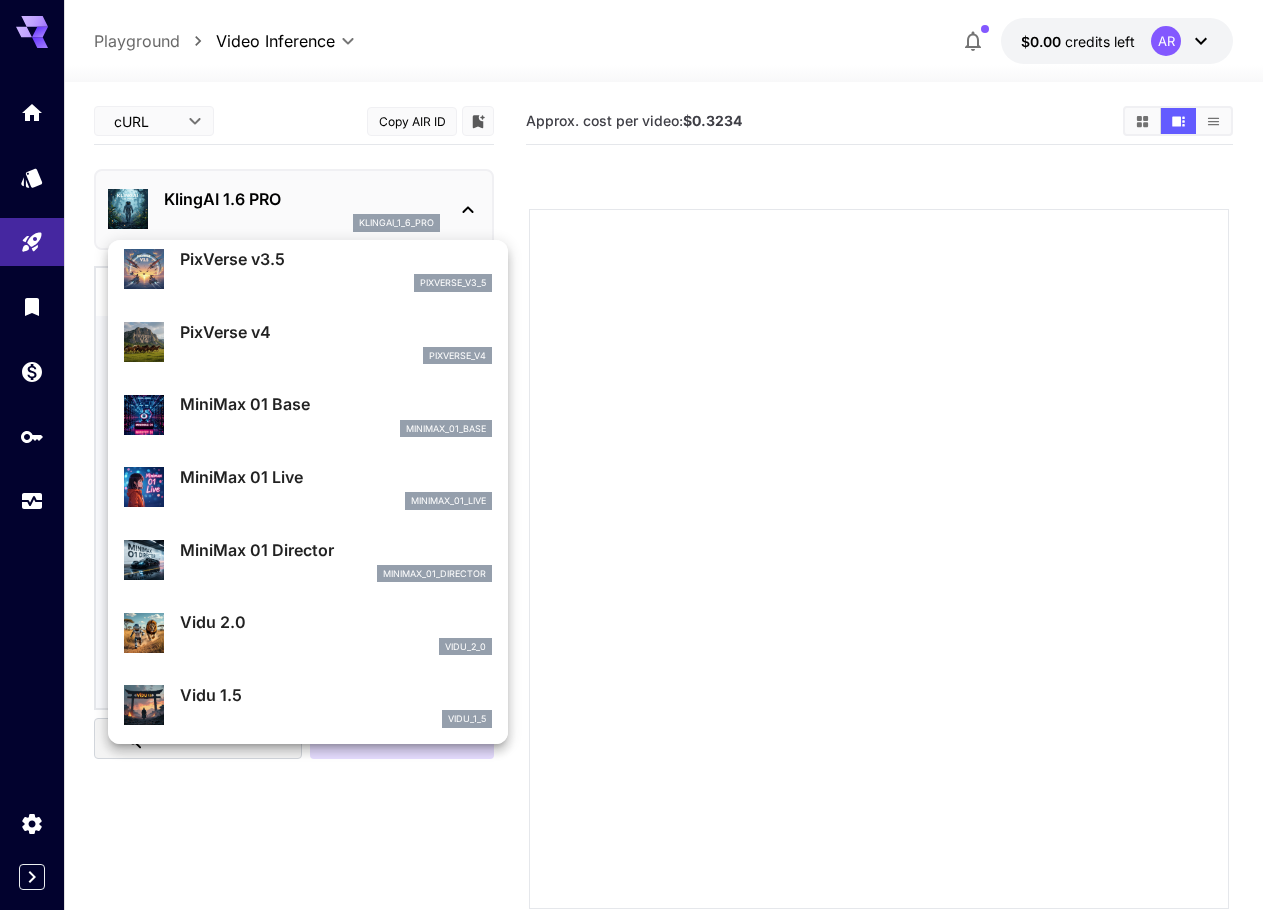 click on "minimax_01_live" at bounding box center (336, 501) 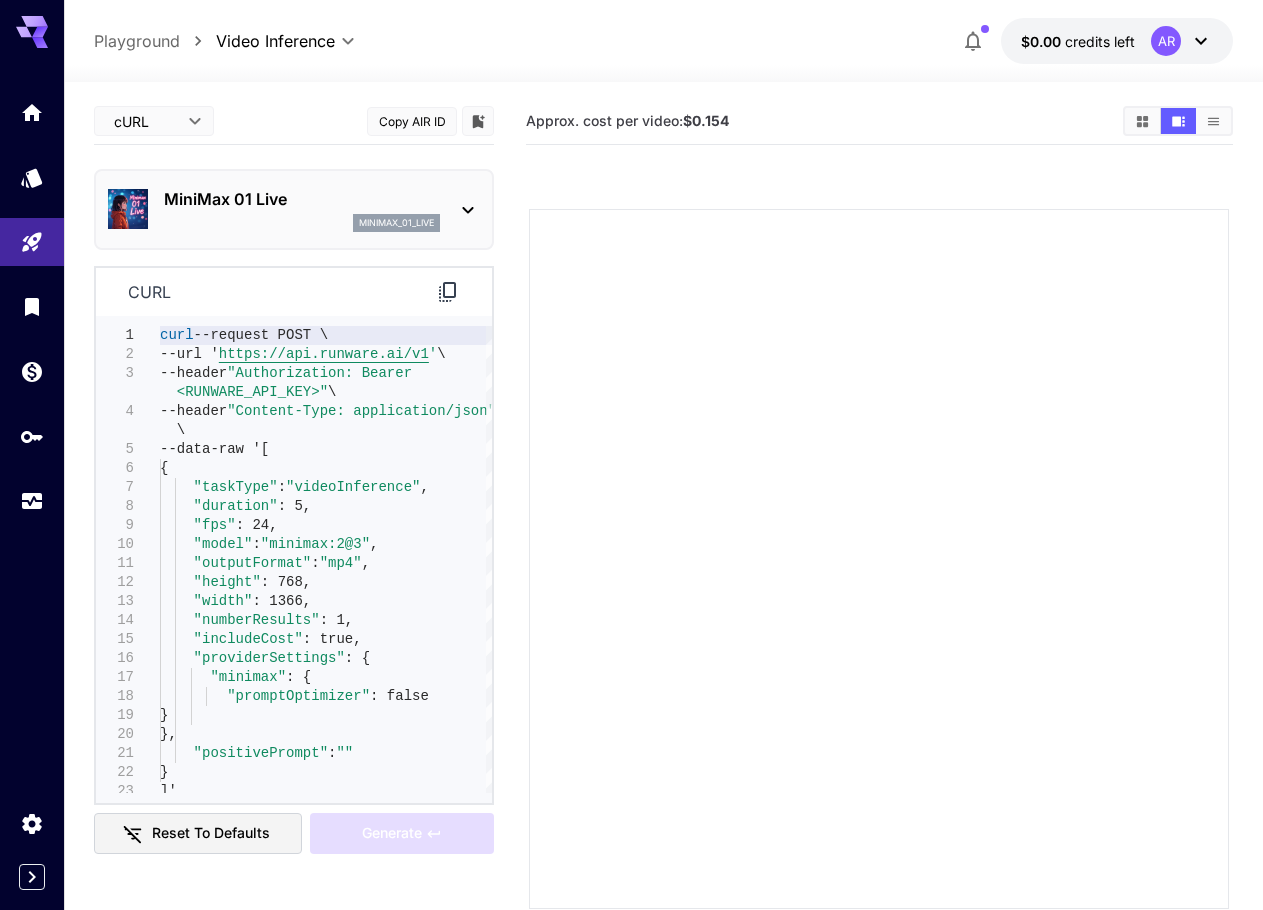 click on "MiniMax 01 Live minimax_01_live" at bounding box center (302, 209) 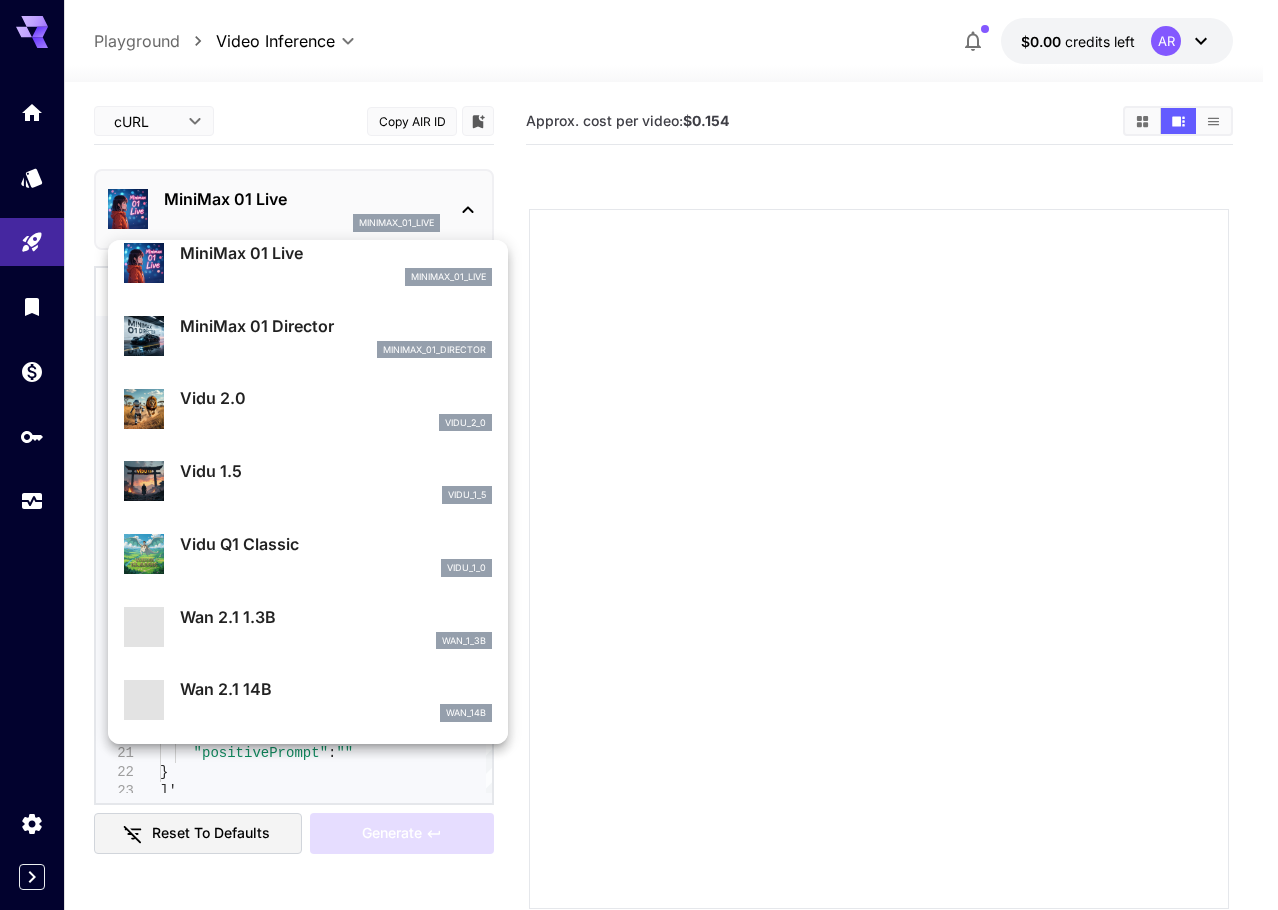 scroll, scrollTop: 1544, scrollLeft: 0, axis: vertical 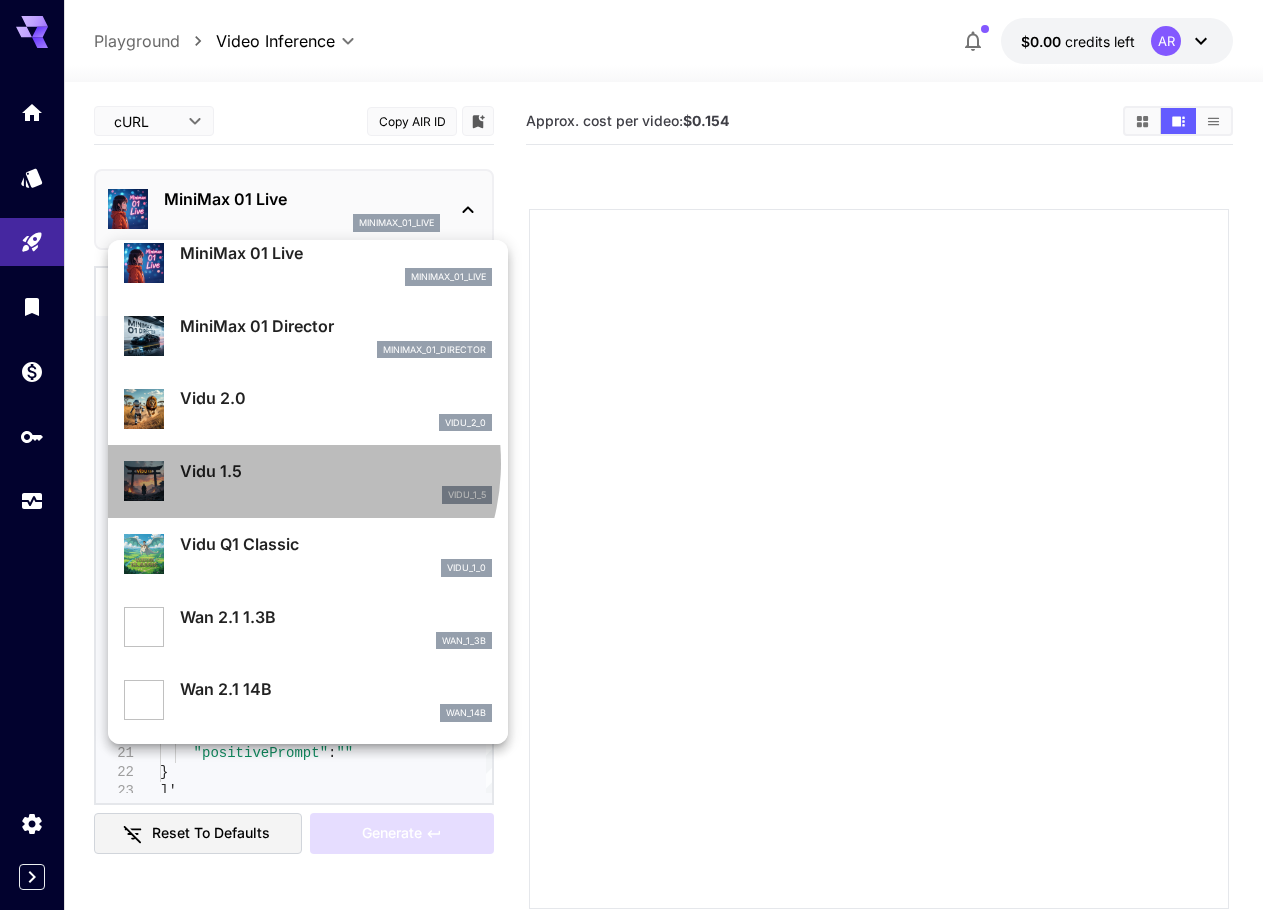 click on "Vidu 1.5" at bounding box center [336, 471] 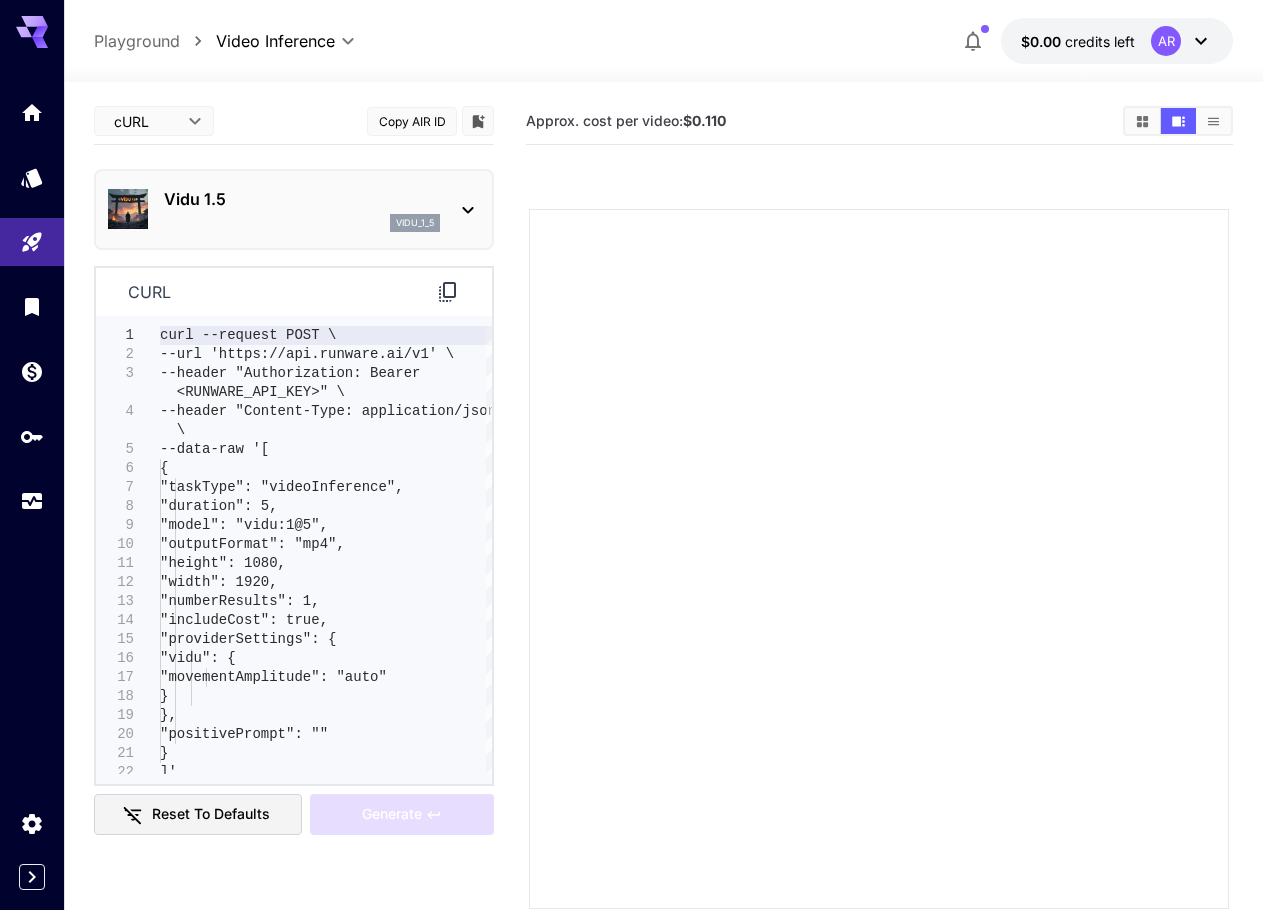 click on "Vidu 1.5" at bounding box center [302, 199] 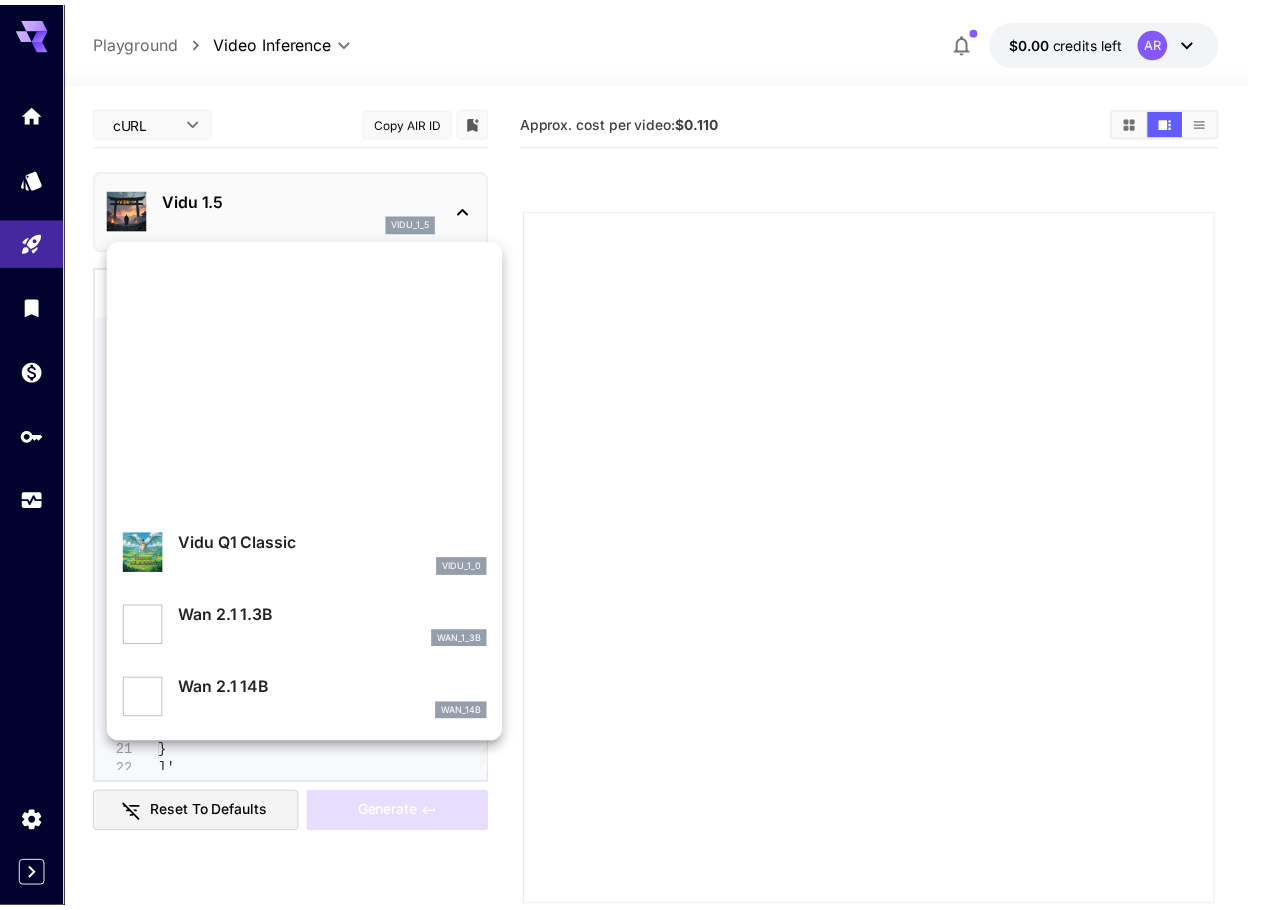 scroll, scrollTop: 1545, scrollLeft: 0, axis: vertical 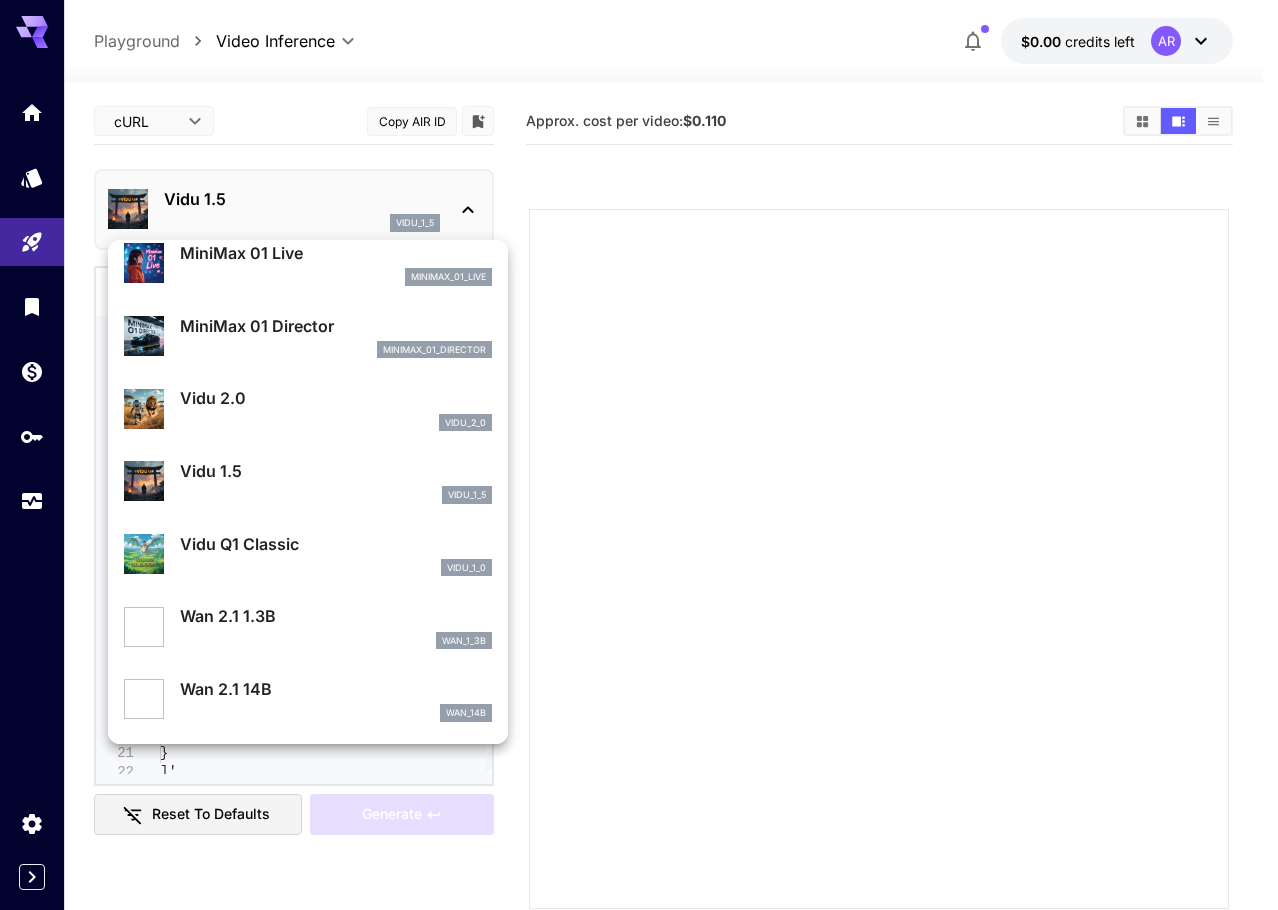 click on "Wan 2.1 14B" at bounding box center (336, 689) 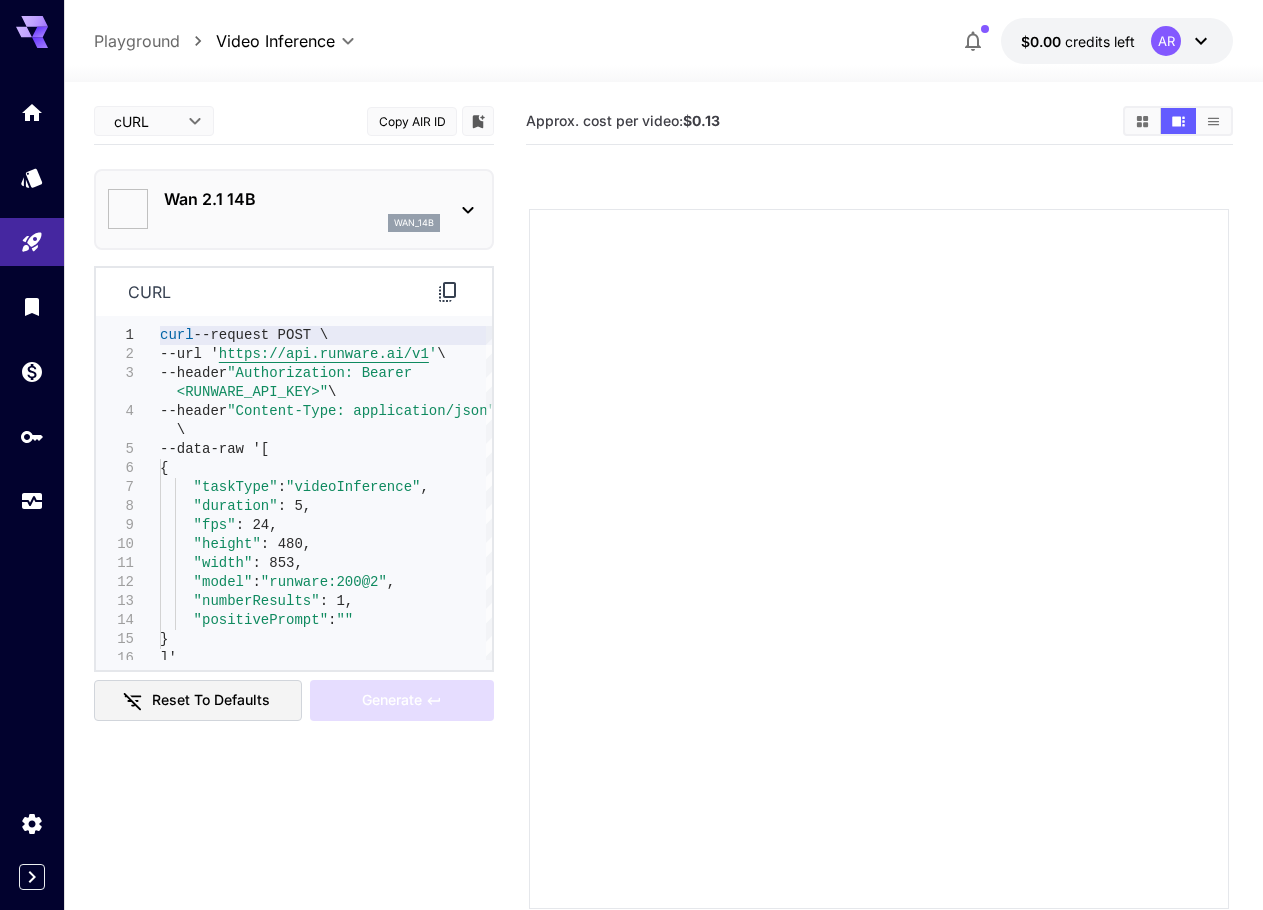 click on "Wan 2.1 14B" at bounding box center [302, 199] 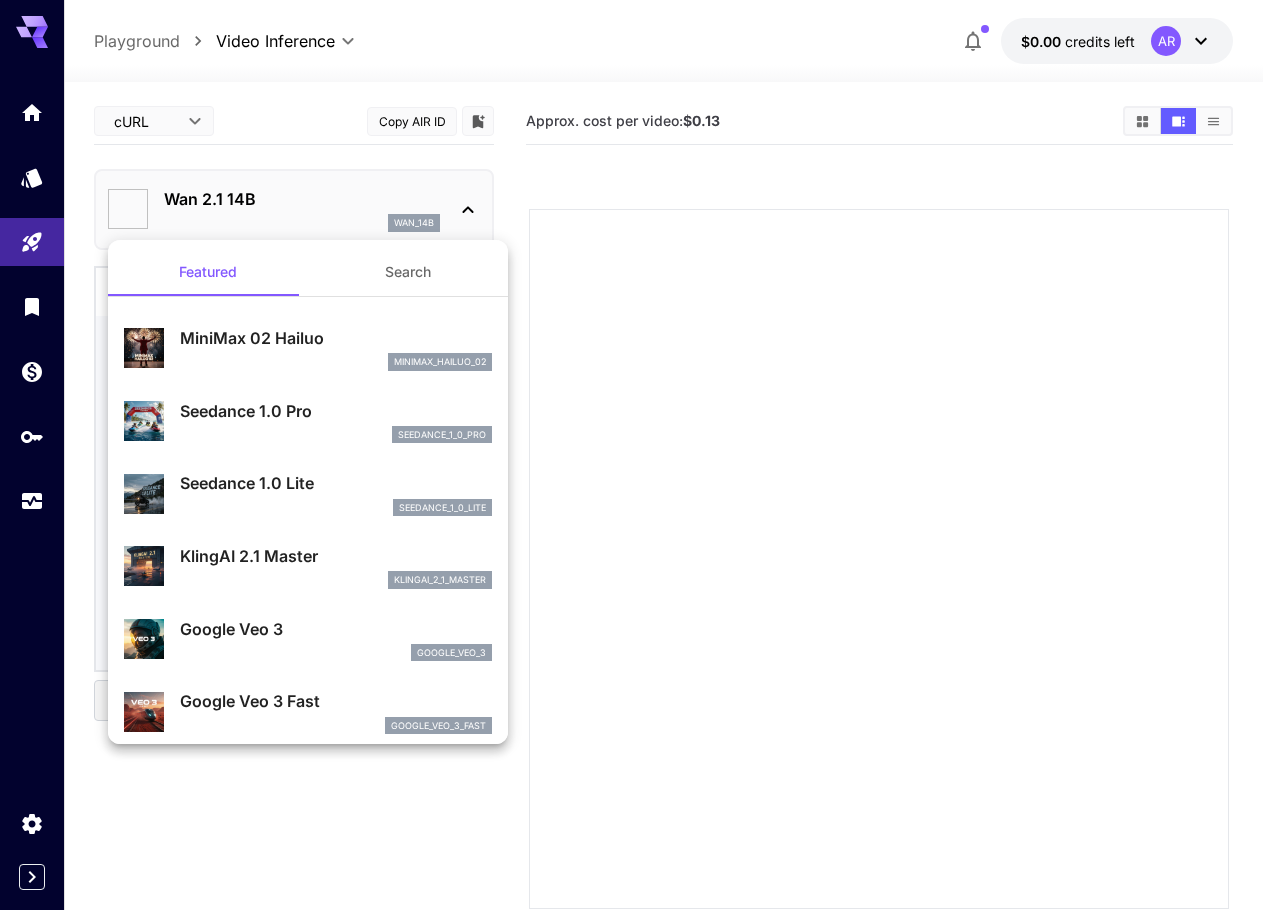 click at bounding box center (639, 455) 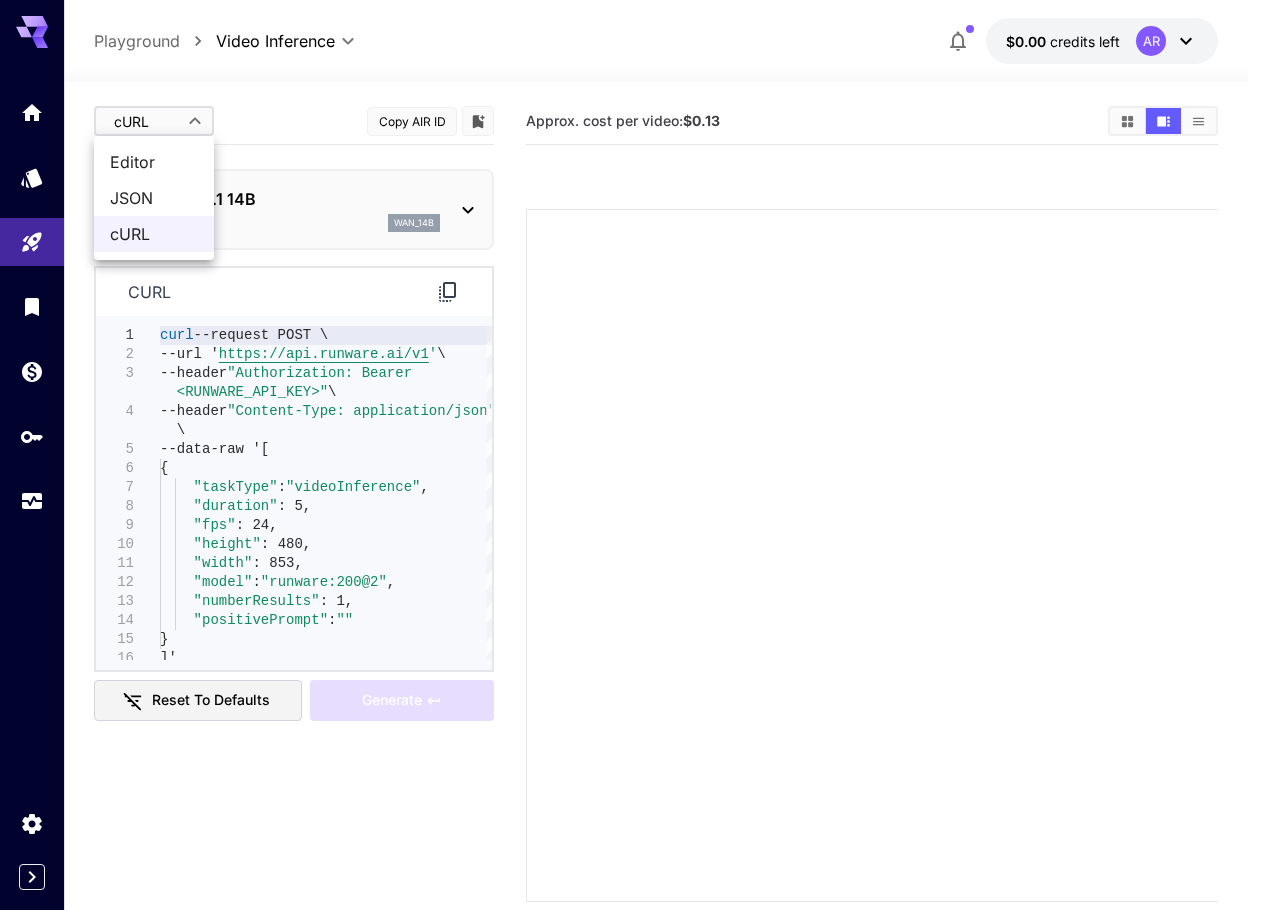 click on "**********" at bounding box center (631, 534) 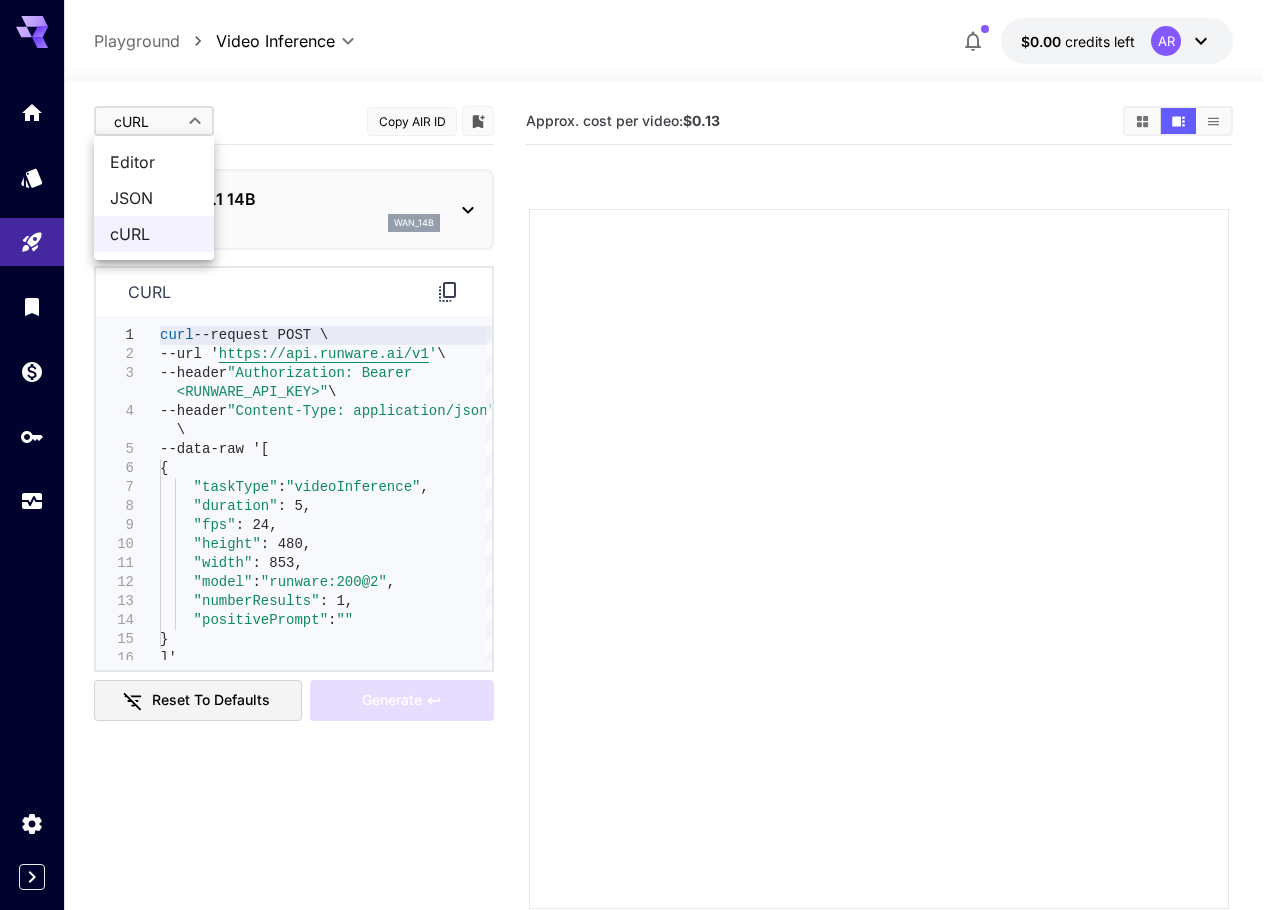 click on "Editor" at bounding box center [154, 162] 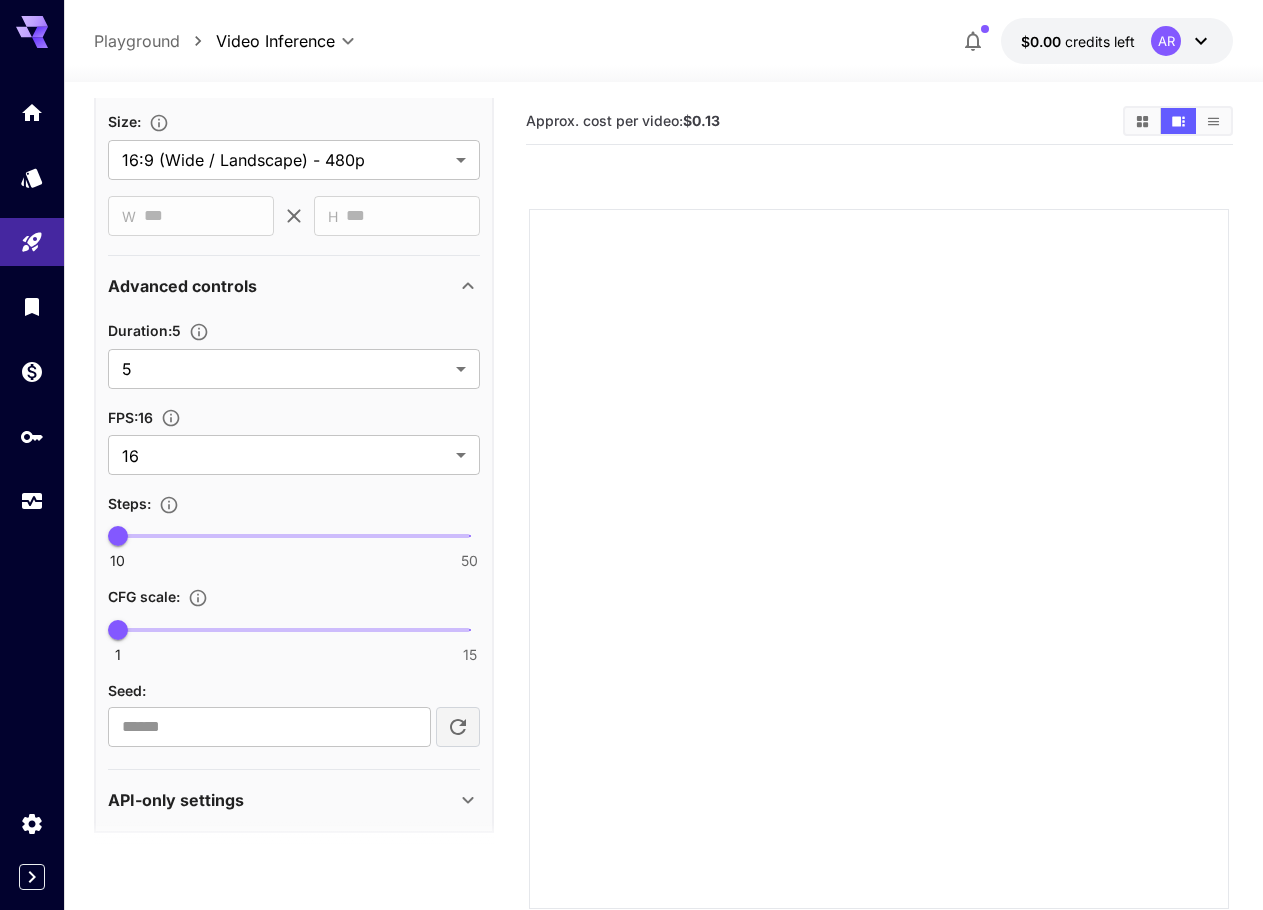 scroll, scrollTop: 570, scrollLeft: 0, axis: vertical 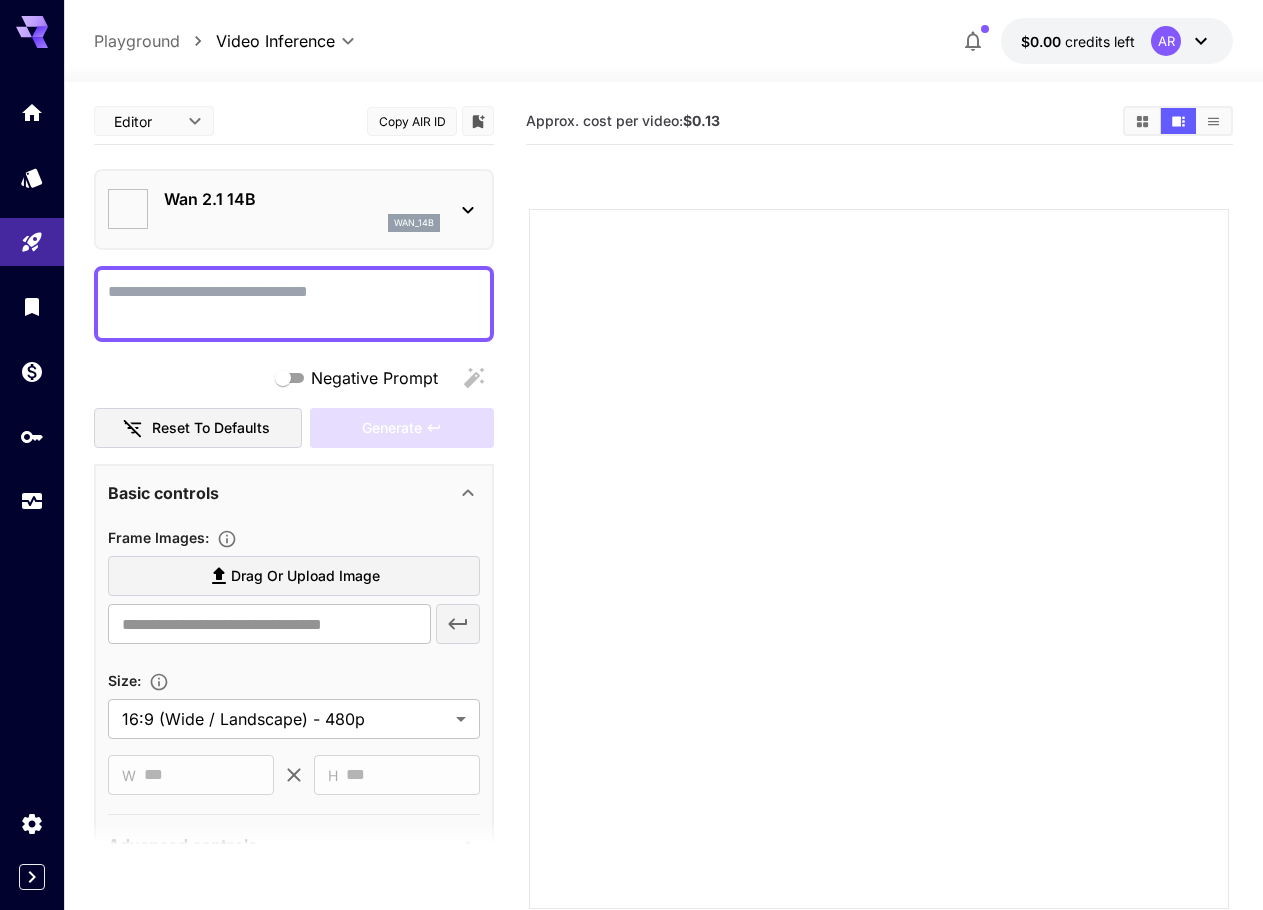 click on "Playground" at bounding box center [137, 41] 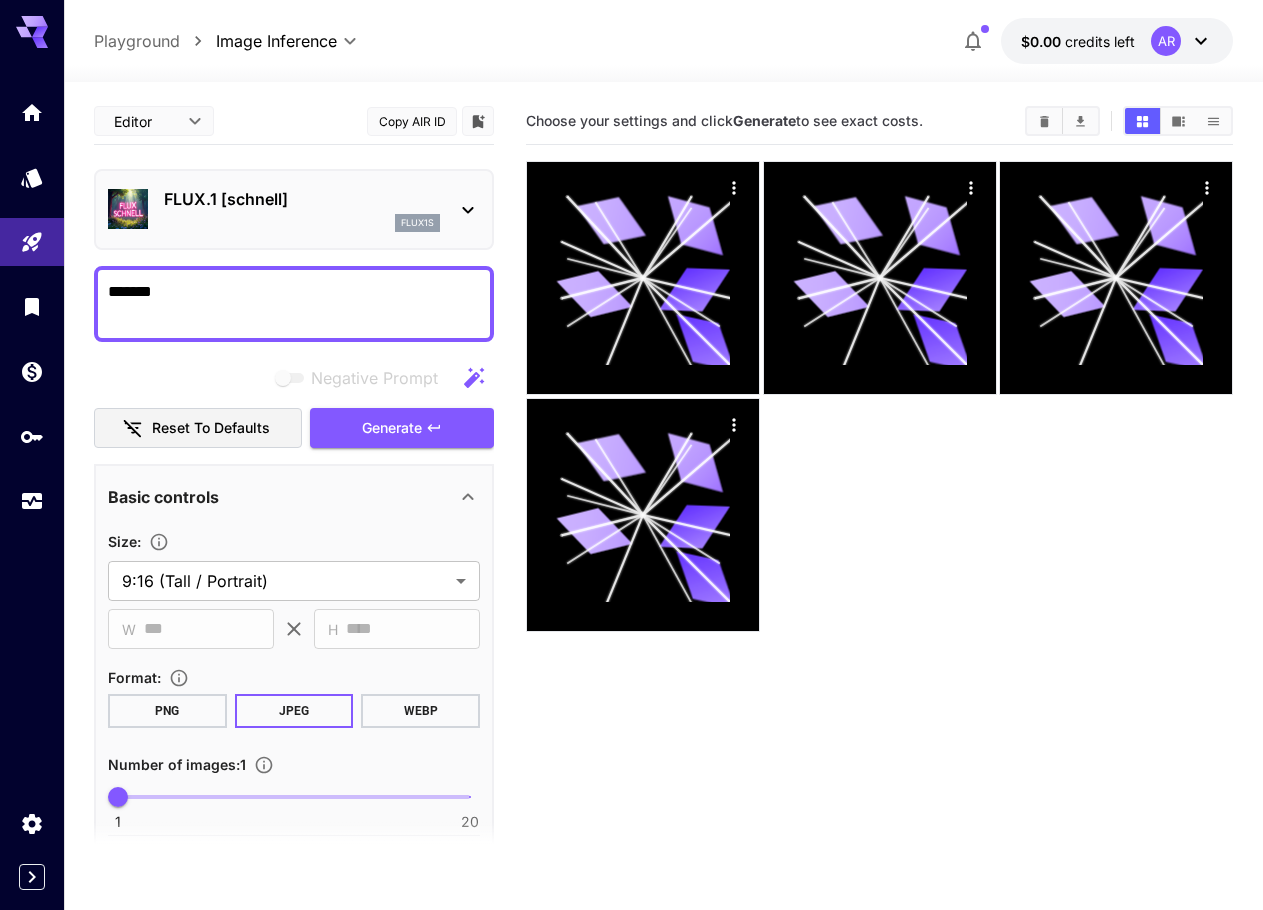 click on "FLUX.1 [schnell]" at bounding box center (302, 199) 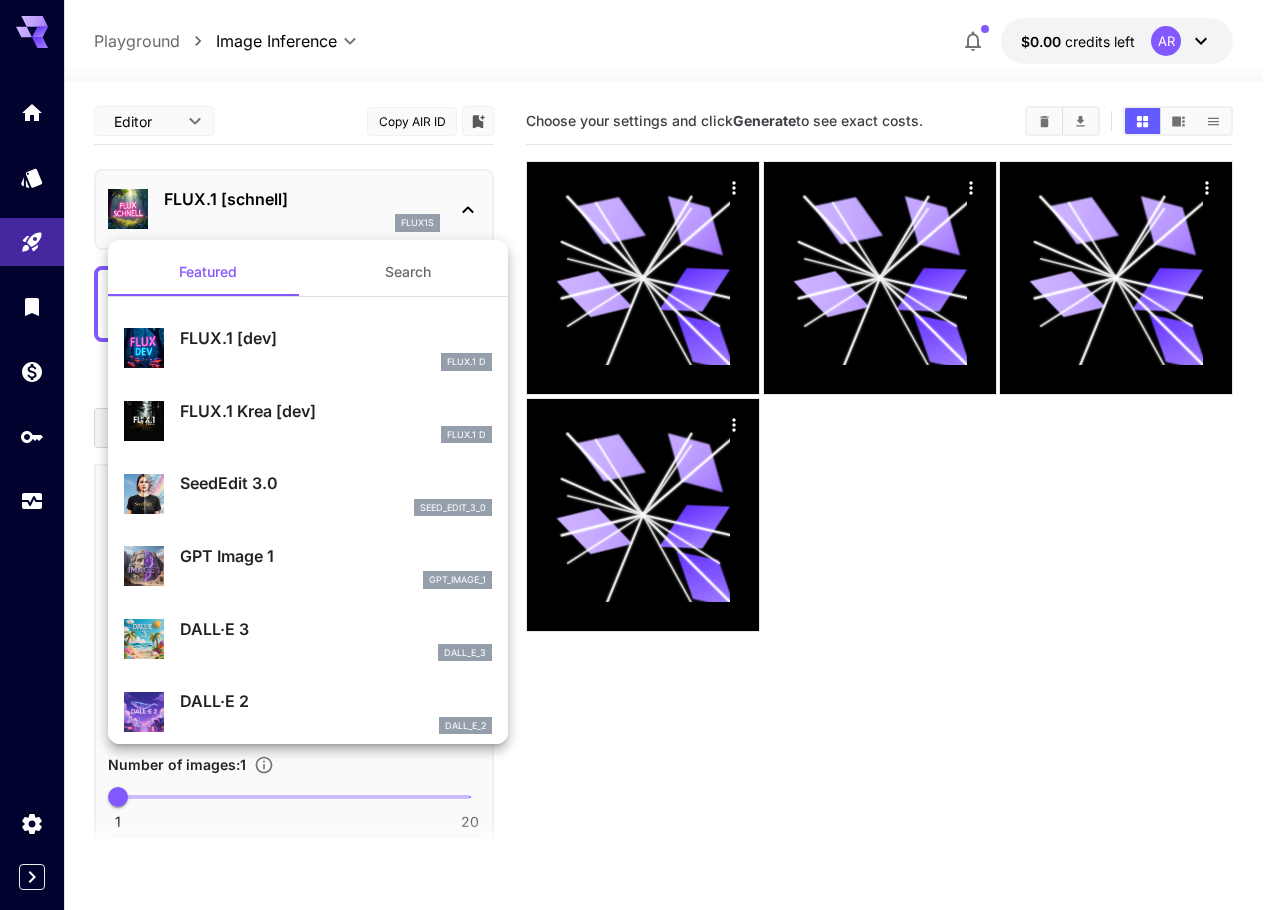 click on "FLUX.1 Krea [dev]" at bounding box center (336, 411) 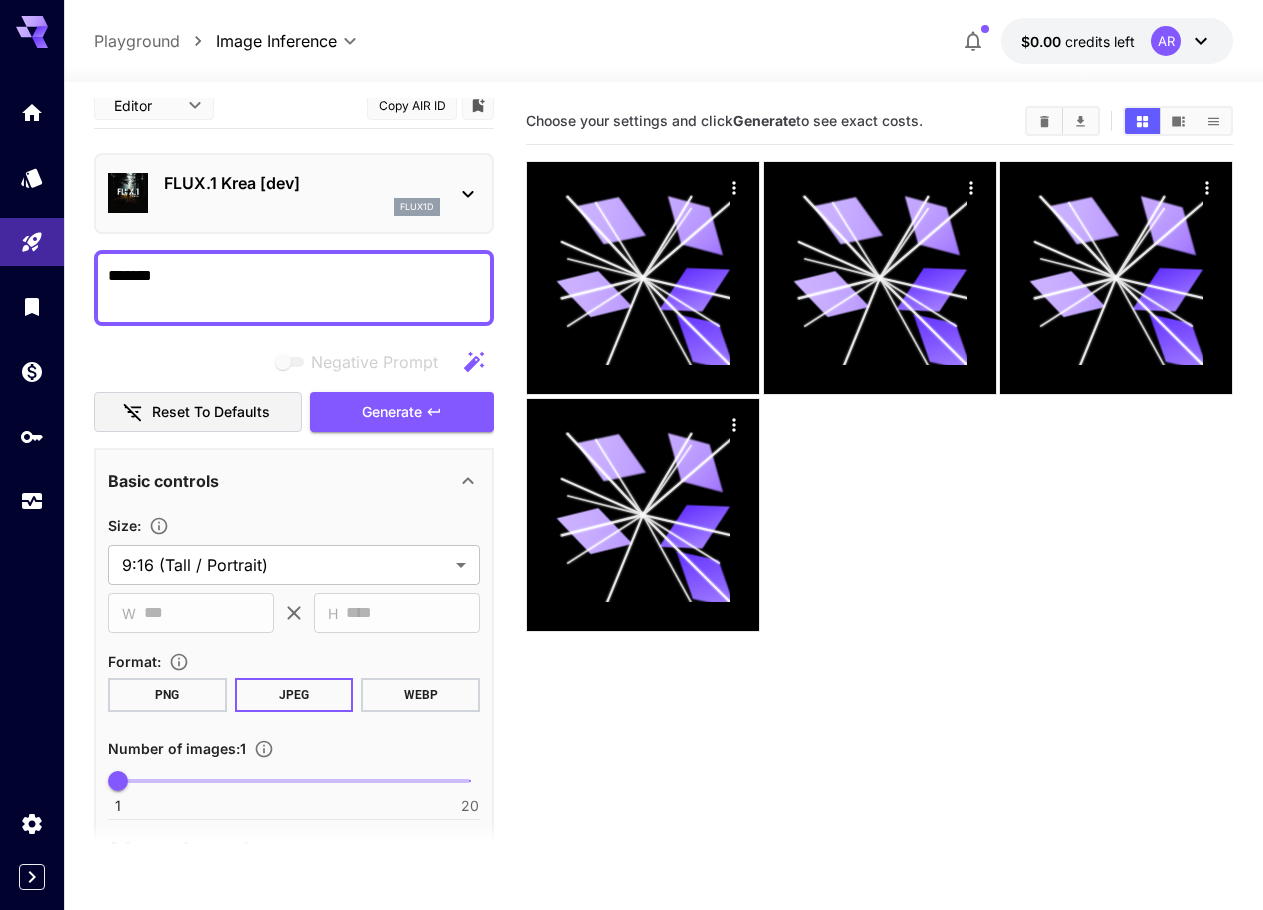 scroll, scrollTop: 0, scrollLeft: 0, axis: both 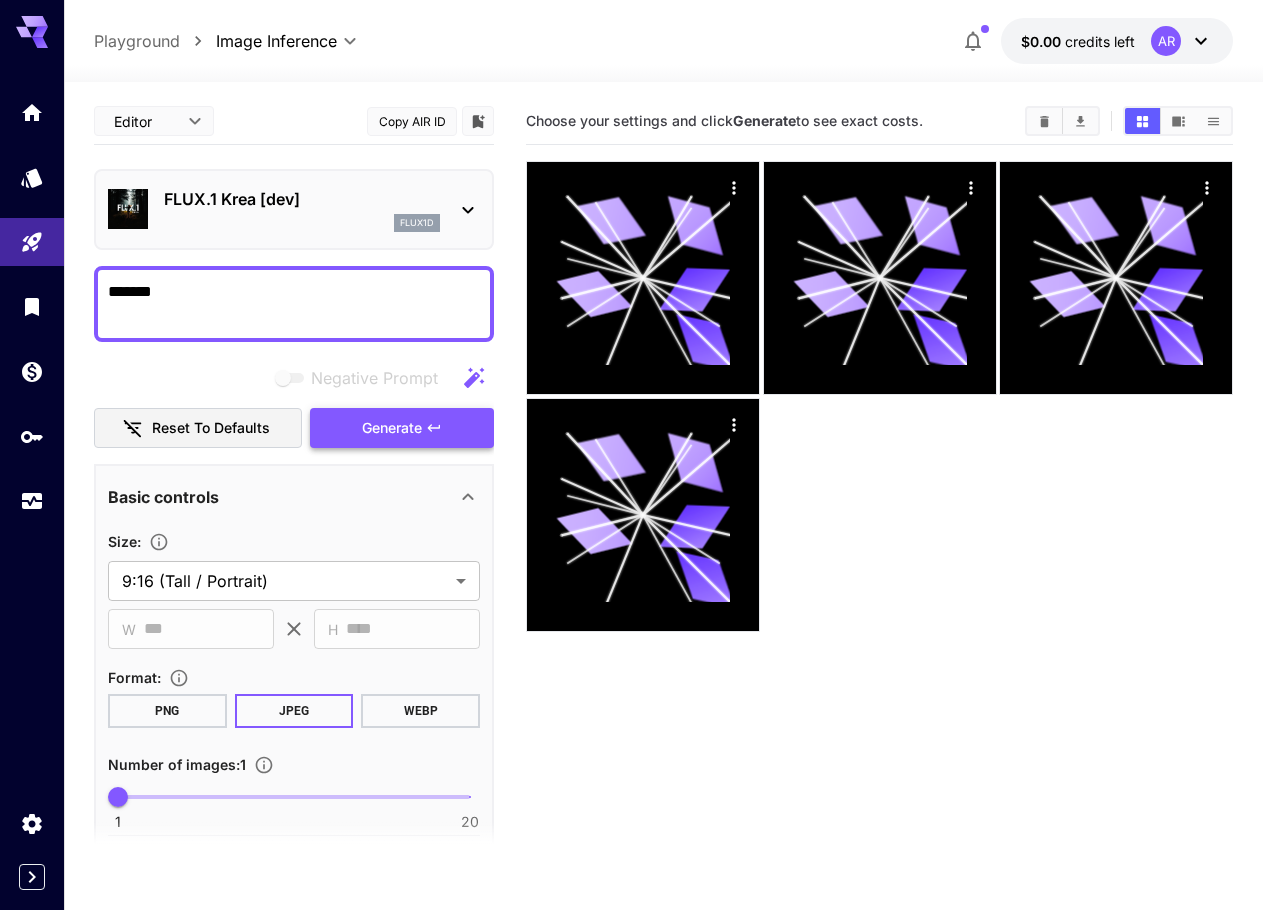 click on "Generate" at bounding box center (392, 428) 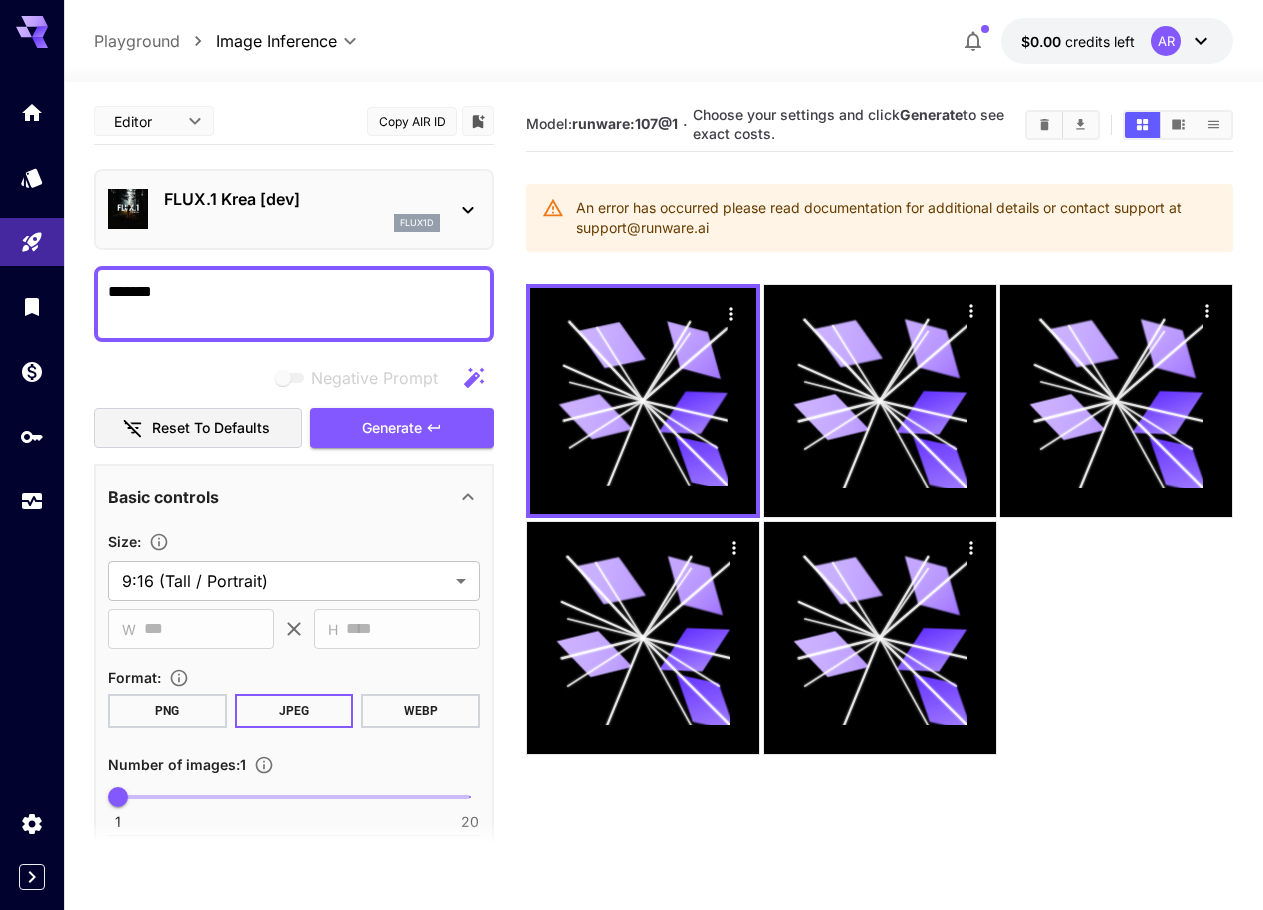 click on "Choose your settings and click  Generate  to see exact costs." at bounding box center (848, 124) 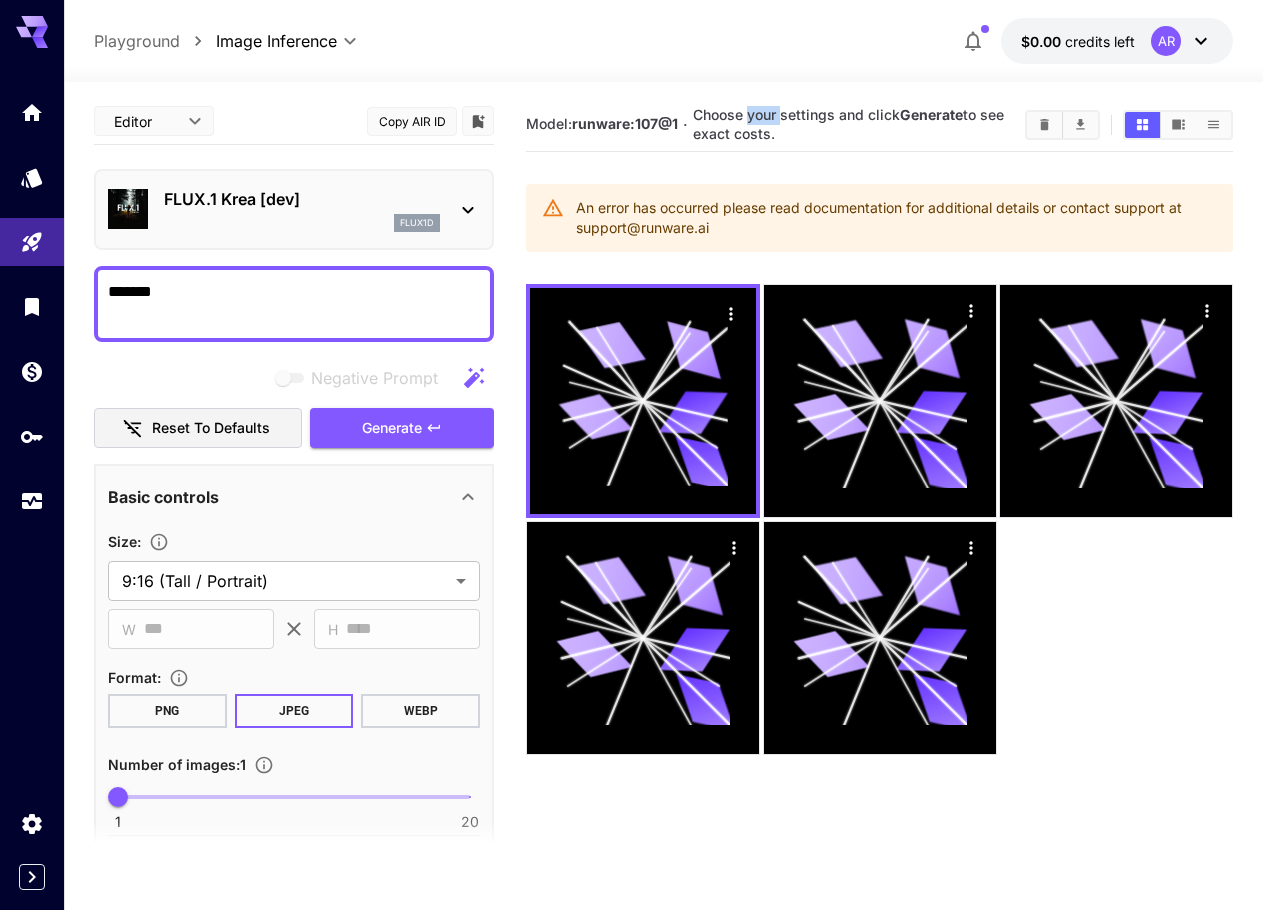 drag, startPoint x: 741, startPoint y: 122, endPoint x: 683, endPoint y: 120, distance: 58.034473 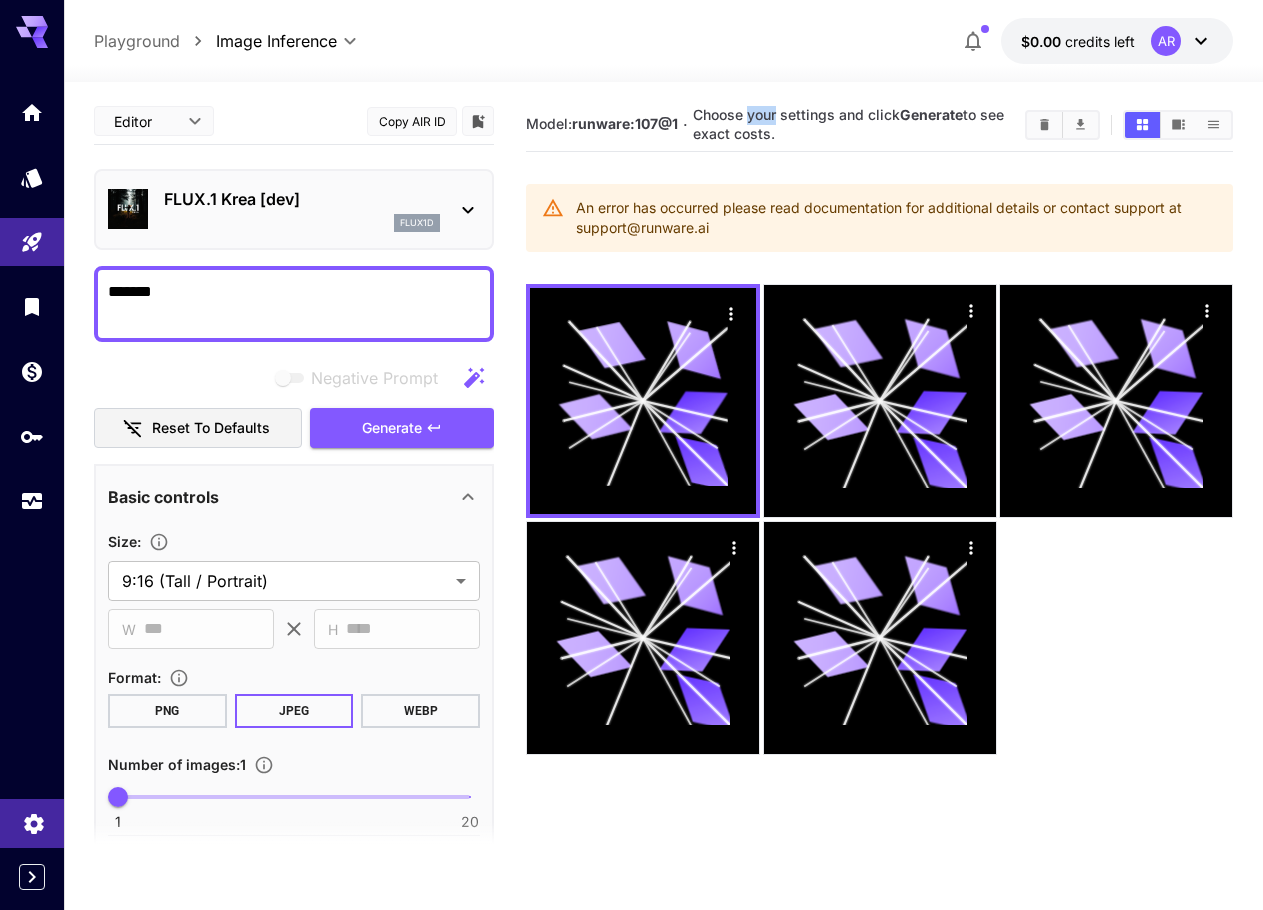click 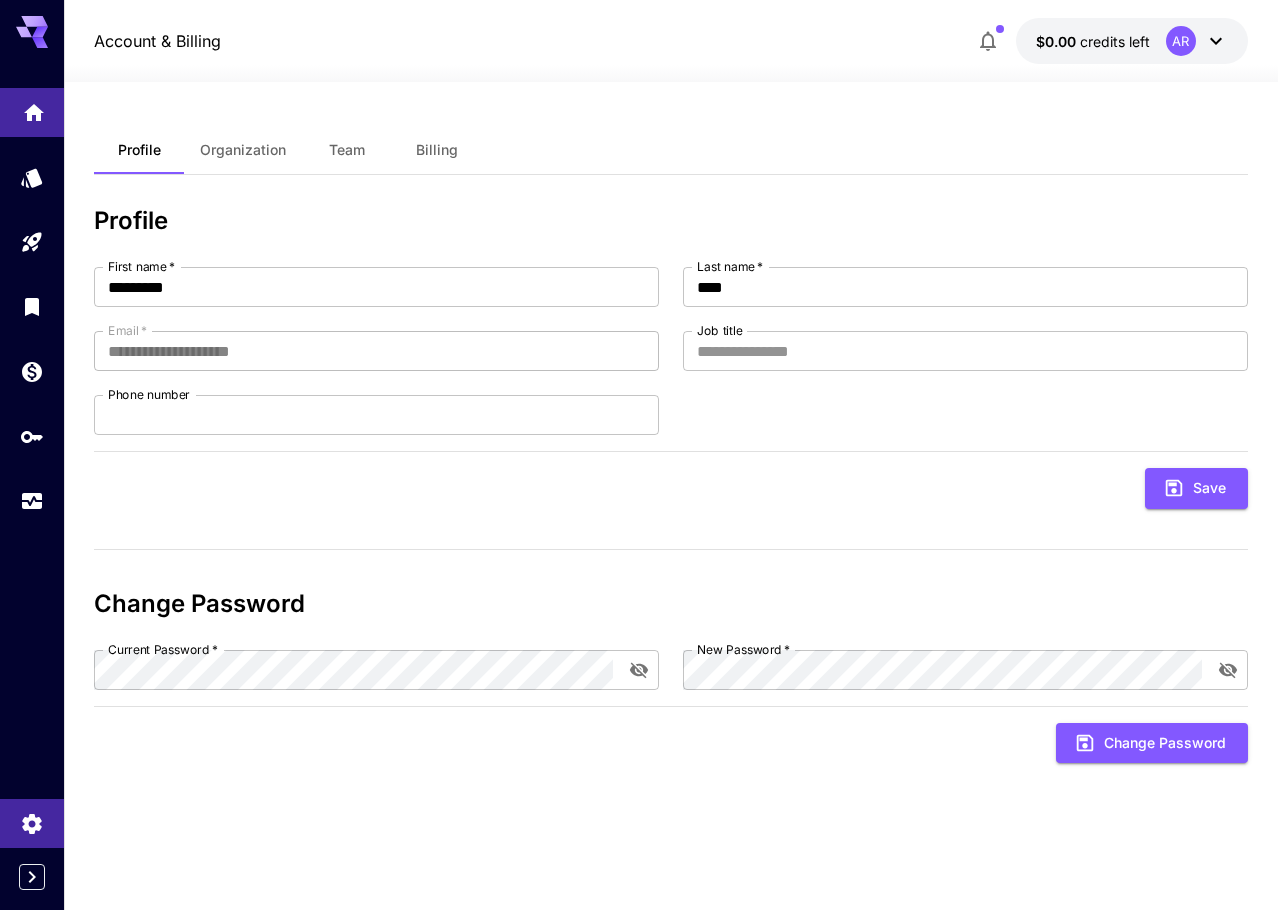 click at bounding box center (32, 112) 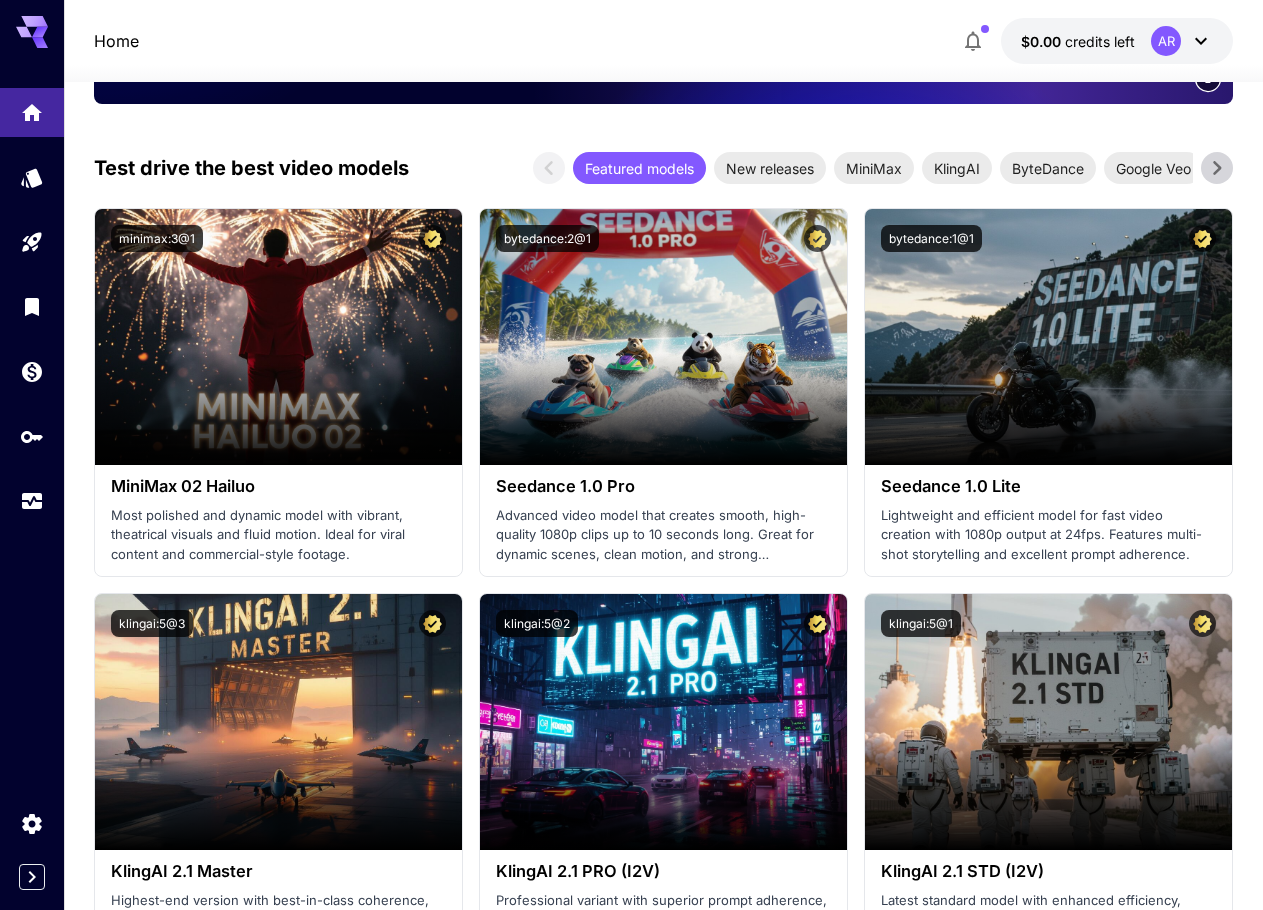 scroll, scrollTop: 487, scrollLeft: 0, axis: vertical 